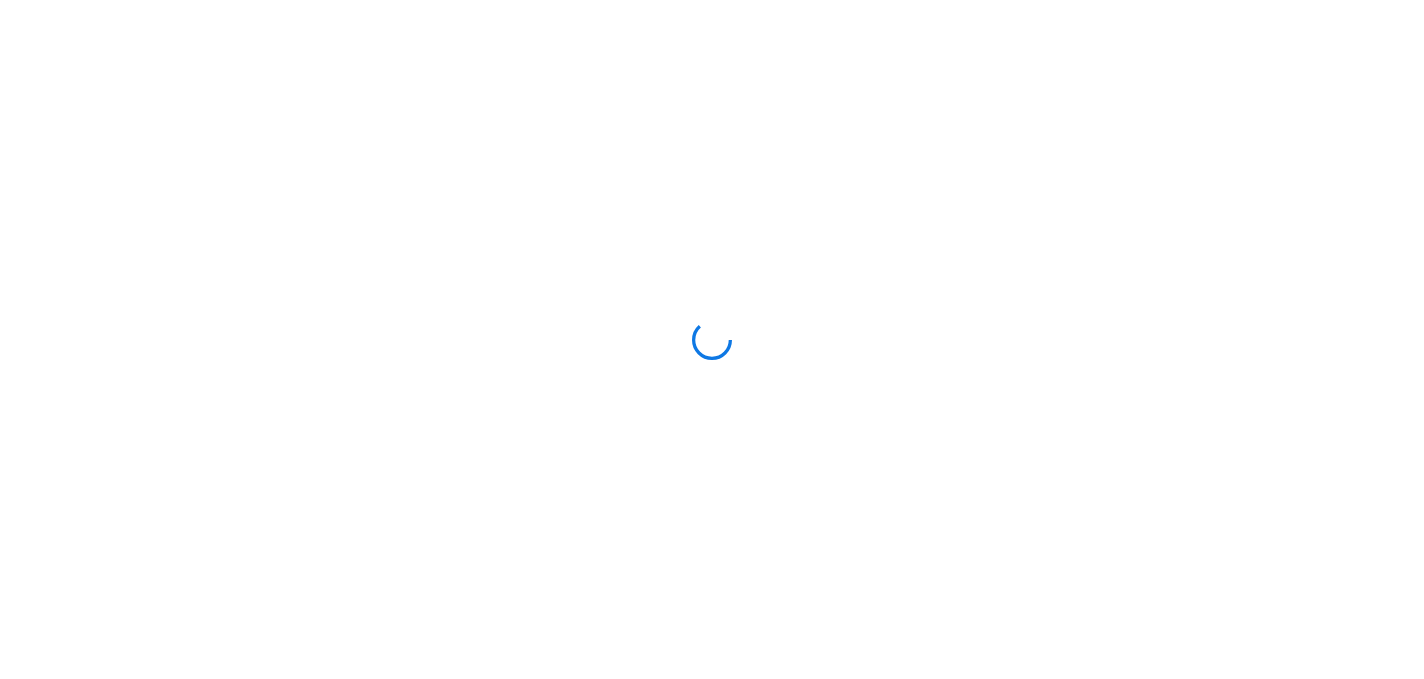 scroll, scrollTop: 0, scrollLeft: 0, axis: both 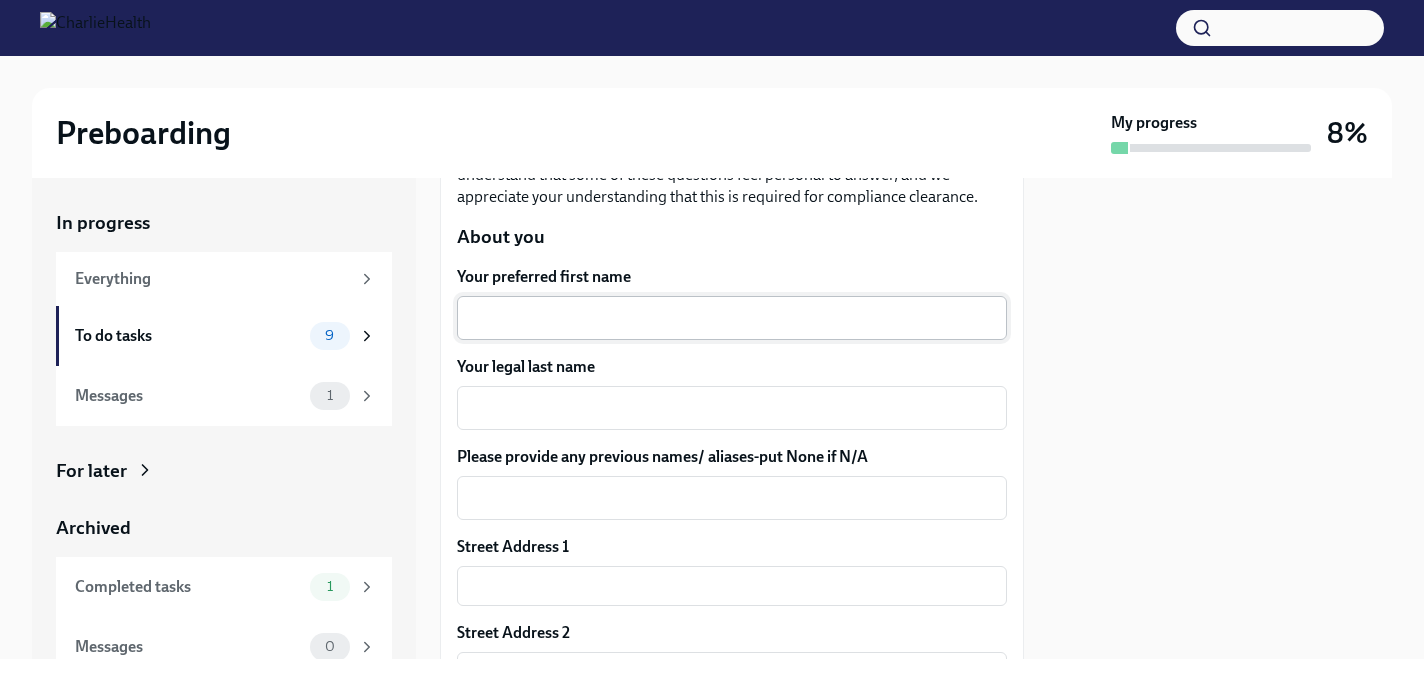 click on "Your preferred first name" at bounding box center (732, 318) 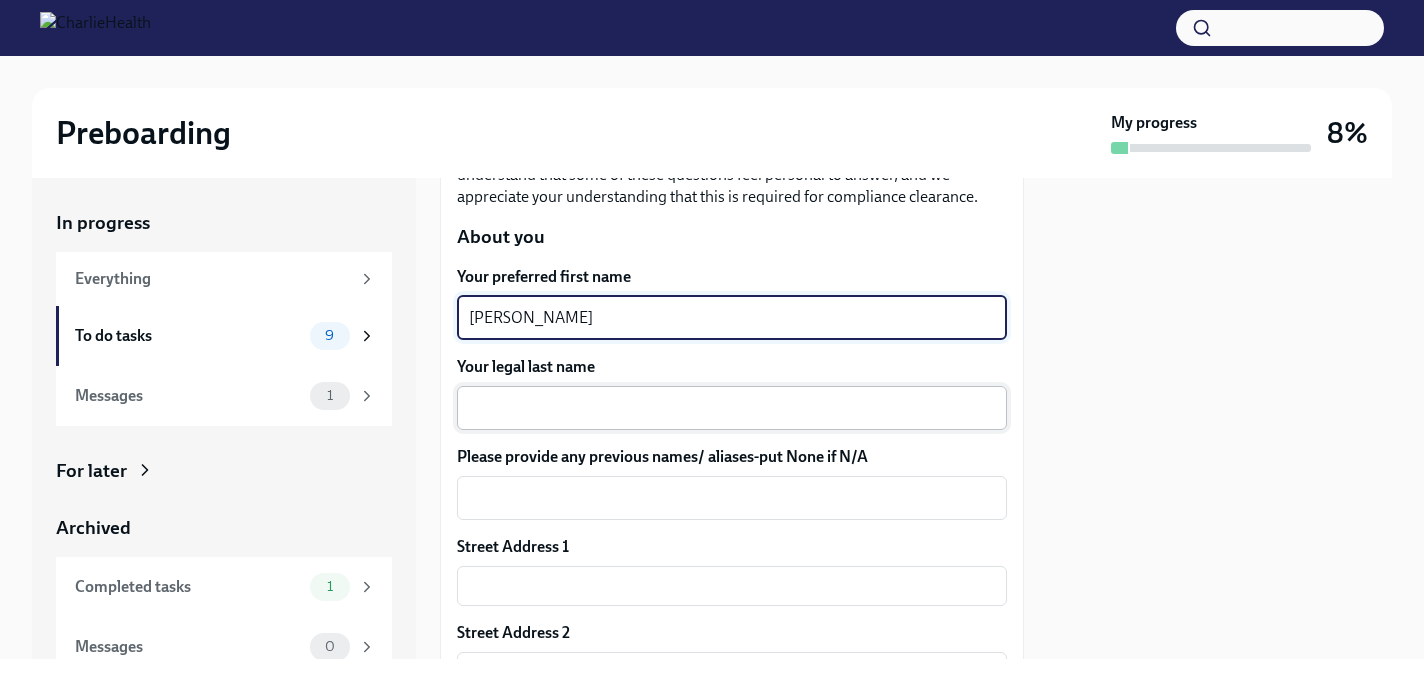 type on "[PERSON_NAME]" 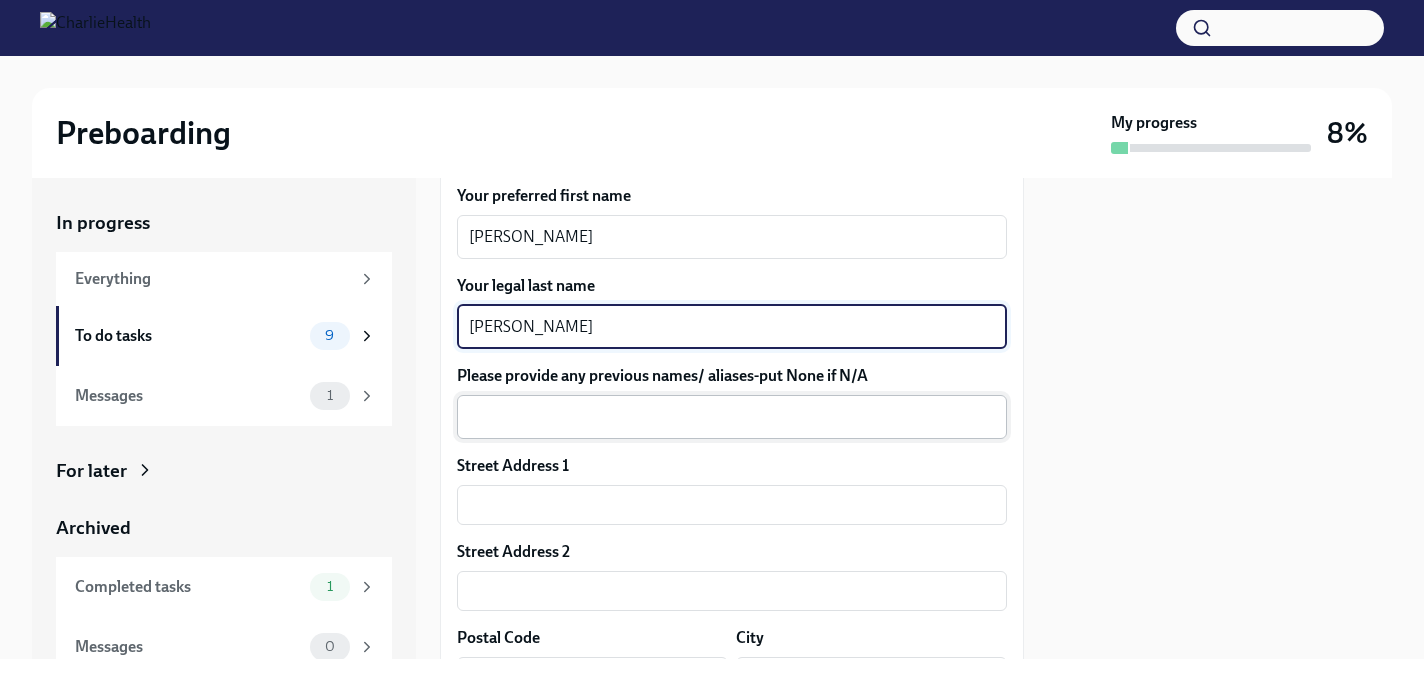 scroll, scrollTop: 373, scrollLeft: 0, axis: vertical 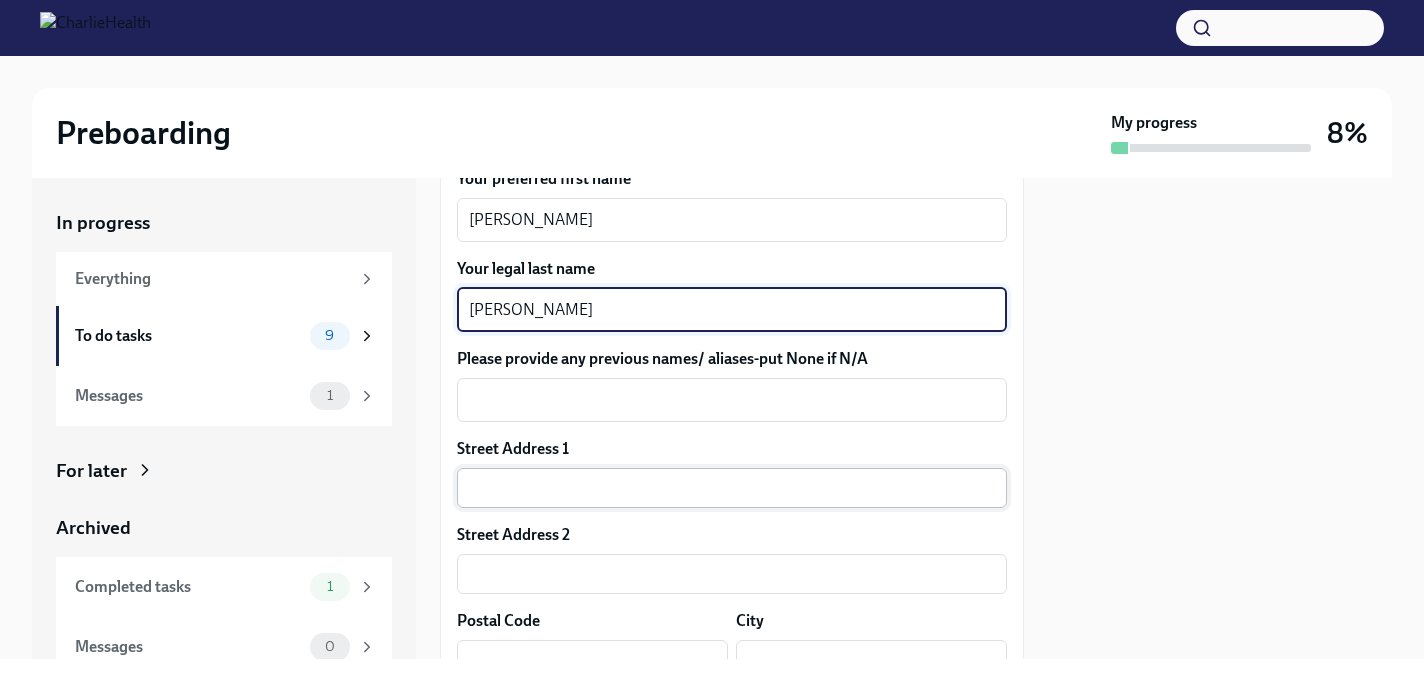 type on "[PERSON_NAME]" 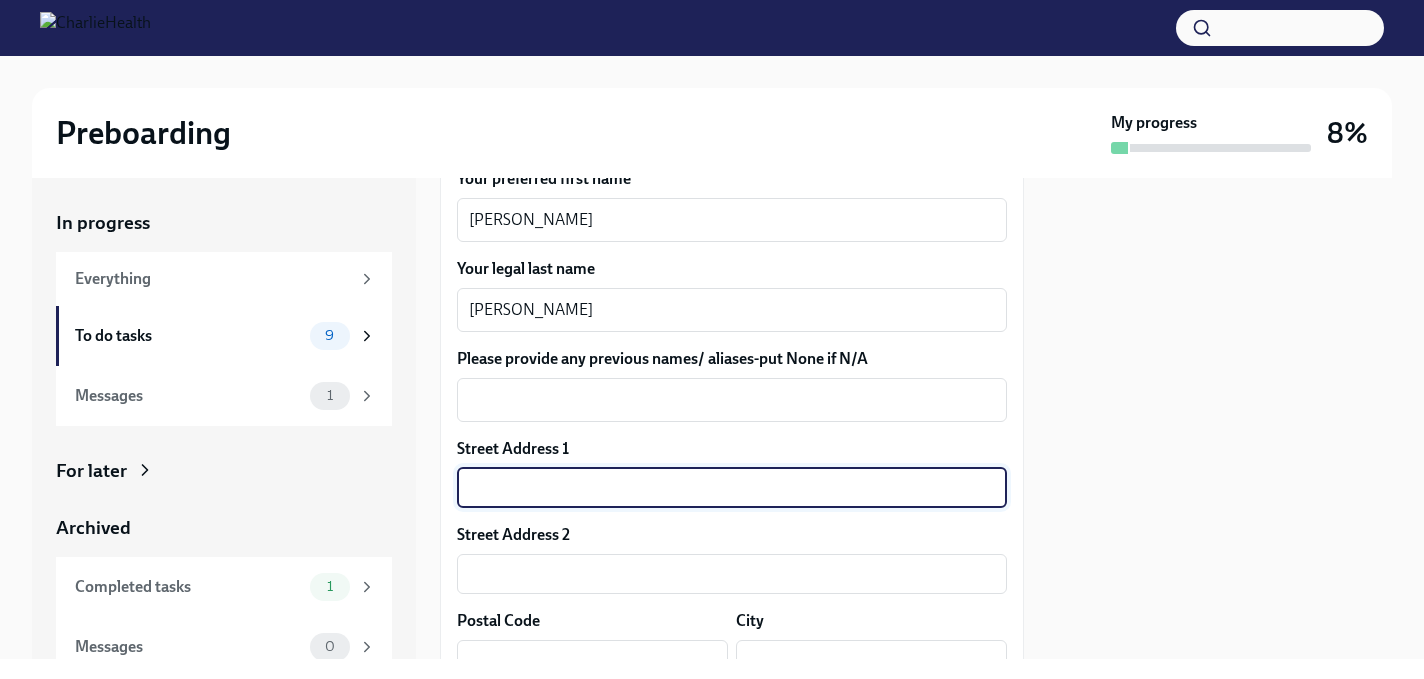 type on "[STREET_ADDRESS]" 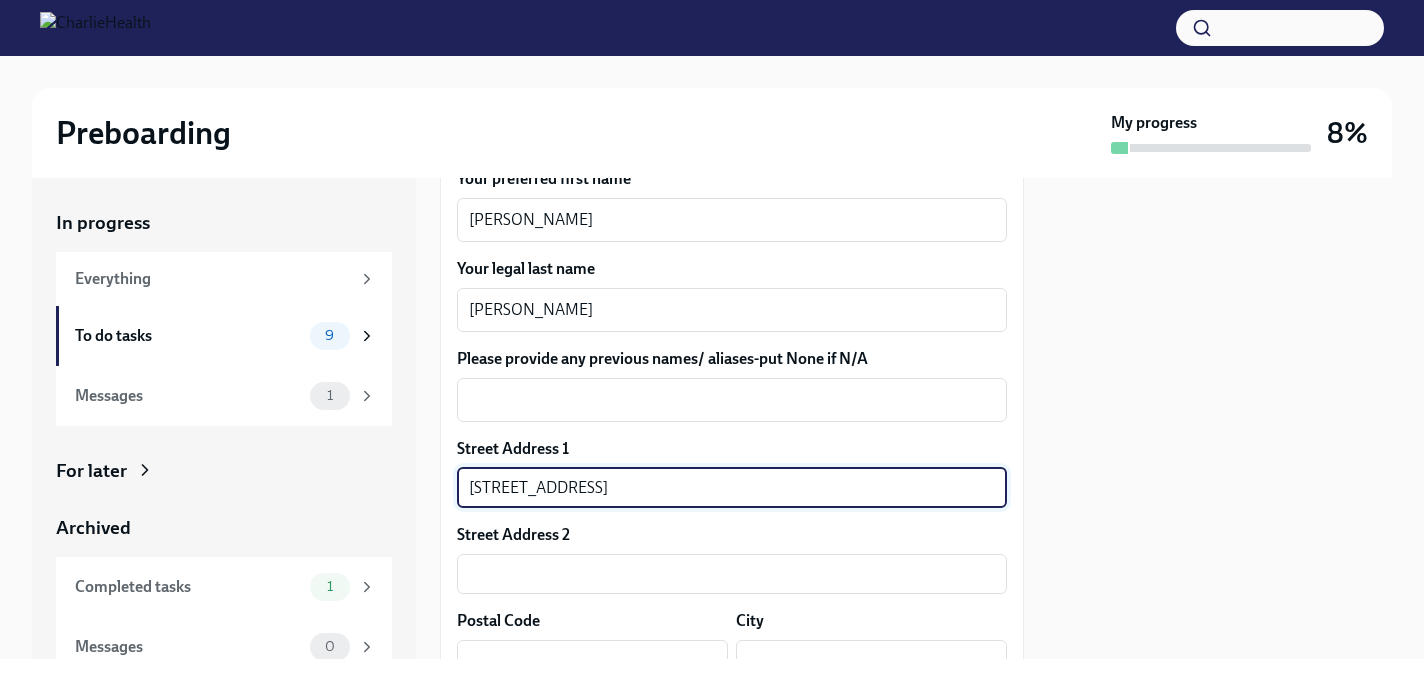 type on "Apt 402" 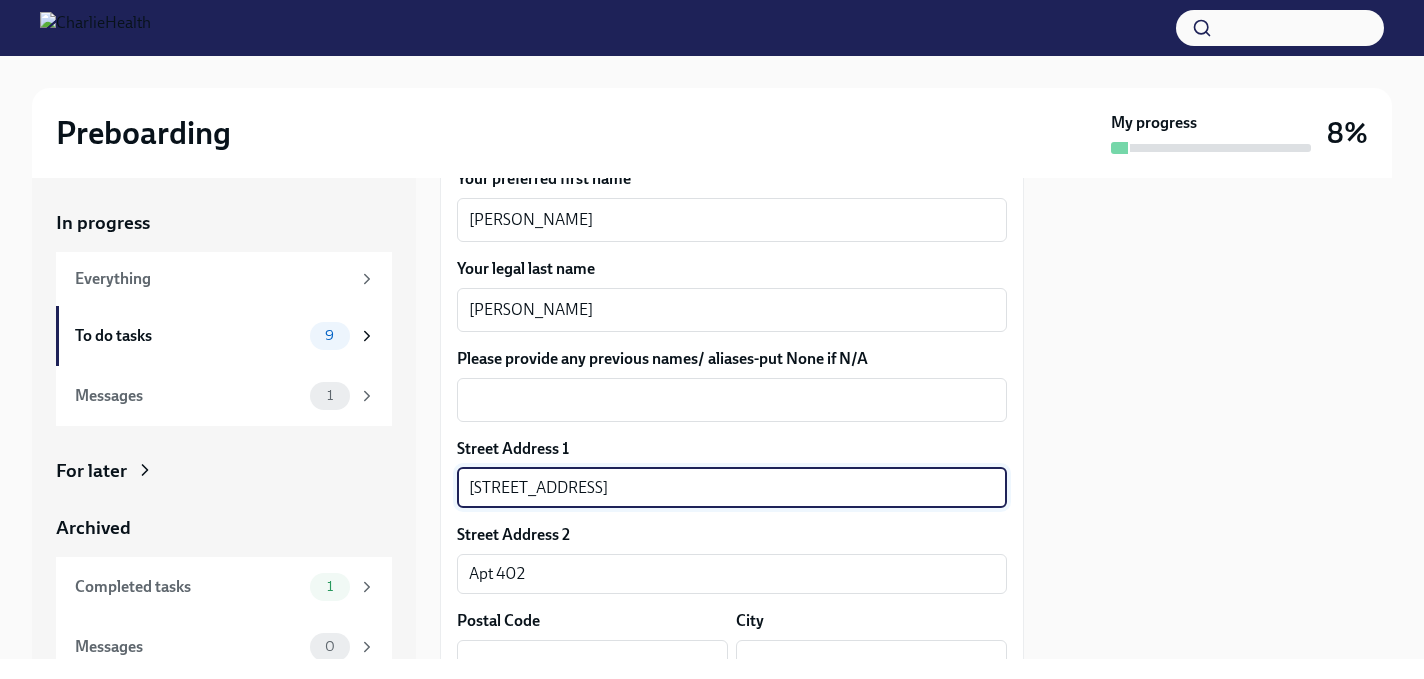 type on "60515" 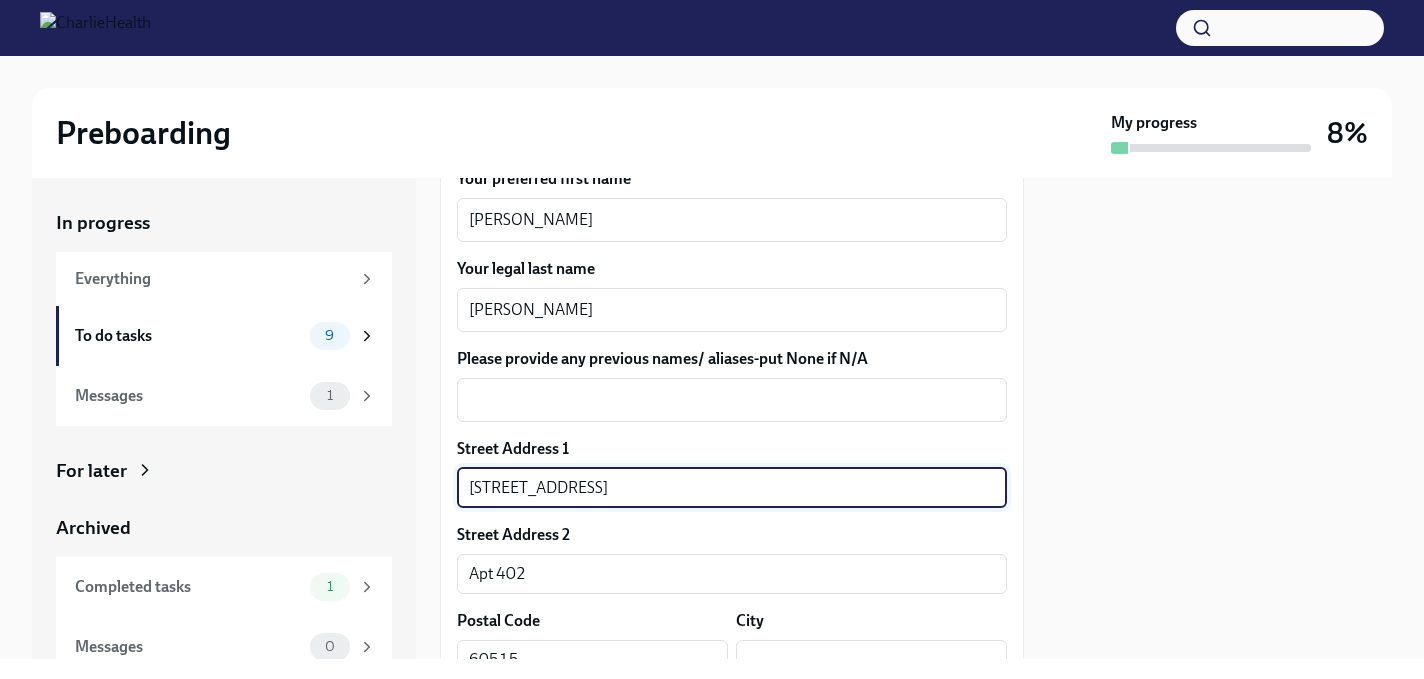 type on "Downers Grove" 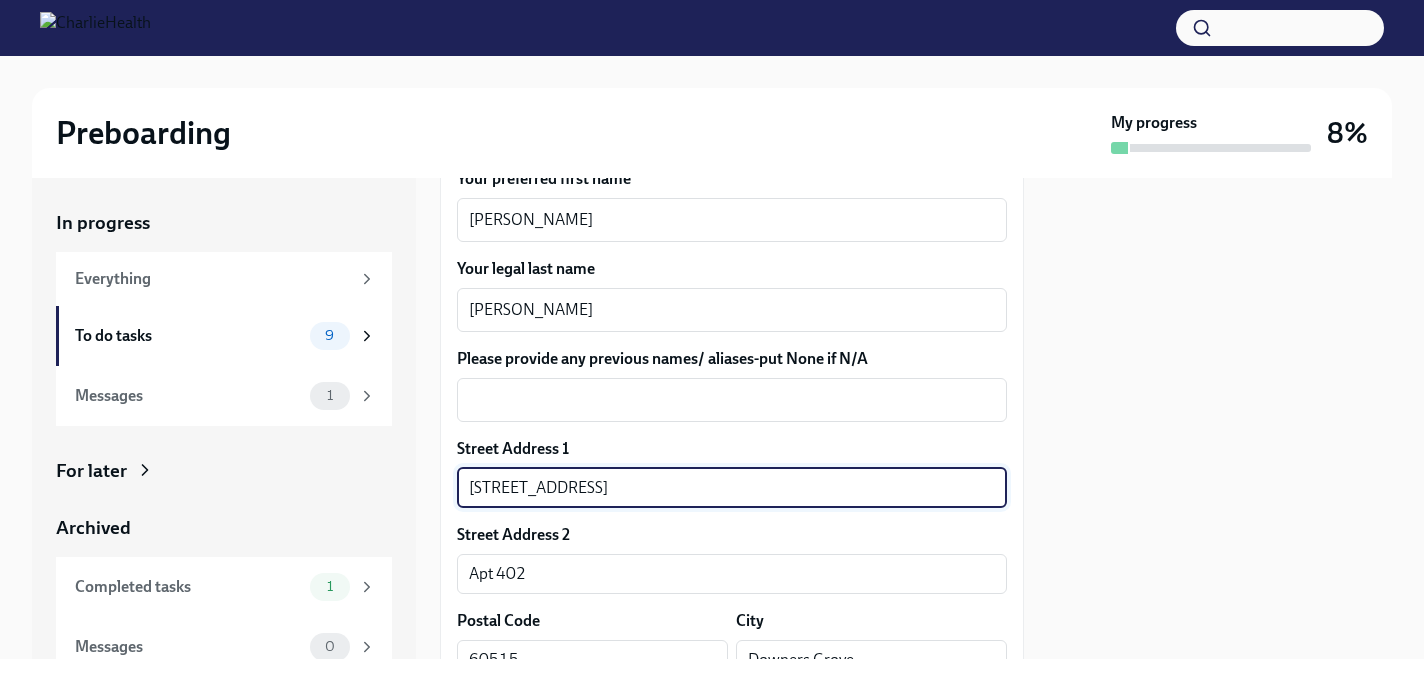 type on "IL" 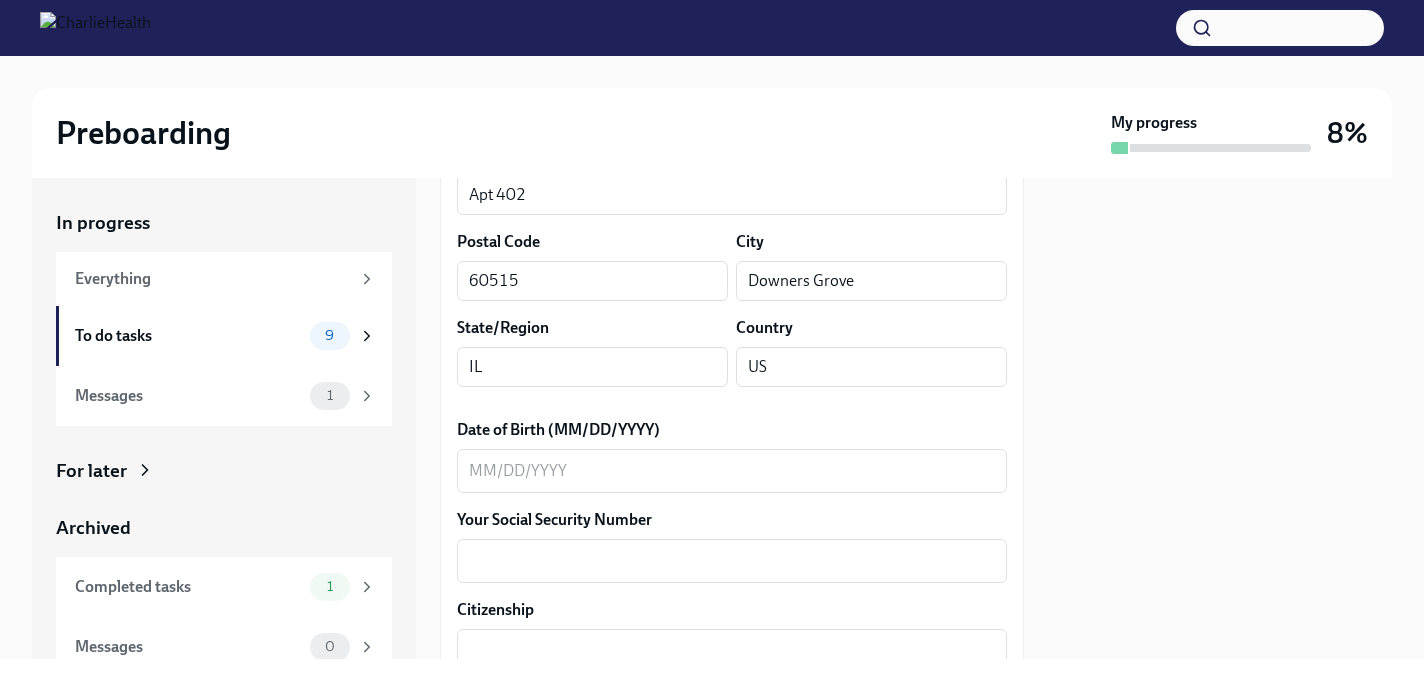 scroll, scrollTop: 762, scrollLeft: 0, axis: vertical 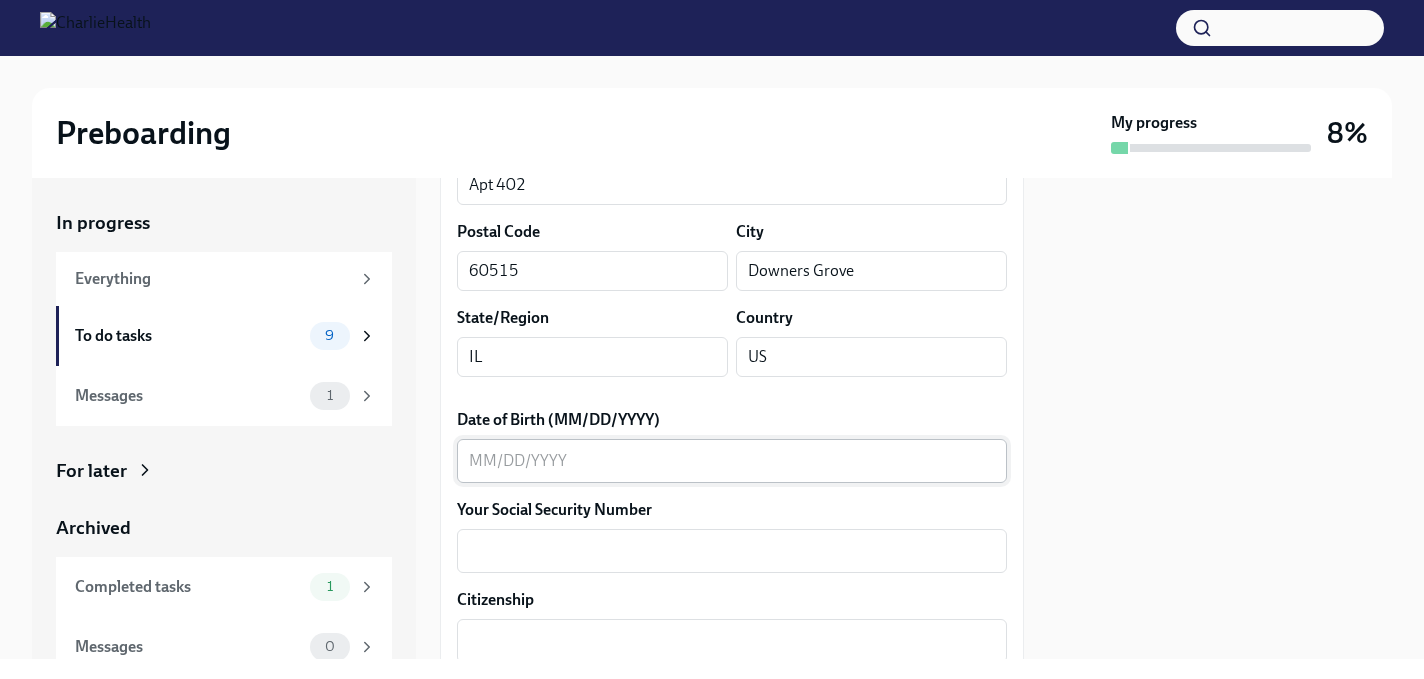 click on "Date of Birth (MM/DD/YYYY)" at bounding box center [732, 461] 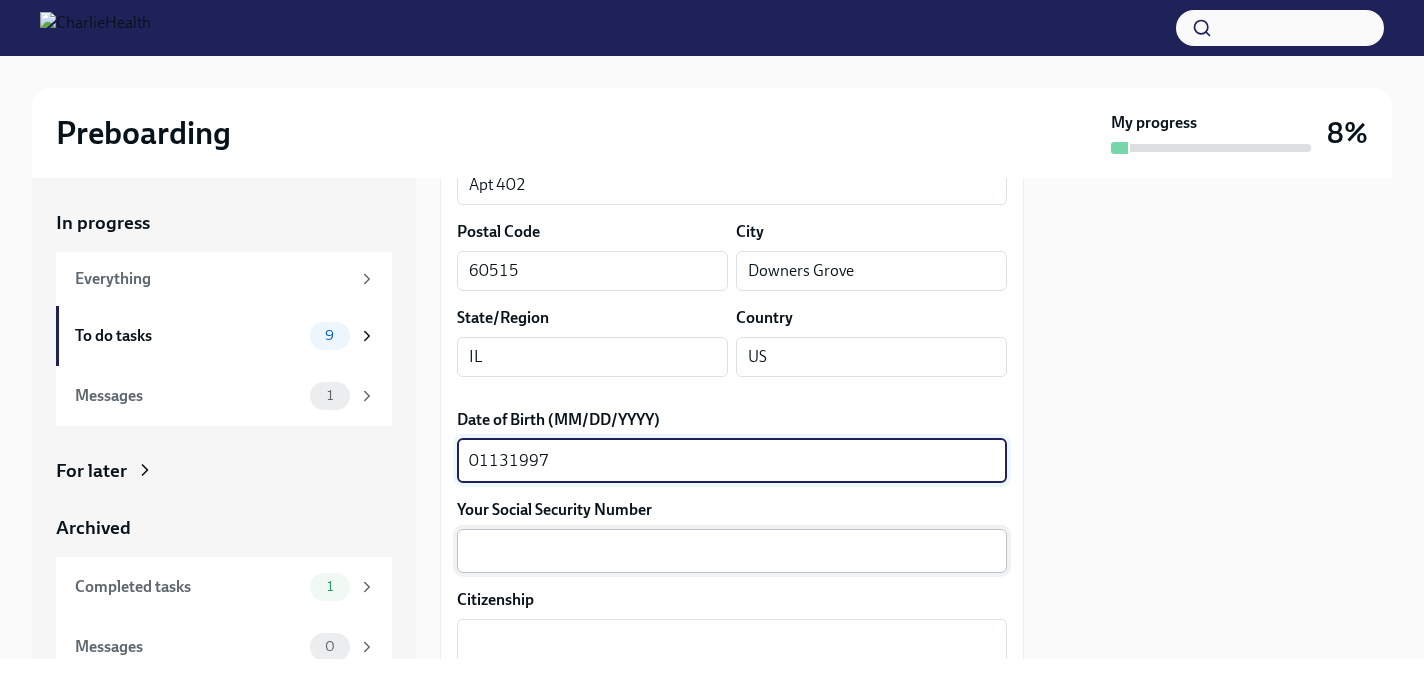 type on "01131997" 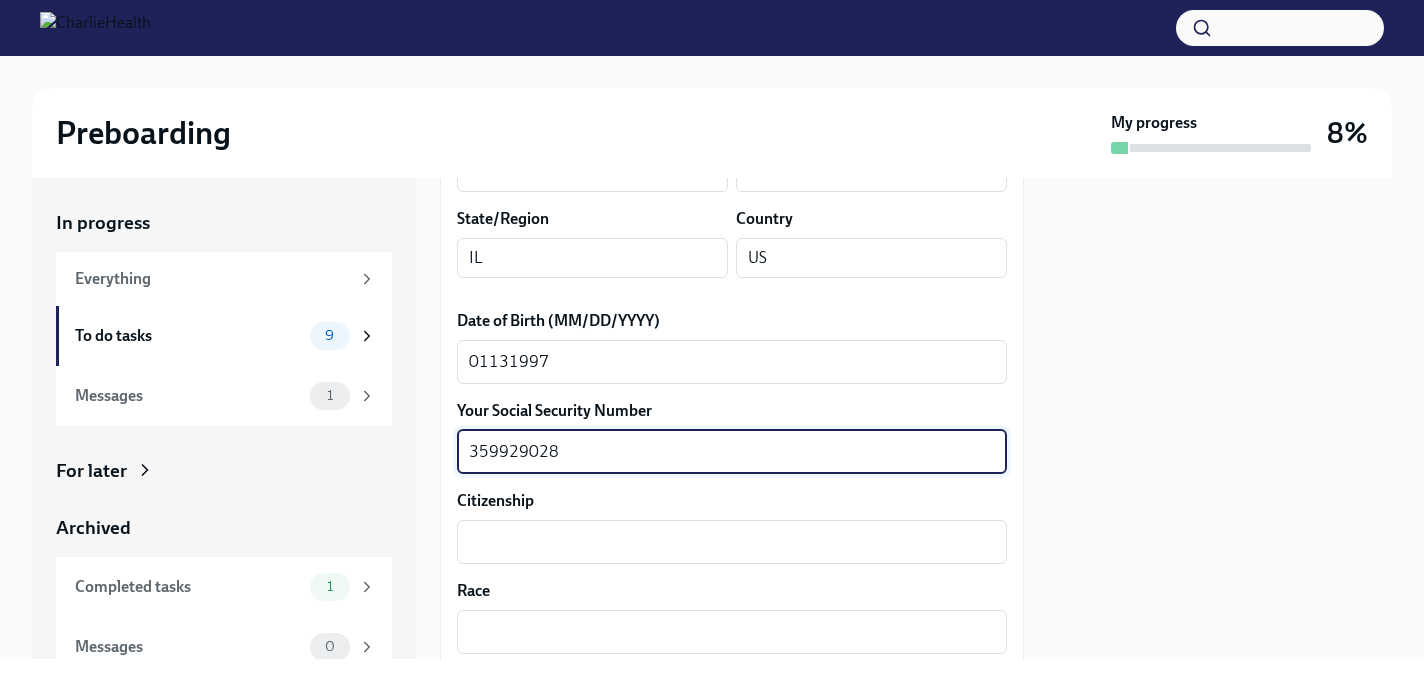 scroll, scrollTop: 948, scrollLeft: 0, axis: vertical 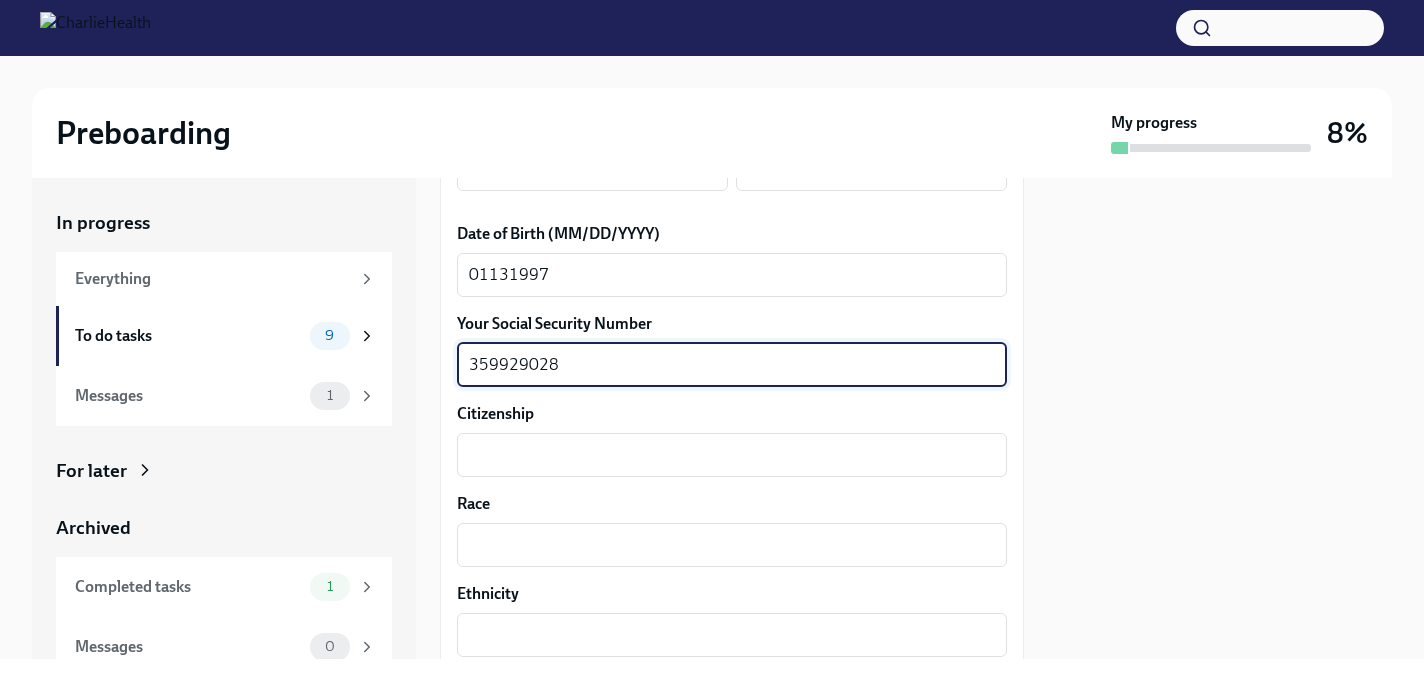 type on "359929028" 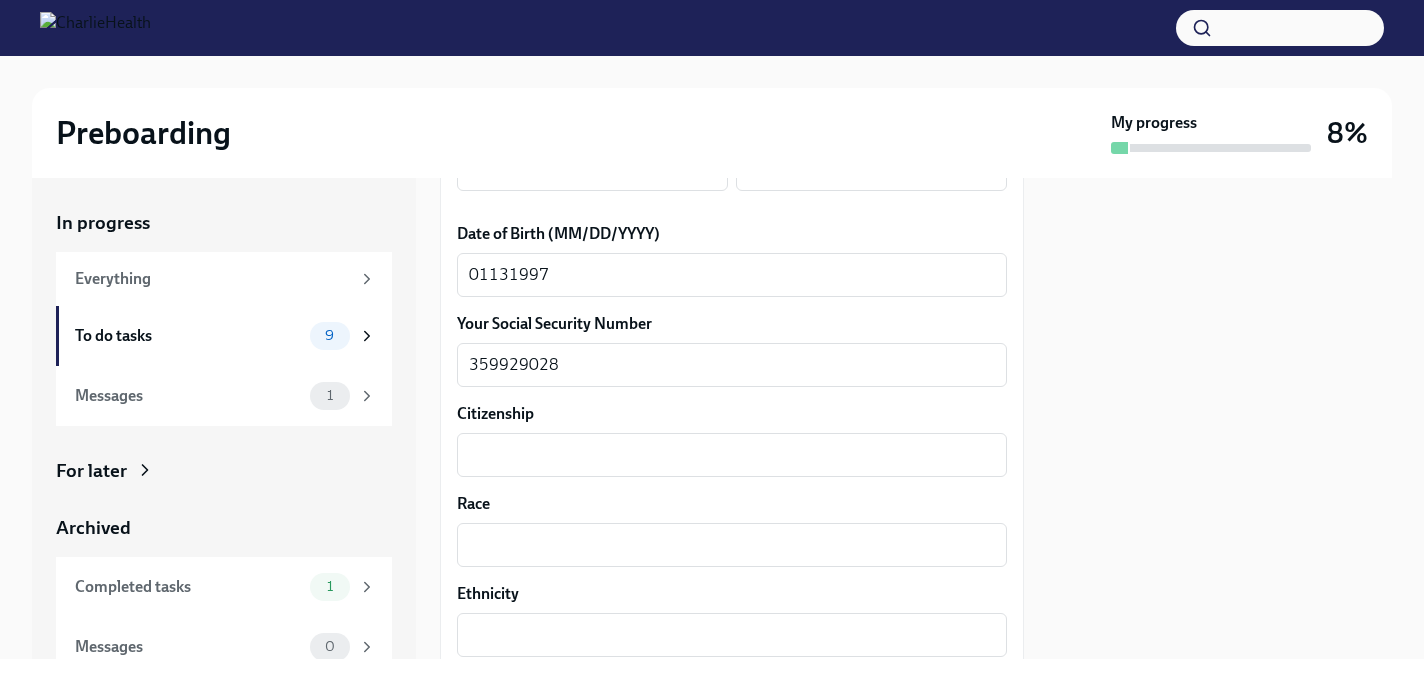click on "Your preferred first name Williams-Roby x ​ Your legal last name Williams-Roby x ​ Please provide any previous names/ aliases-put None if N/A x ​ Street Address 1 2835 Gabriella St Unit 402 ​ Street Address 2 Apt 402 ​ Postal Code 60515 ​ City Downers Grove ​ State/Region IL ​ Country US ​ Date of Birth (MM/DD/YYYY) 01131997 x ​ Your Social Security Number 359929028 x ​ Citizenship x ​ Race x ​ Ethnicity x ​ Gender x ​ Birth City and State x ​ Birth Country x ​ Height x ​ Weight x ​ Hair Color x ​ Eye Color x ​ How many years of Mental Health experience do you have? x ​ What's the highest level of degree you've completed? ​ ​ Submit answers" at bounding box center [732, 557] 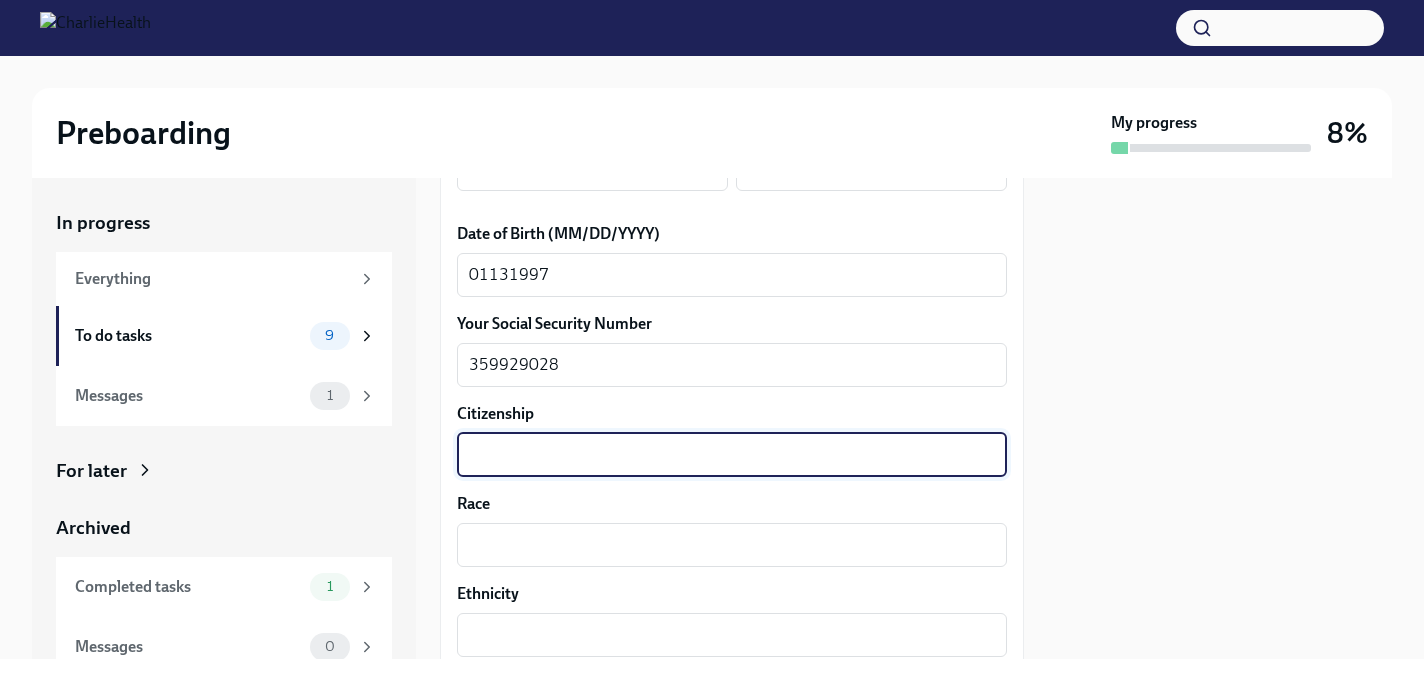 click on "Citizenship" at bounding box center [732, 455] 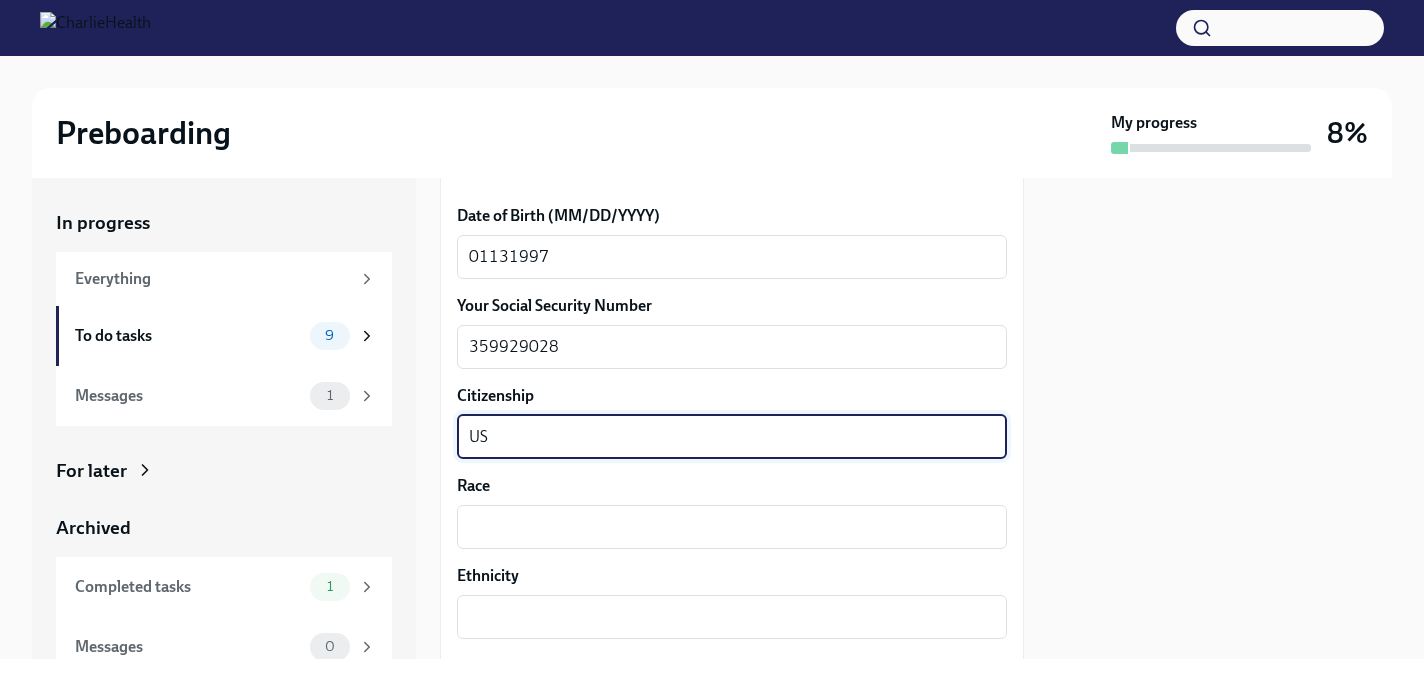 scroll, scrollTop: 1009, scrollLeft: 0, axis: vertical 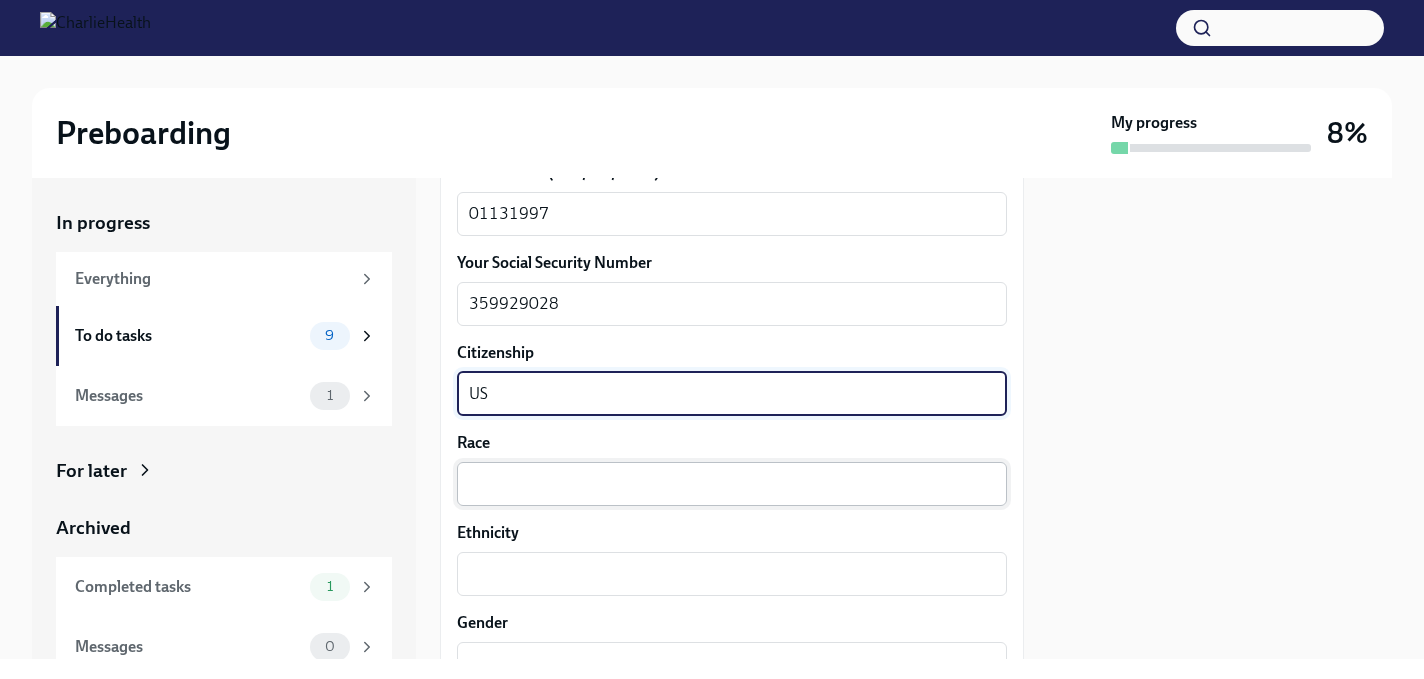 type on "US" 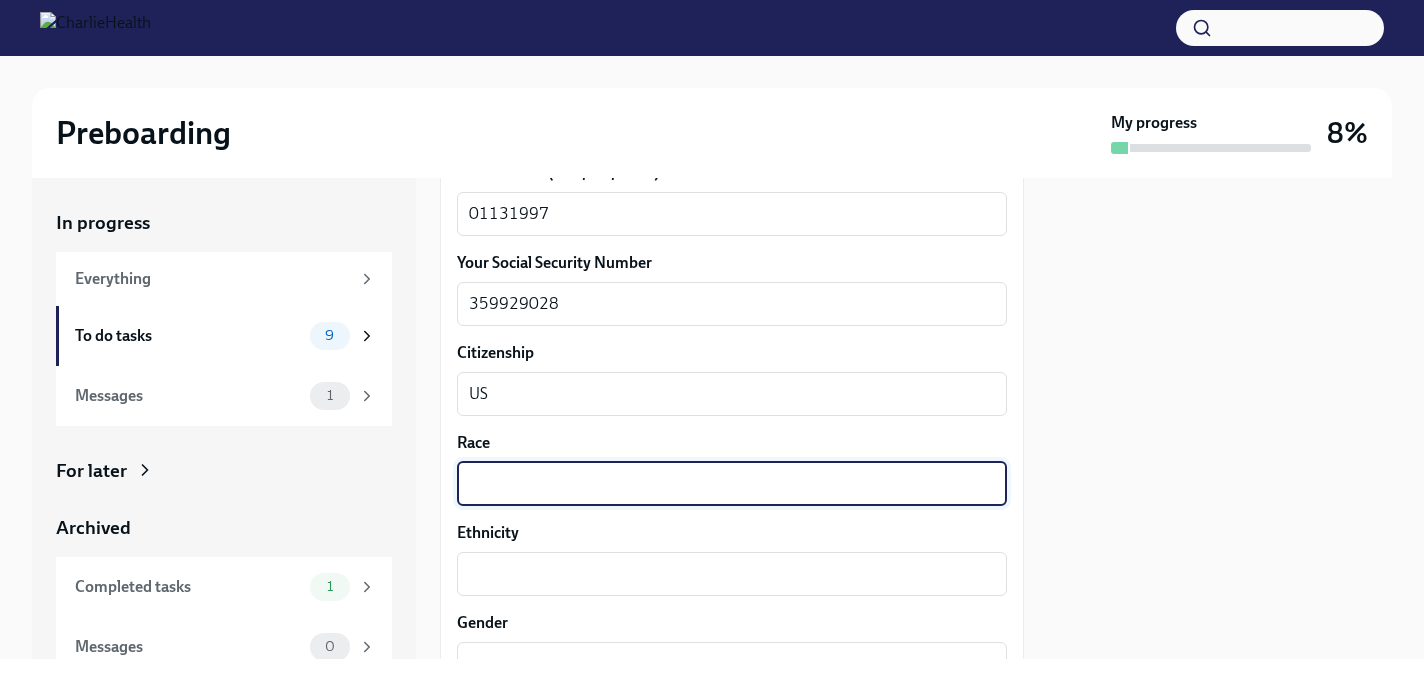 click on "Race" at bounding box center [732, 484] 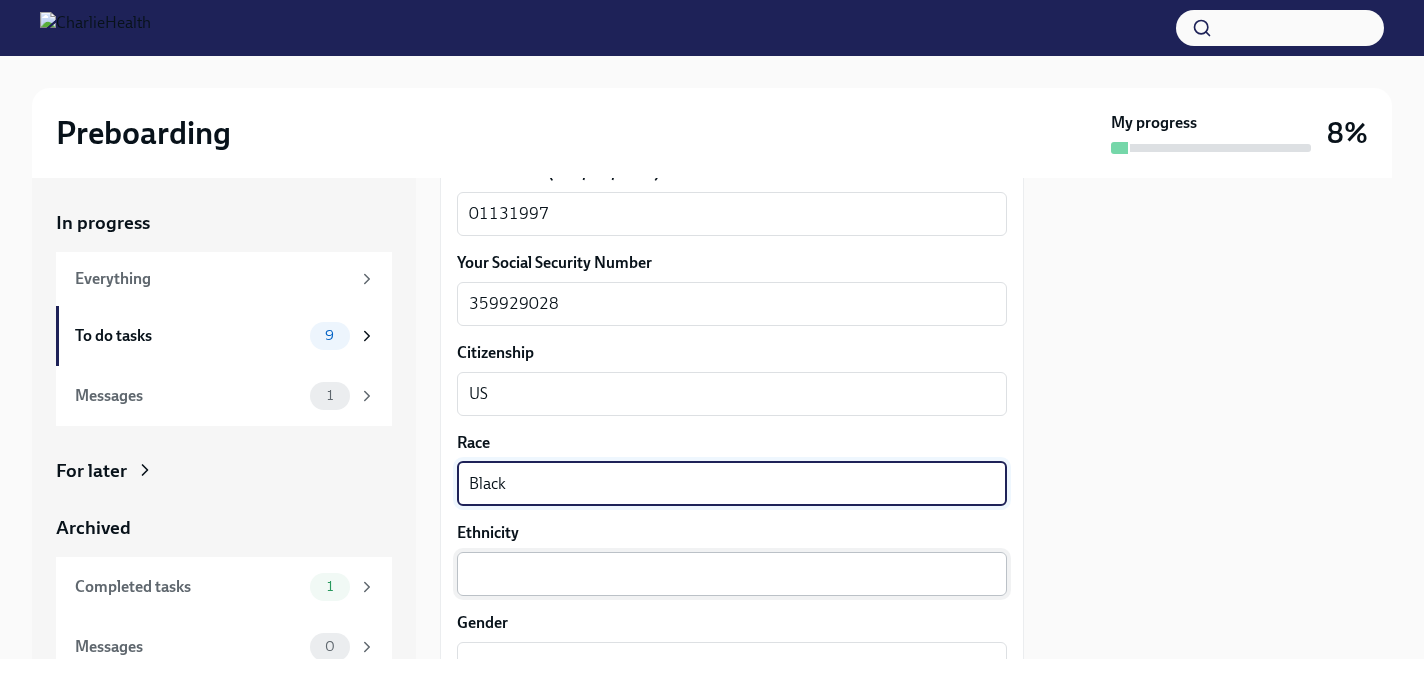 type on "Black" 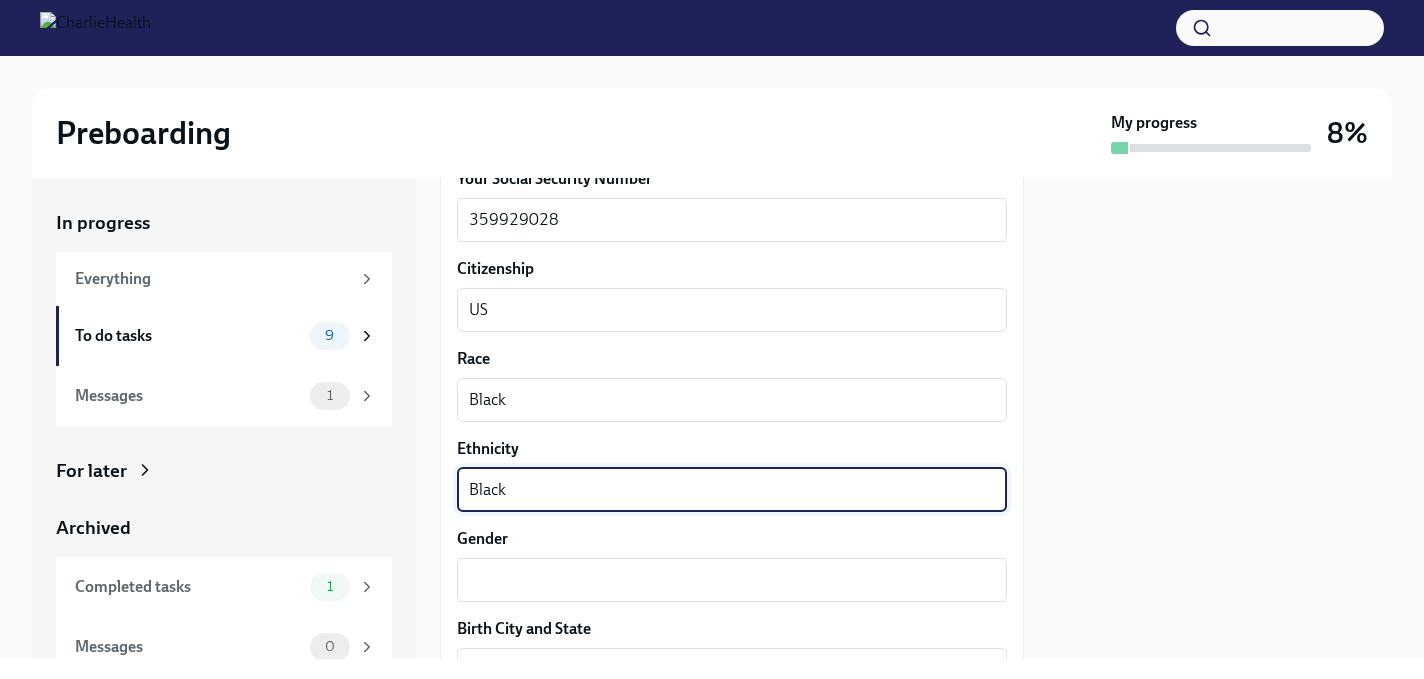 scroll, scrollTop: 1150, scrollLeft: 0, axis: vertical 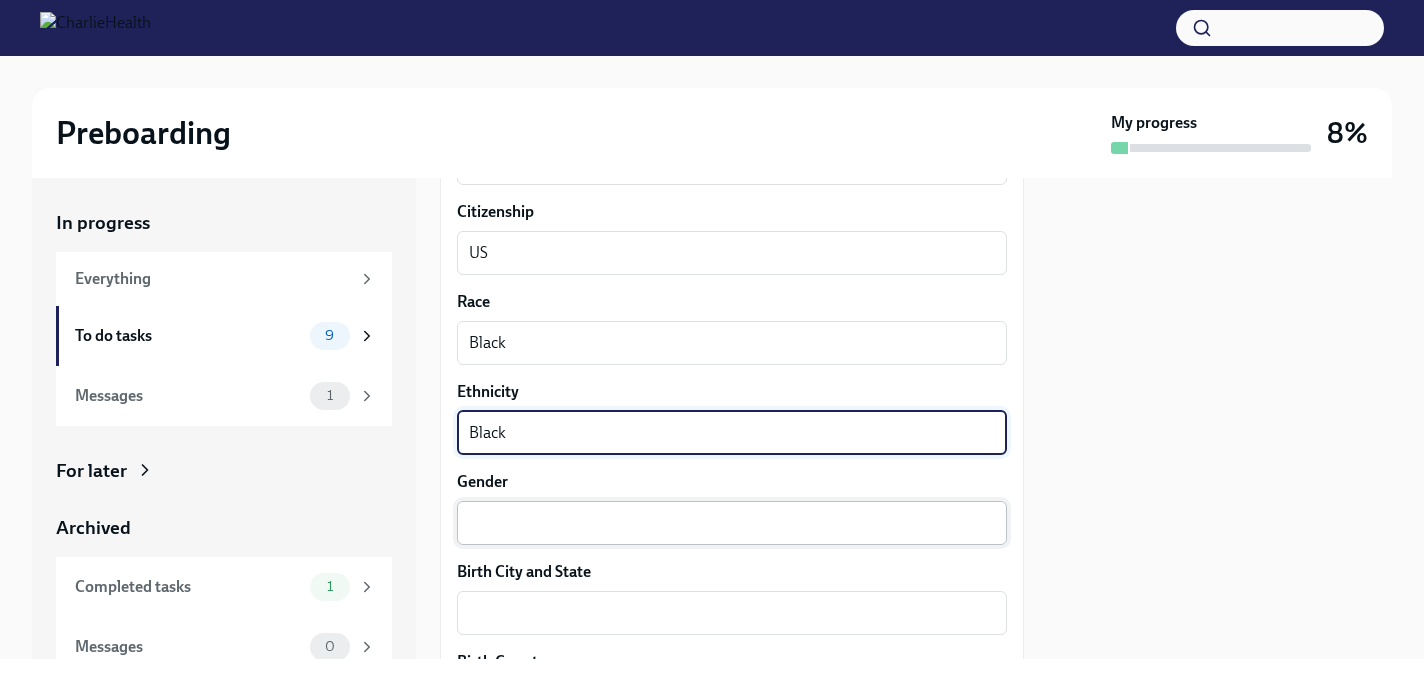 type on "Black" 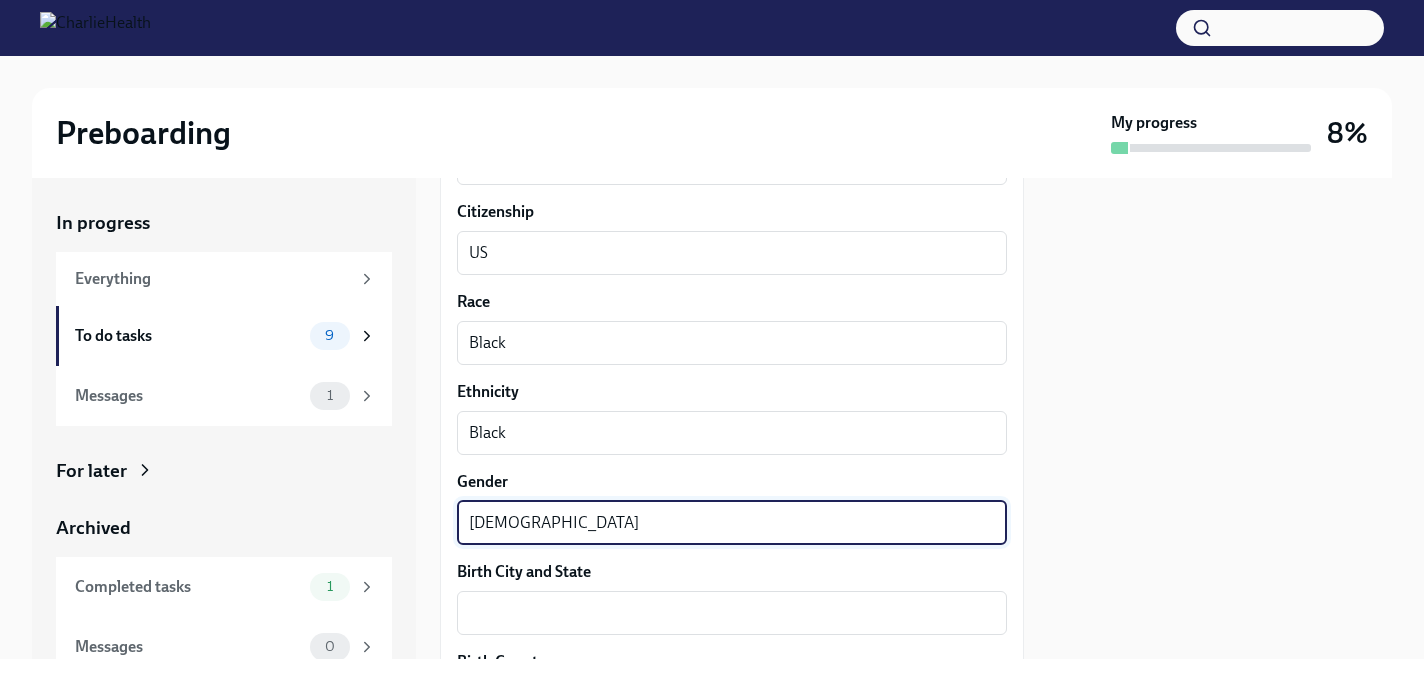 scroll, scrollTop: 1389, scrollLeft: 0, axis: vertical 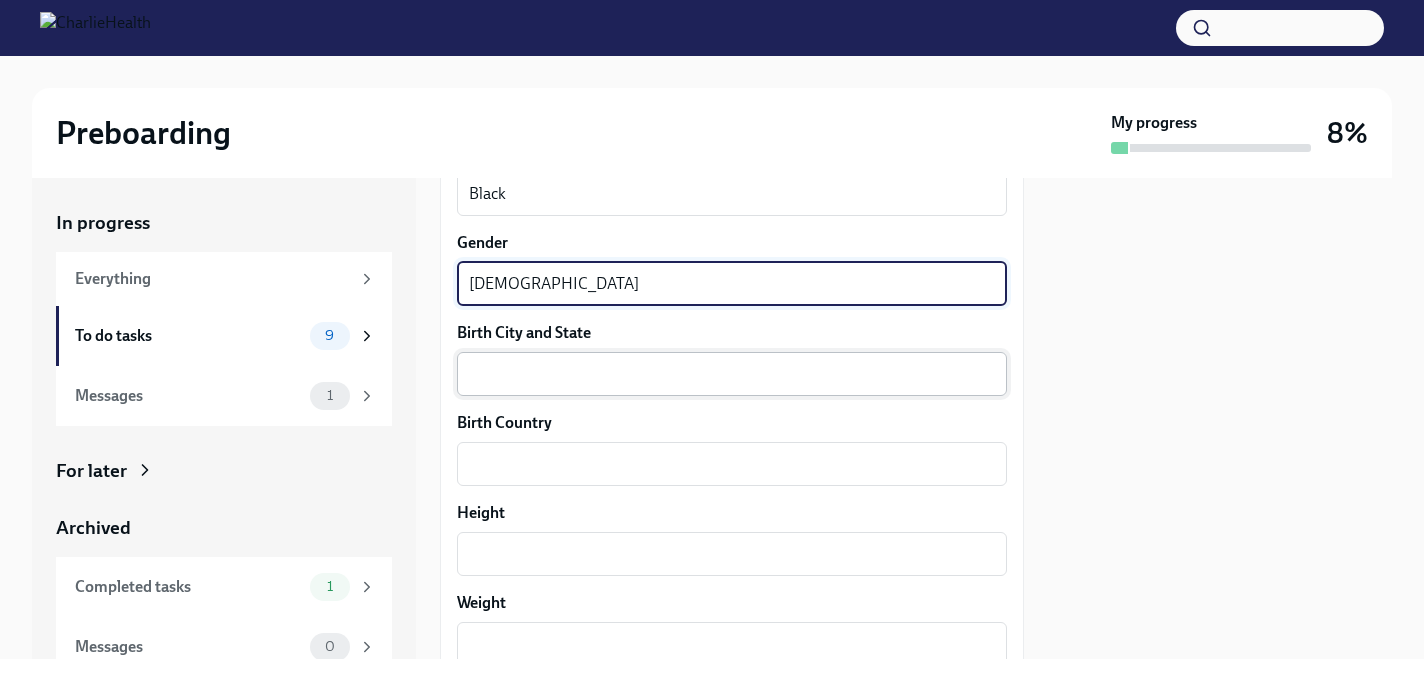 type on "[DEMOGRAPHIC_DATA]" 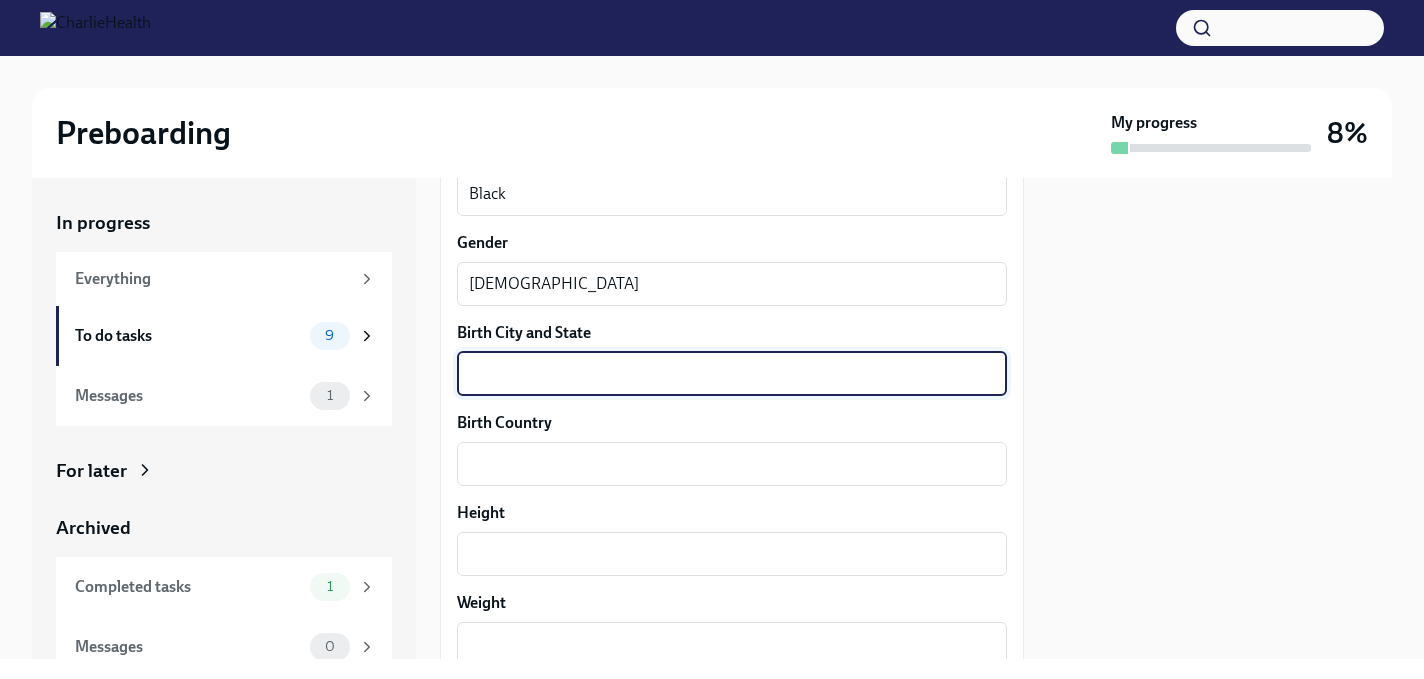 click on "Birth City and State" at bounding box center (732, 374) 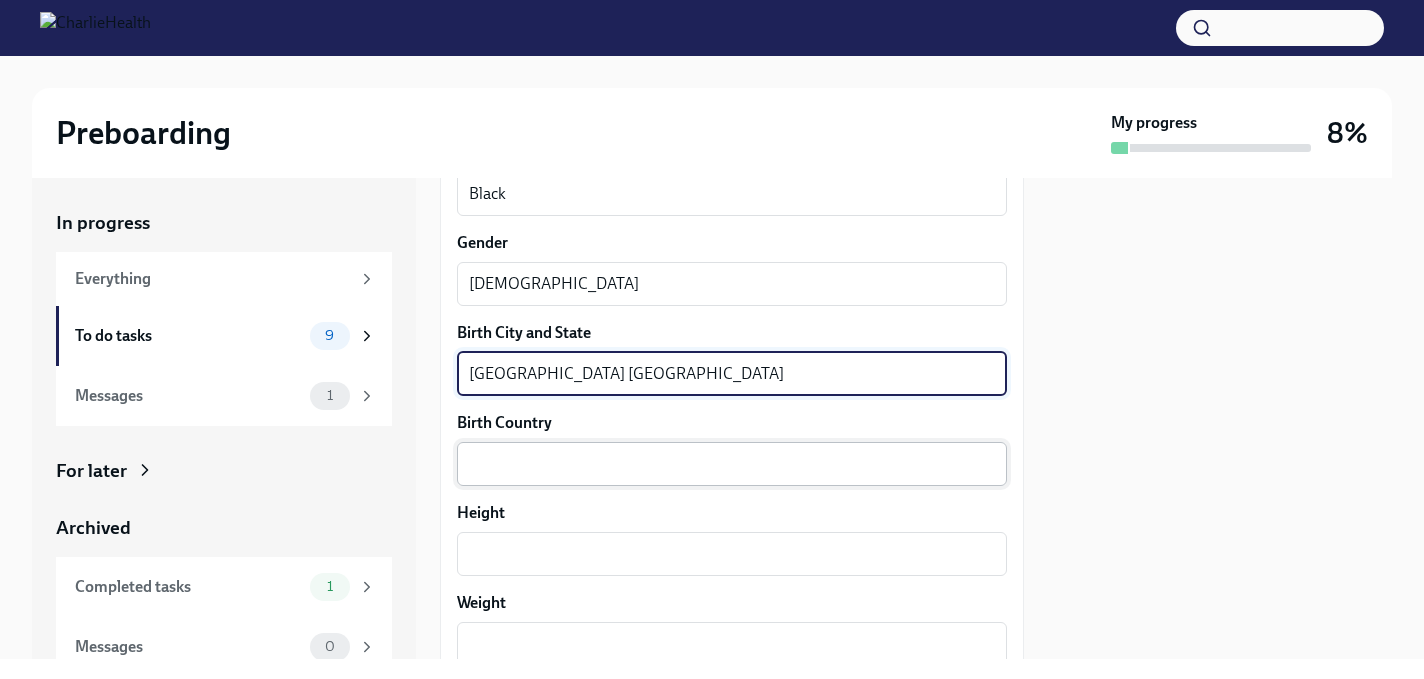 type on "[GEOGRAPHIC_DATA] [GEOGRAPHIC_DATA]" 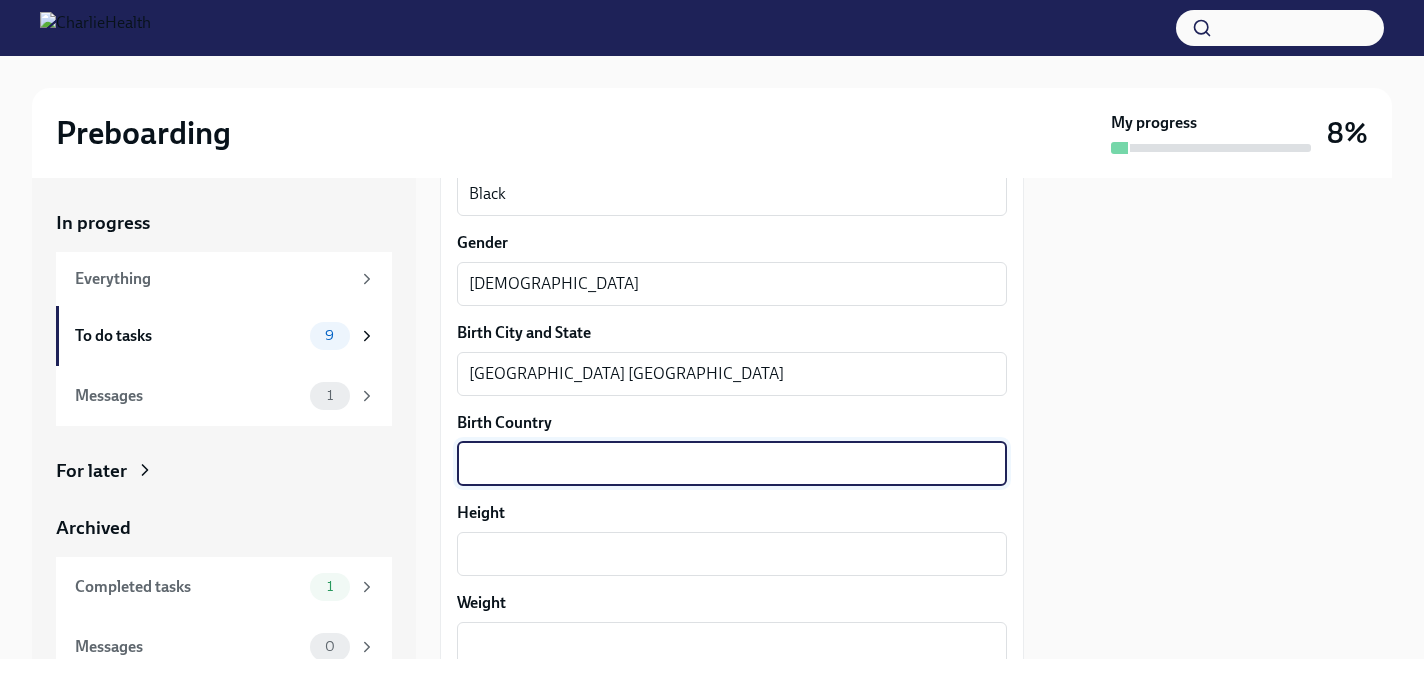 click on "Birth Country" at bounding box center [732, 464] 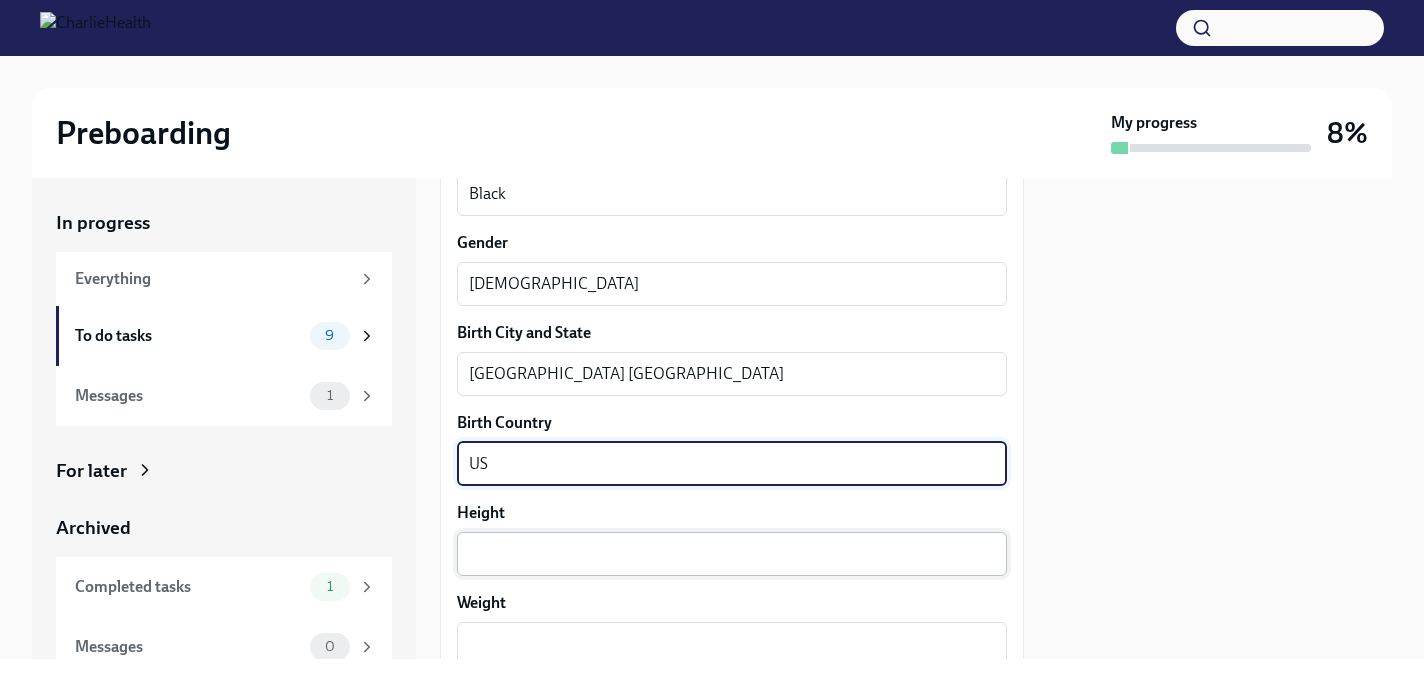 type on "US" 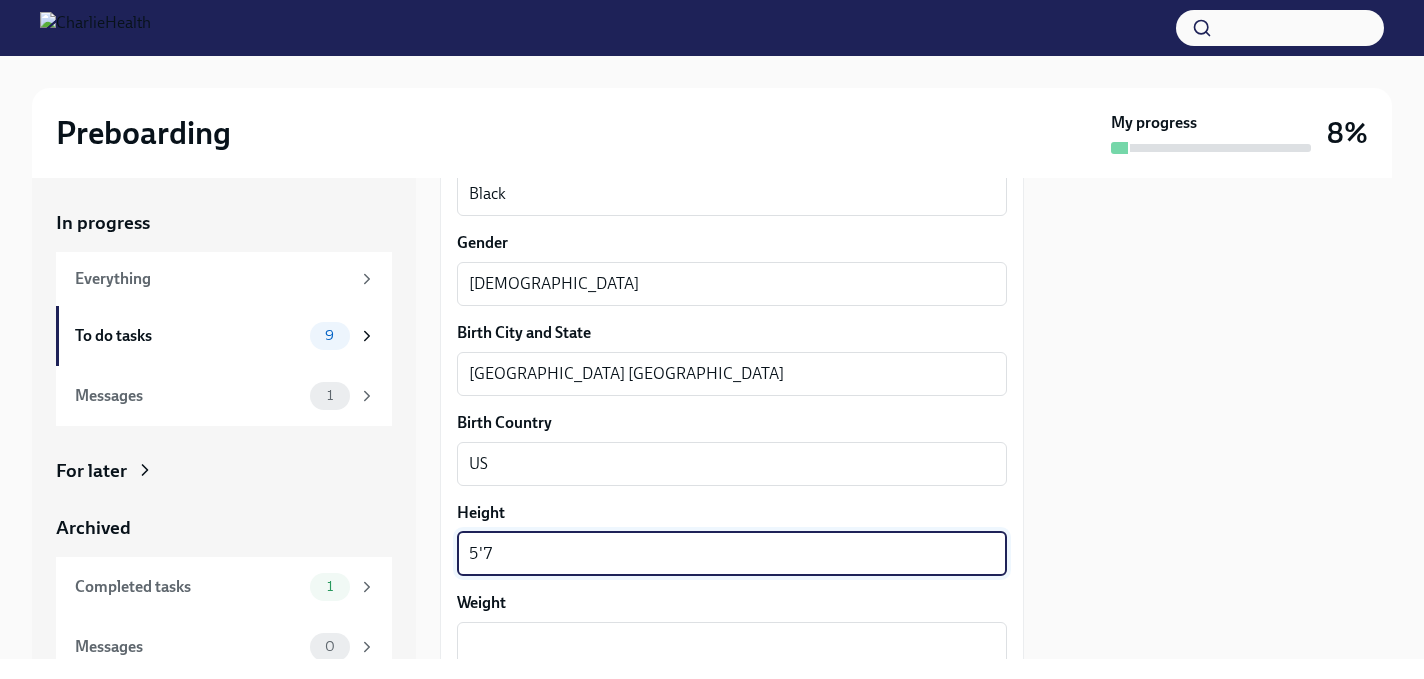 scroll, scrollTop: 1518, scrollLeft: 0, axis: vertical 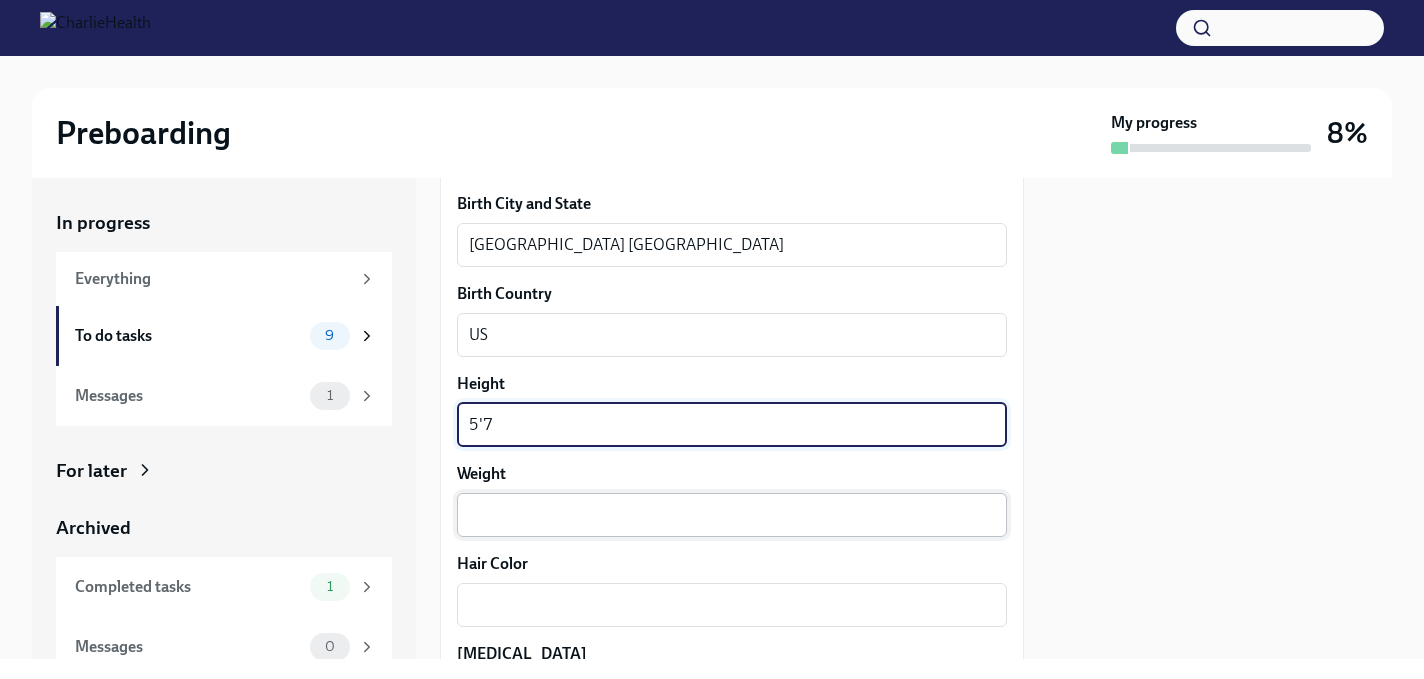 type on "5'7" 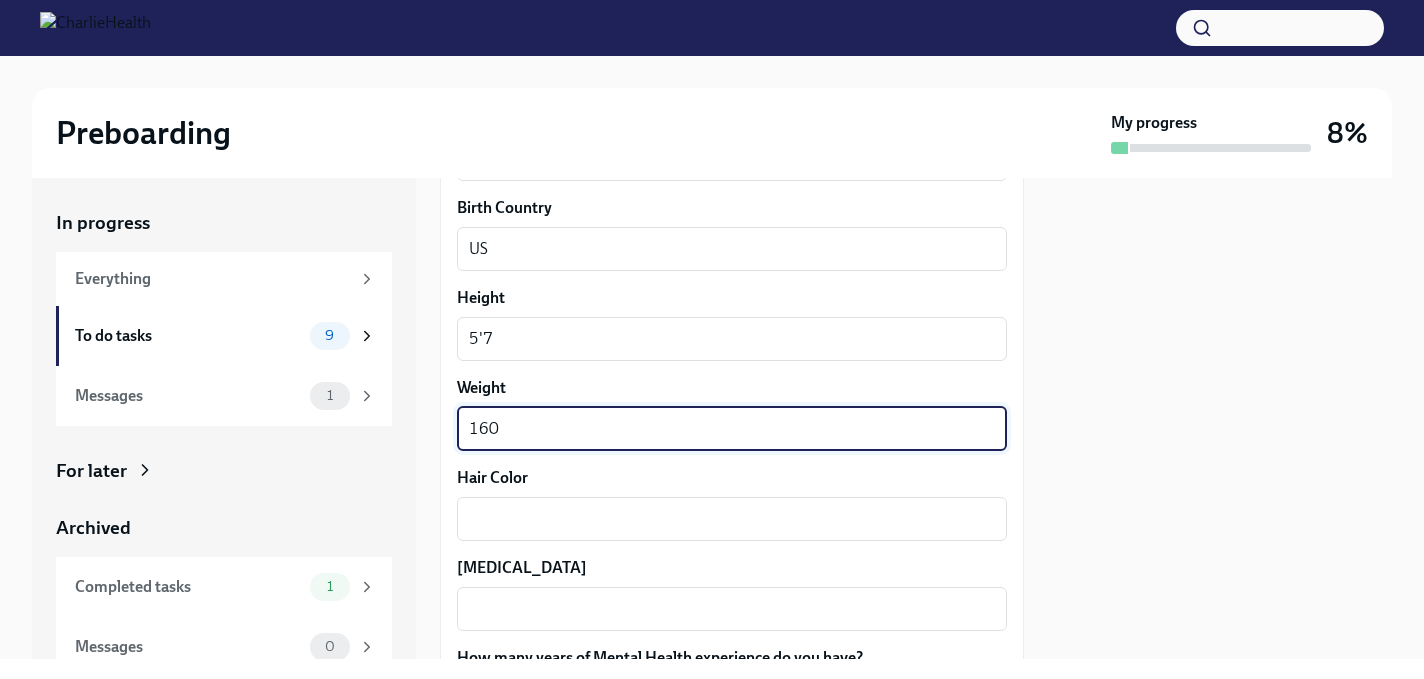 scroll, scrollTop: 1721, scrollLeft: 0, axis: vertical 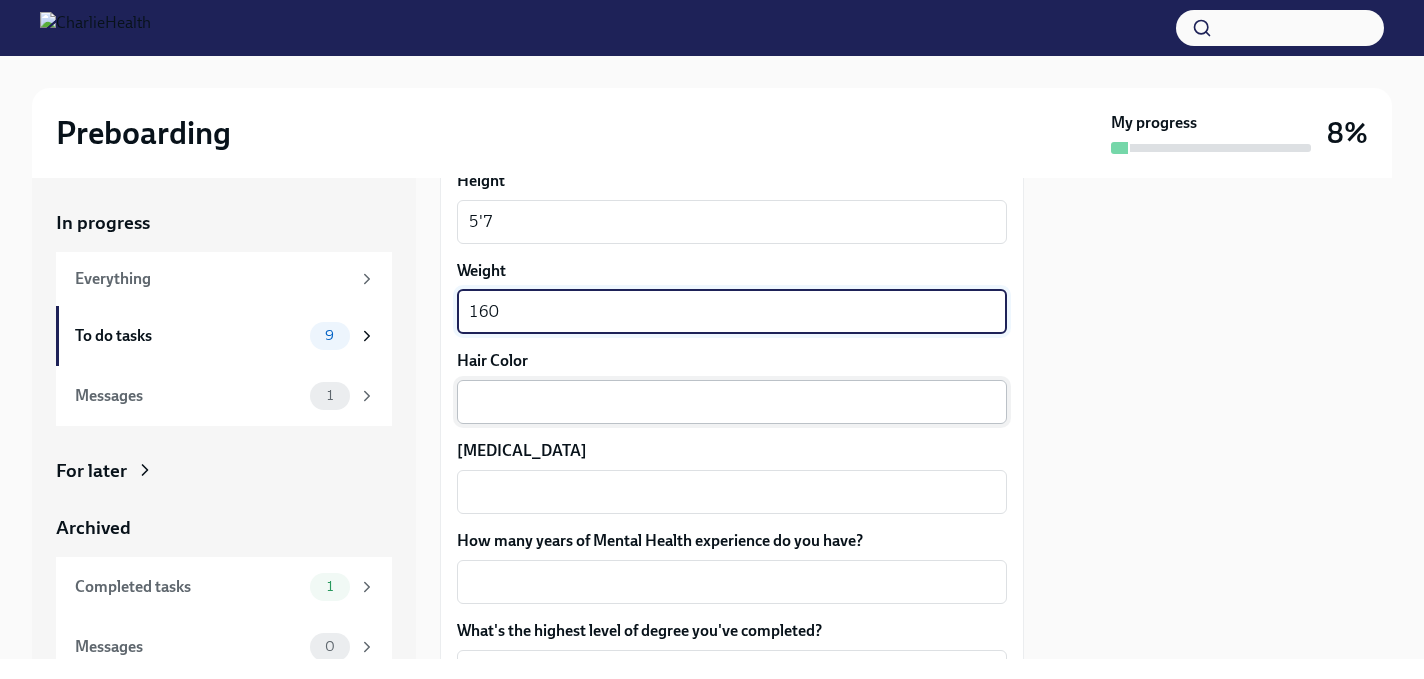 type on "160" 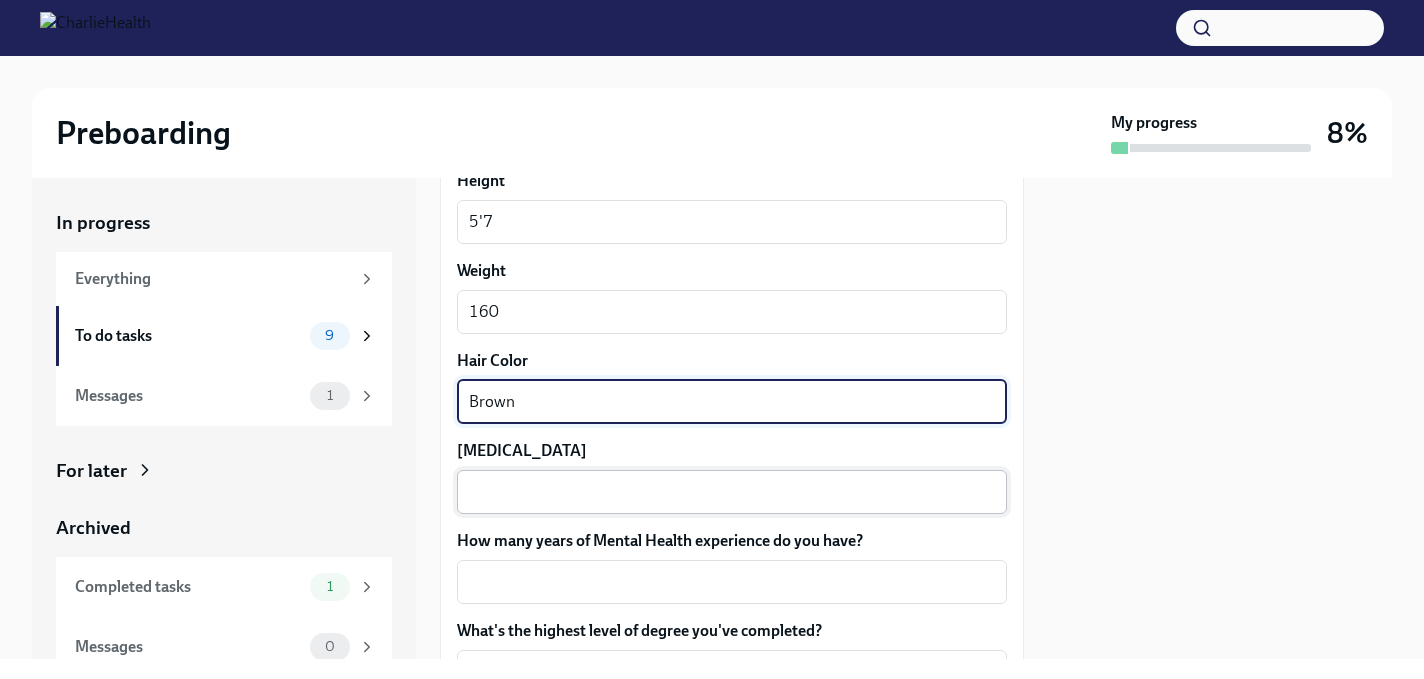 type on "Brown" 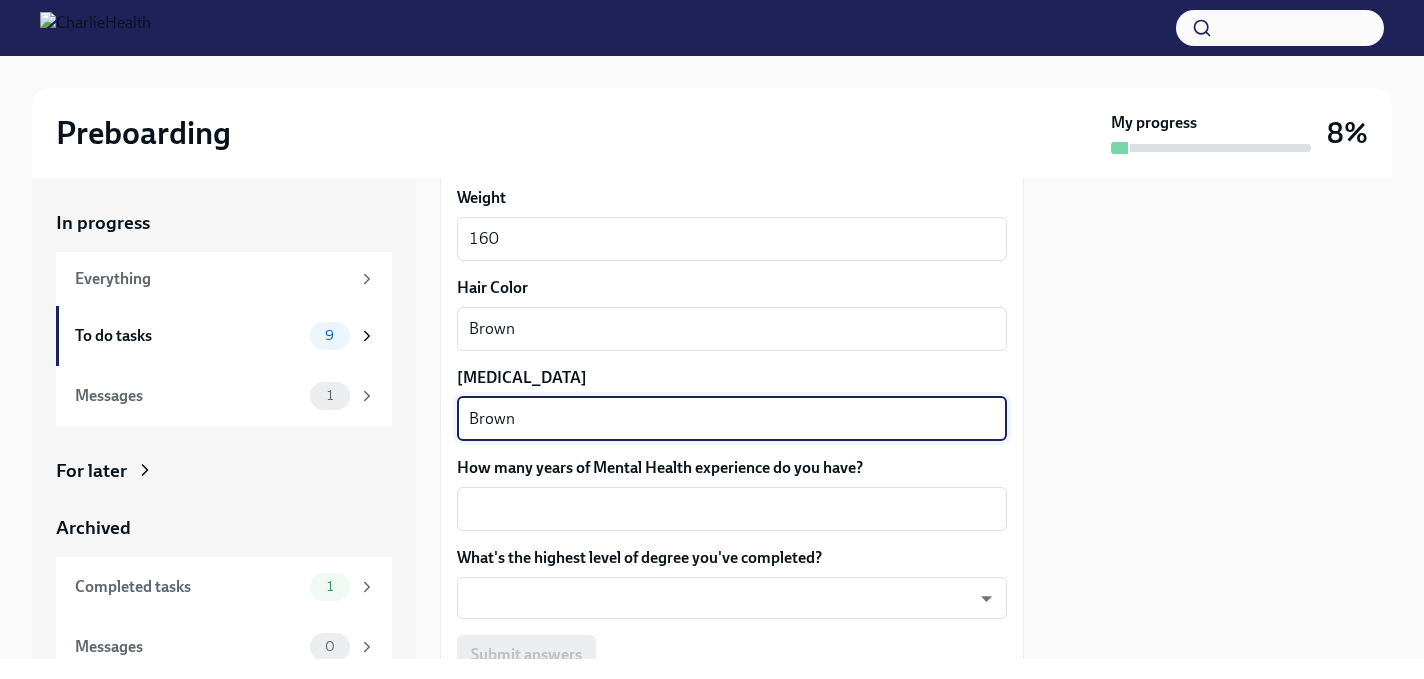 scroll, scrollTop: 1808, scrollLeft: 0, axis: vertical 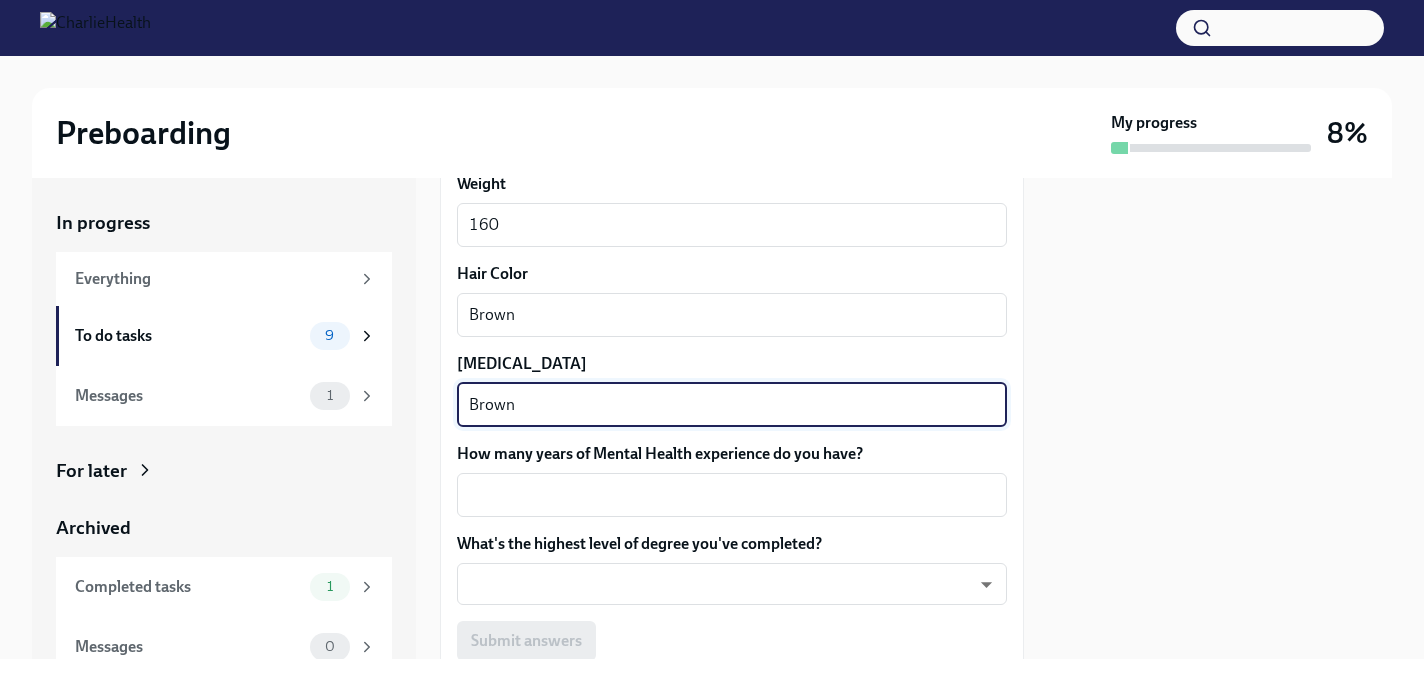 type on "Brown" 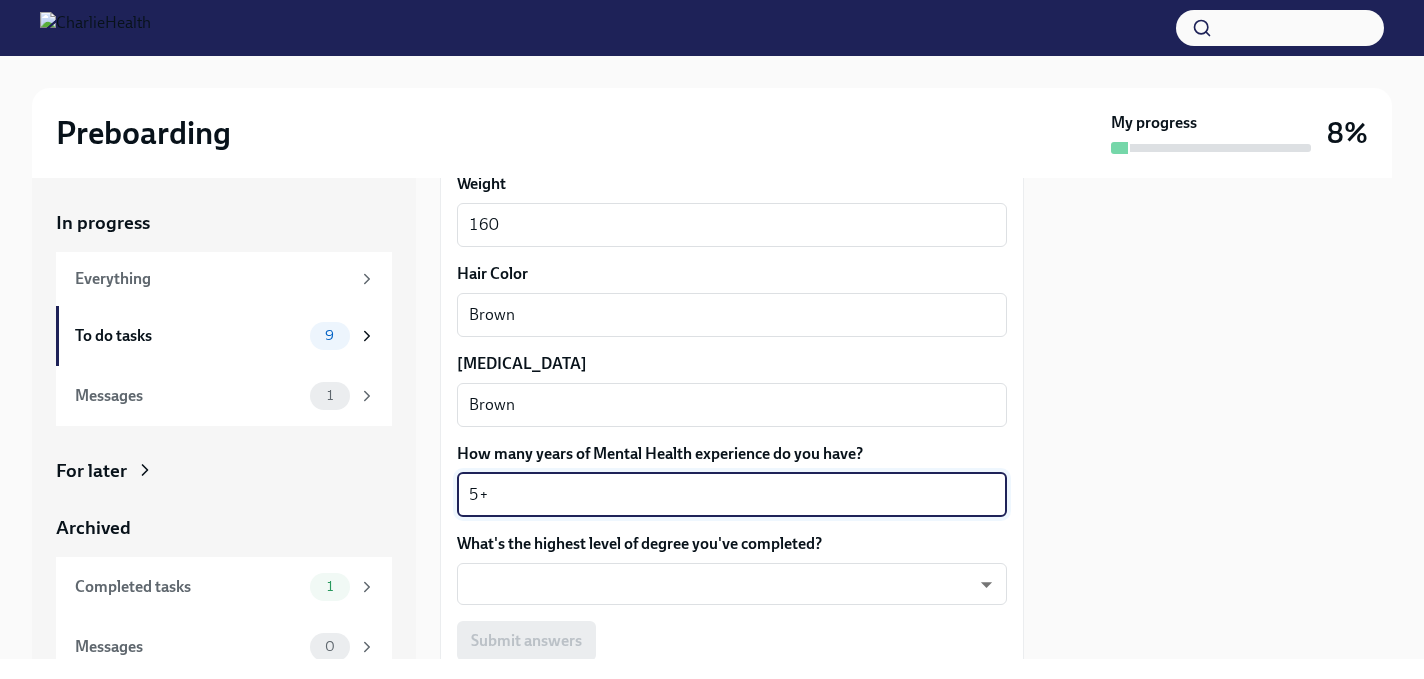 type on "5+" 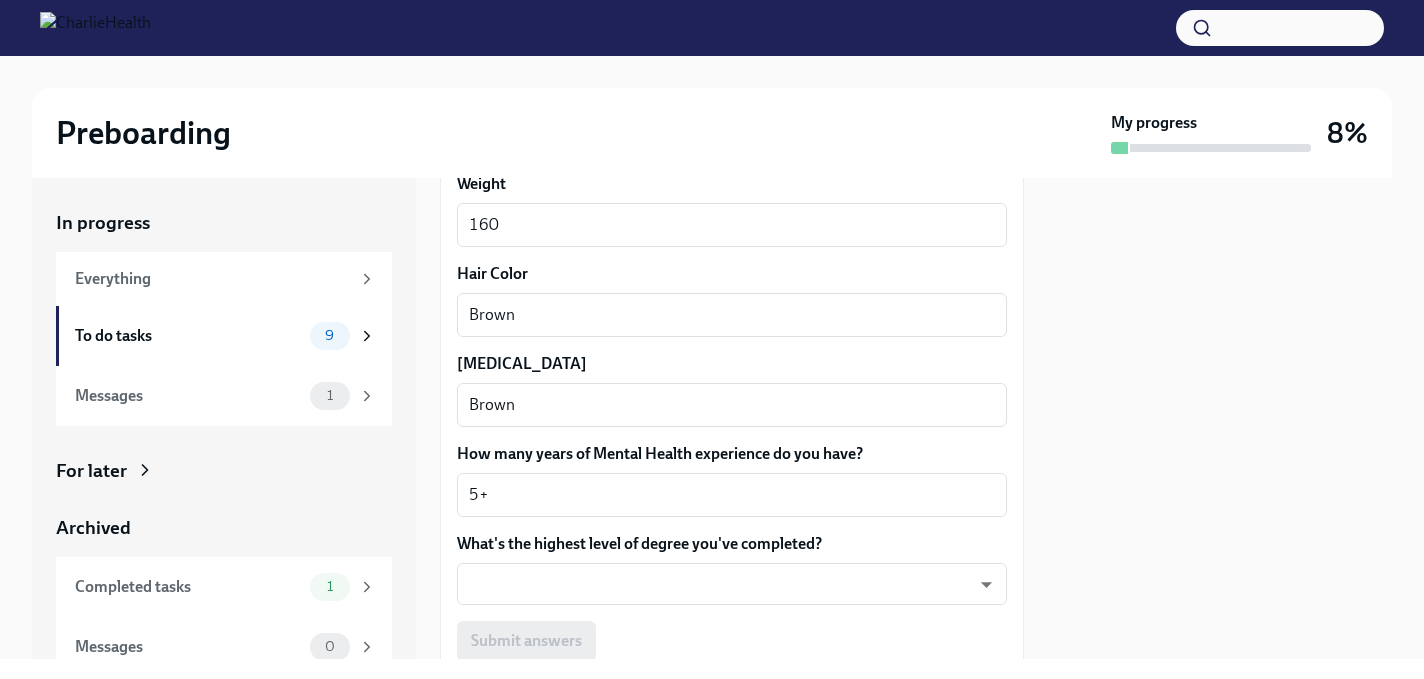 scroll, scrollTop: 1972, scrollLeft: 0, axis: vertical 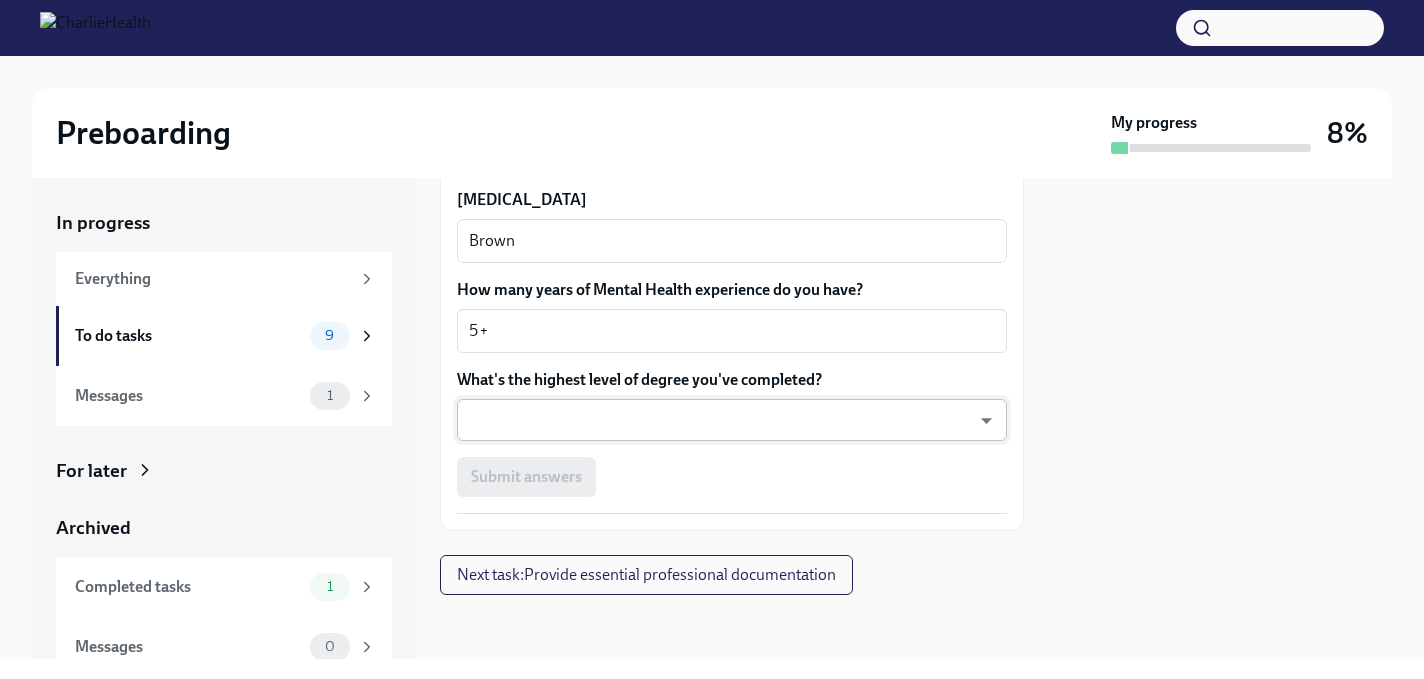 click on "Preboarding My progress 8% In progress Everything To do tasks 9 Messages 1 For later Archived Completed tasks 1 Messages 0 Fill out the onboarding form To Do Due  tomorrow We need some info from you to start setting you up in payroll and other systems.  Please fill out this form ASAP  Please note each field needs to be completed in order for you to submit.
Note : Please fill out this form as accurately as possible. Several states require specific demographic information that we have to input on your behalf. We understand that some of these questions feel personal to answer, and we appreciate your understanding that this is required for compliance clearance. About you Your preferred first name Williams-Roby x ​ Your legal last name Williams-Roby x ​ Please provide any previous names/ aliases-put None if N/A x ​ Street Address 1 2835 Gabriella St Unit 402 ​ Street Address 2 Apt 402 ​ Postal Code 60515 ​ City Downers Grove ​ State/Region IL ​ Country US ​ 01131997 x ​ 359929028" at bounding box center [712, 339] 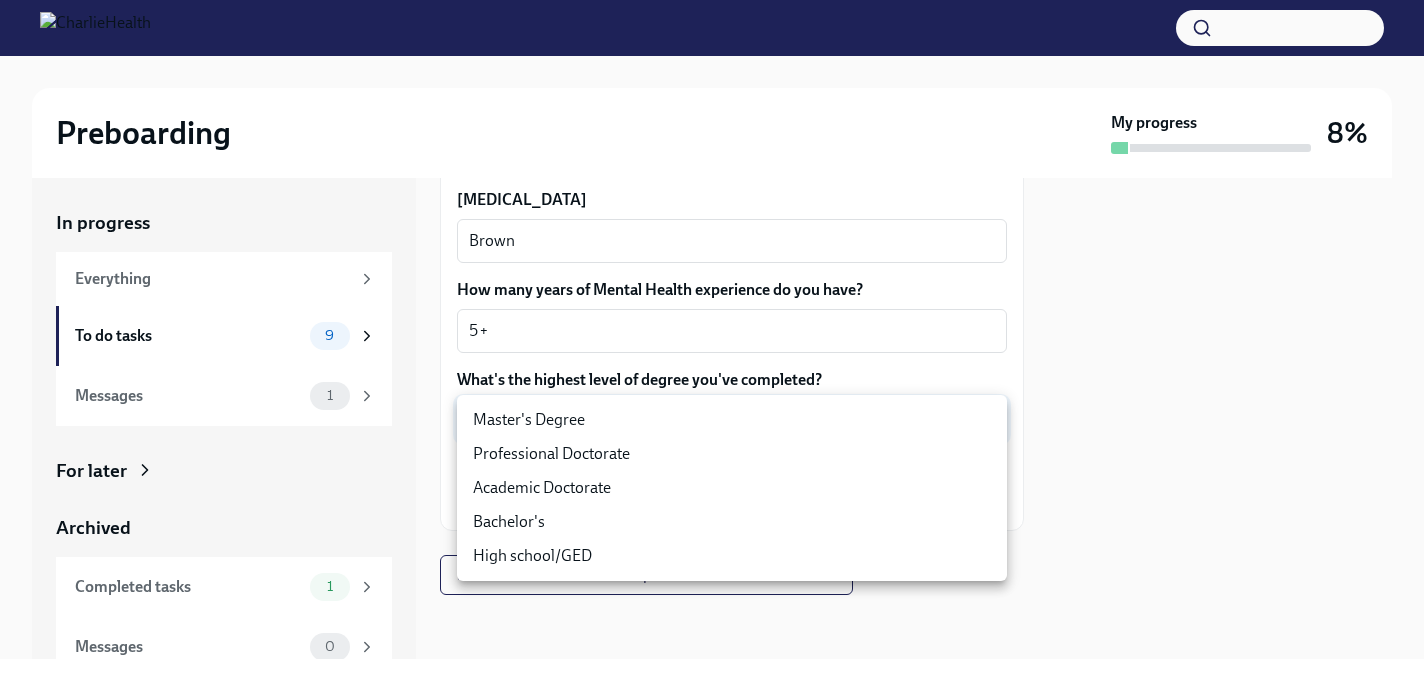 click on "Master's Degree" at bounding box center [732, 420] 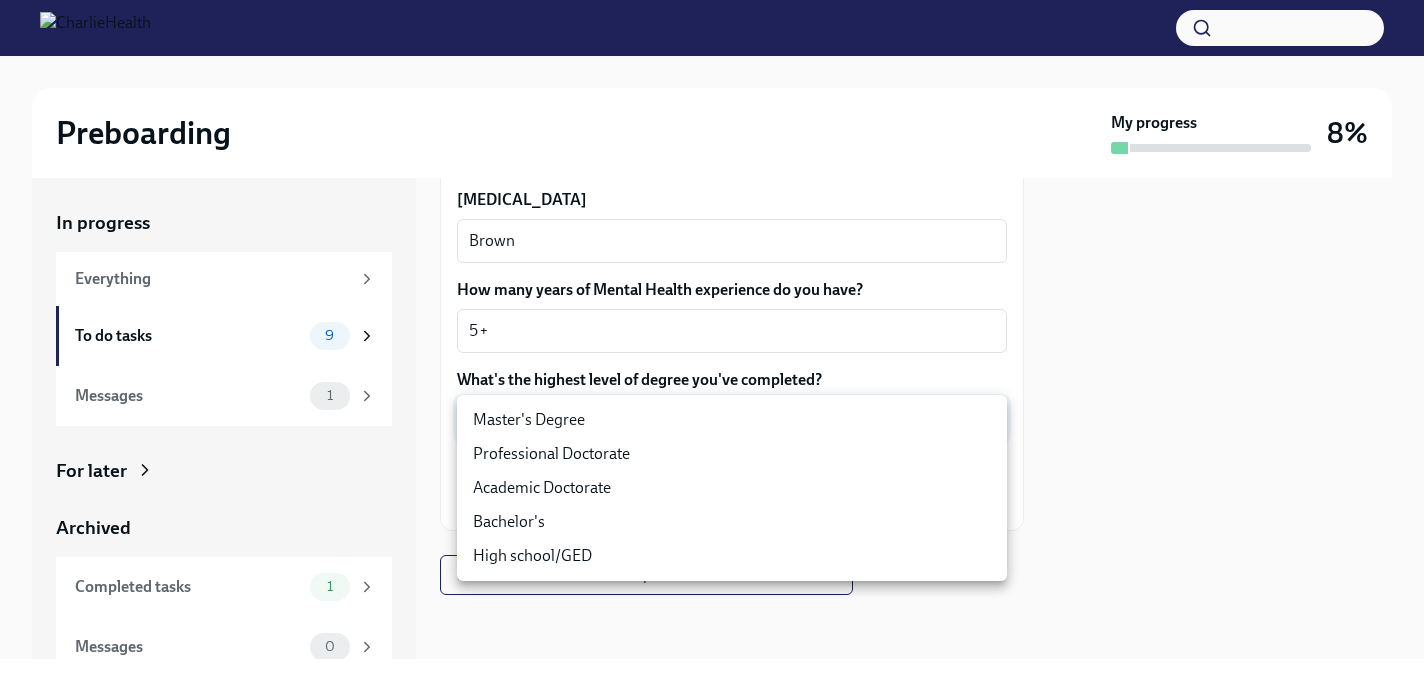type on "2vBr-ghkD" 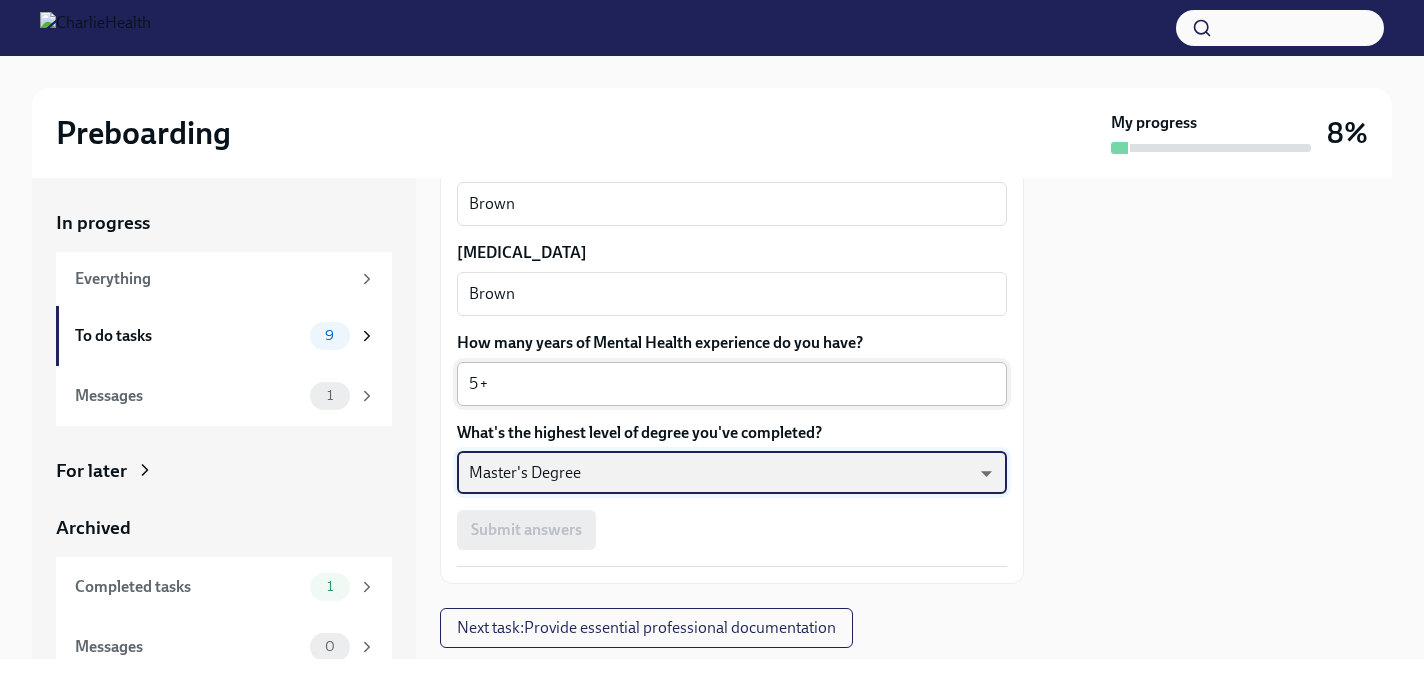 scroll, scrollTop: 1972, scrollLeft: 0, axis: vertical 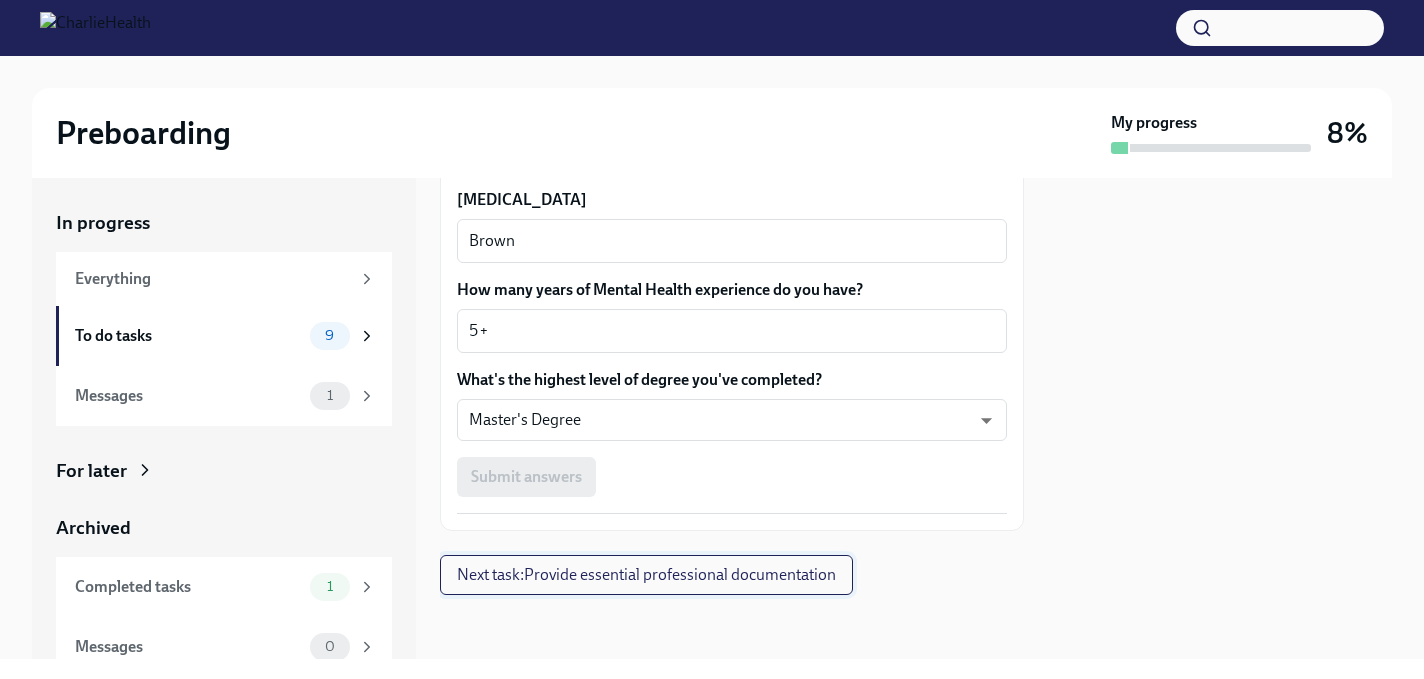 click on "Next task :  Provide essential professional documentation" at bounding box center (646, 575) 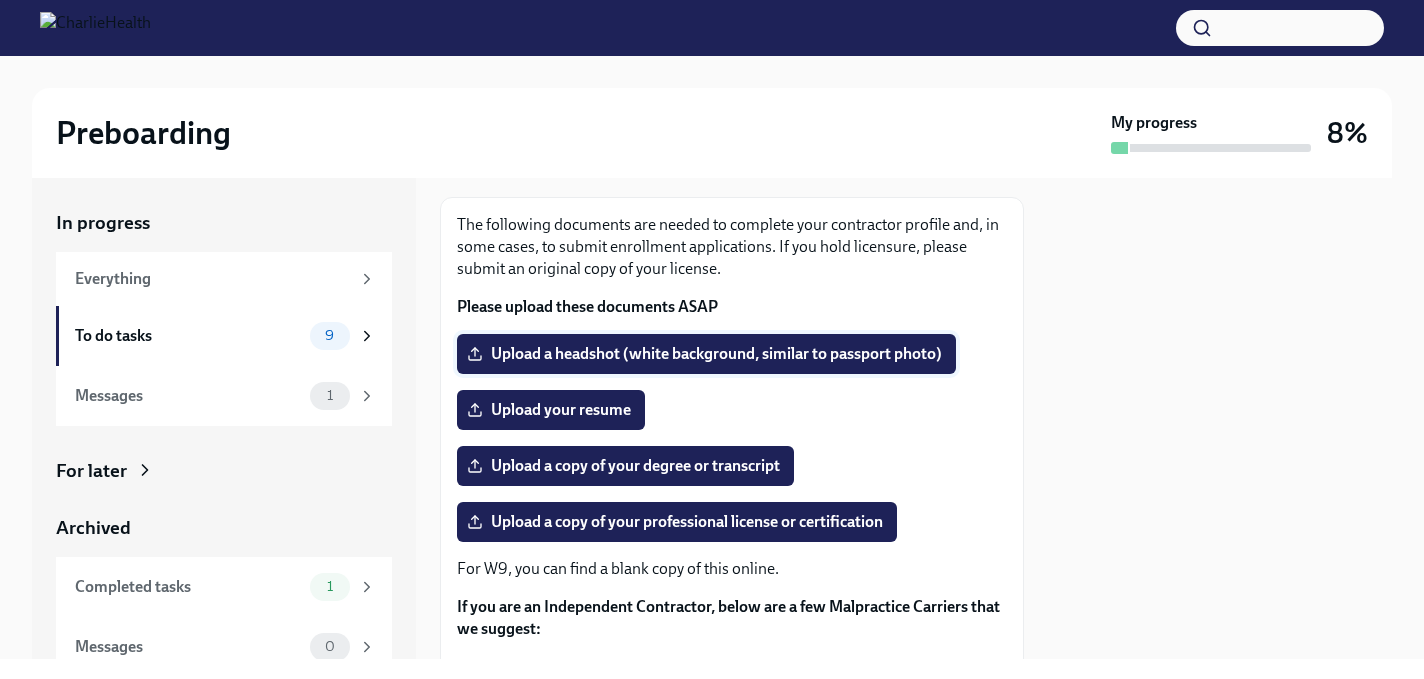 scroll, scrollTop: 193, scrollLeft: 0, axis: vertical 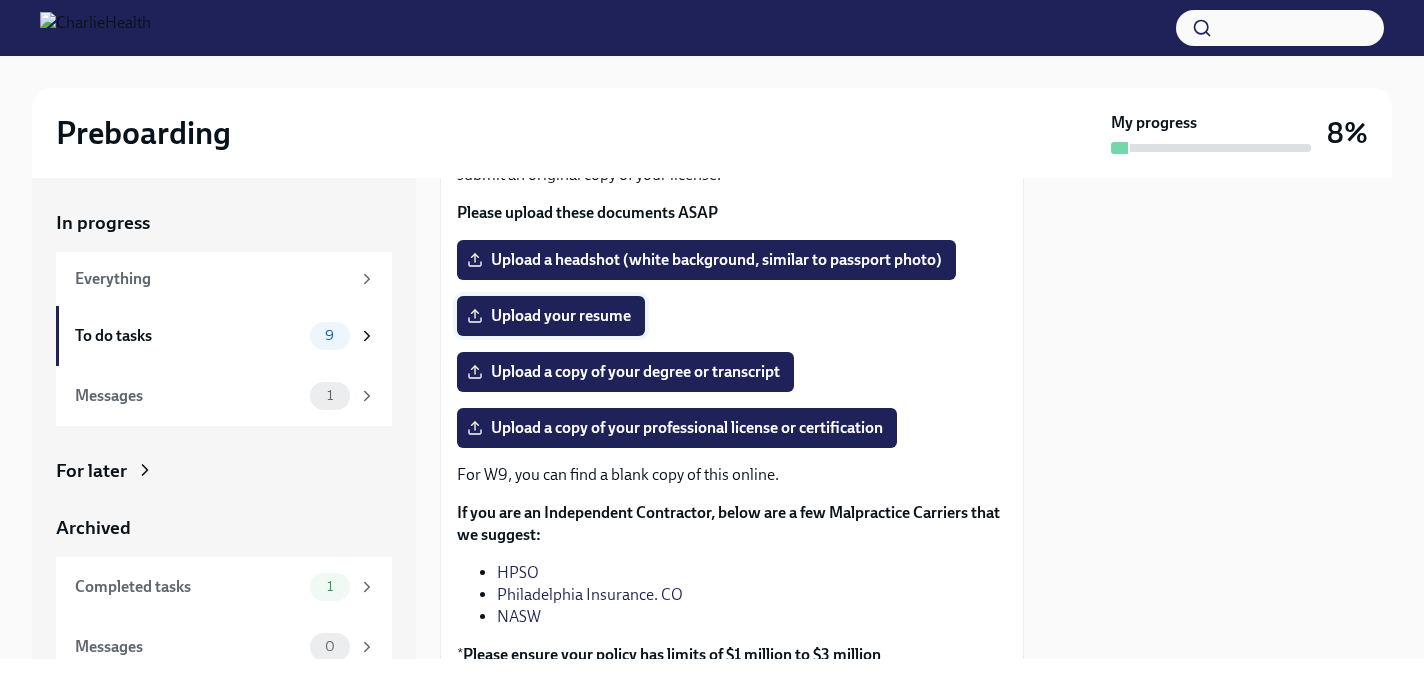 click on "Upload your resume" at bounding box center [551, 316] 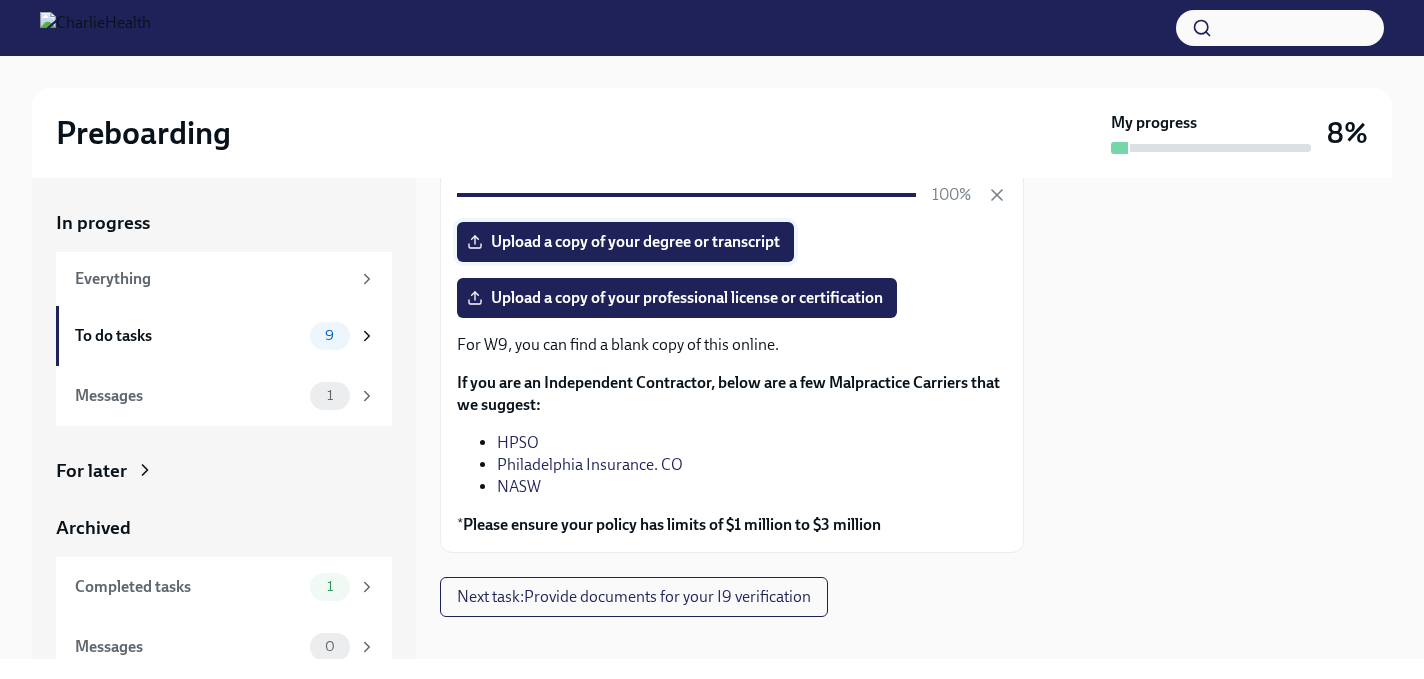 scroll, scrollTop: 309, scrollLeft: 0, axis: vertical 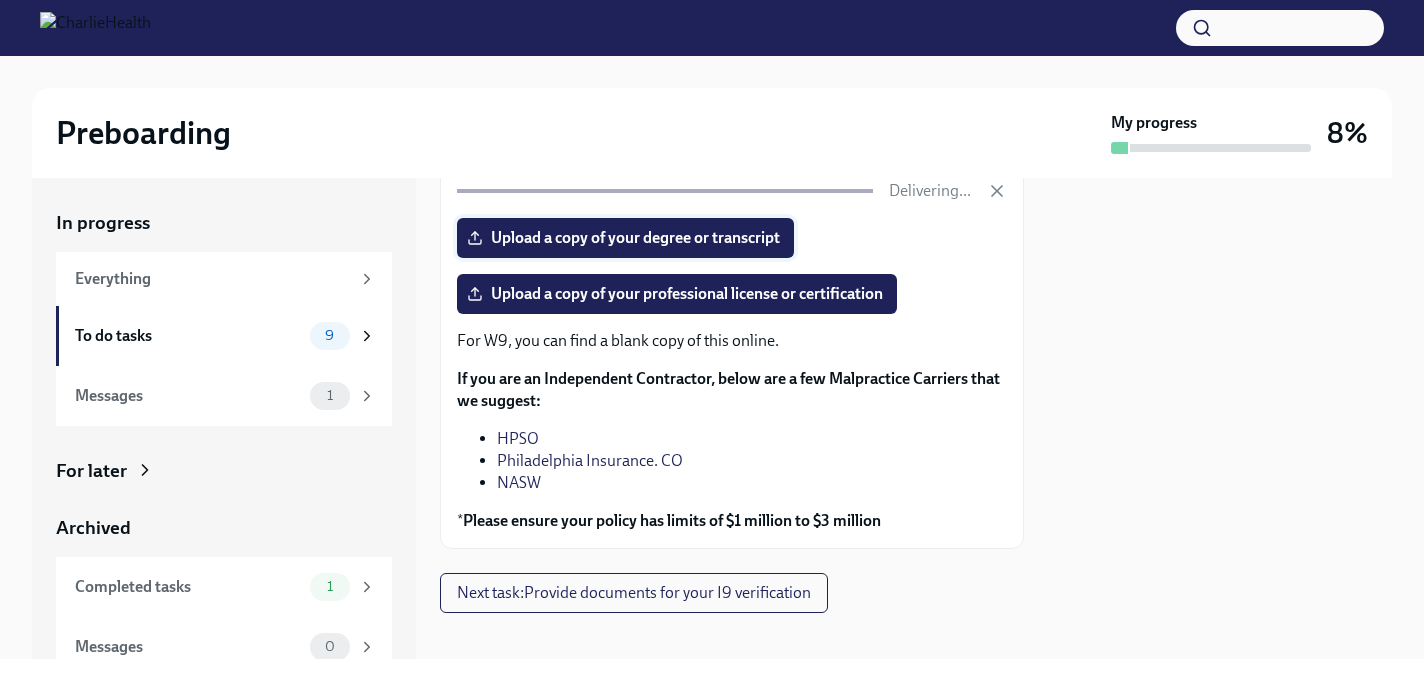 click on "Upload a copy of your degree or transcript" at bounding box center [625, 238] 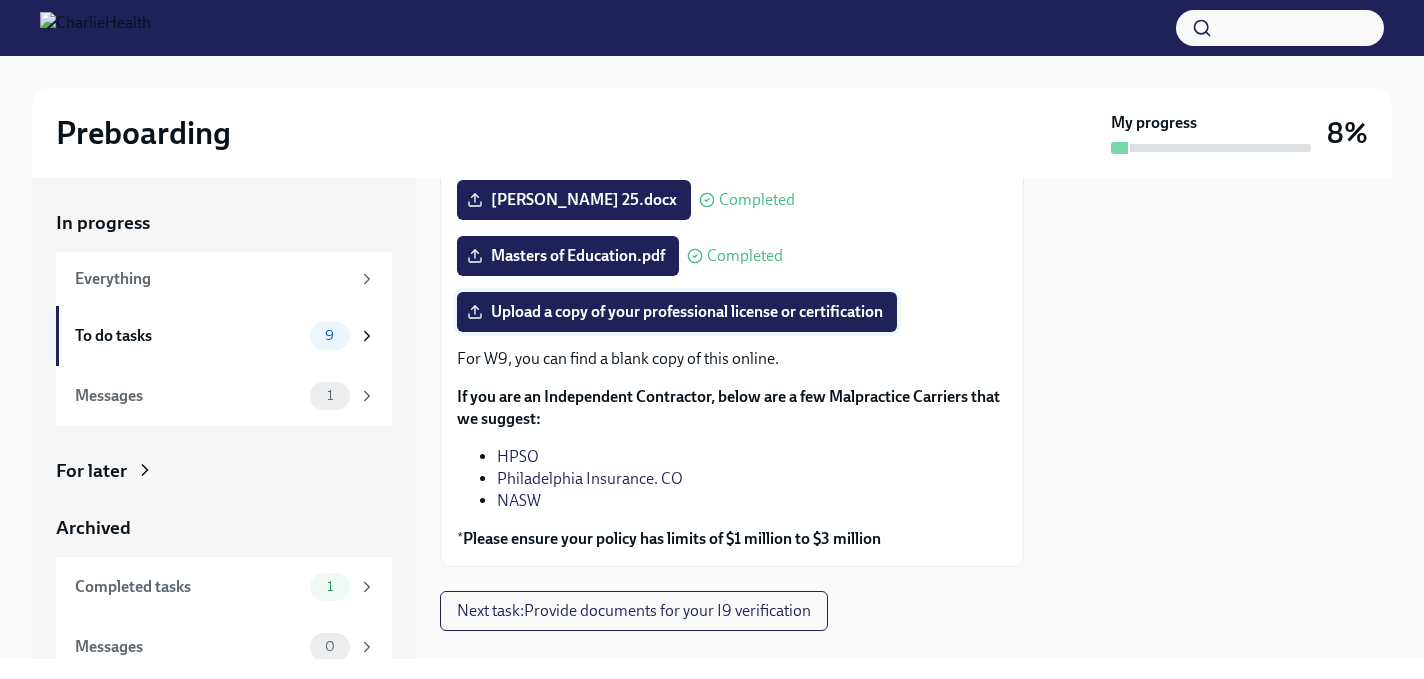 click on "Upload a copy of your professional license or certification" at bounding box center (677, 312) 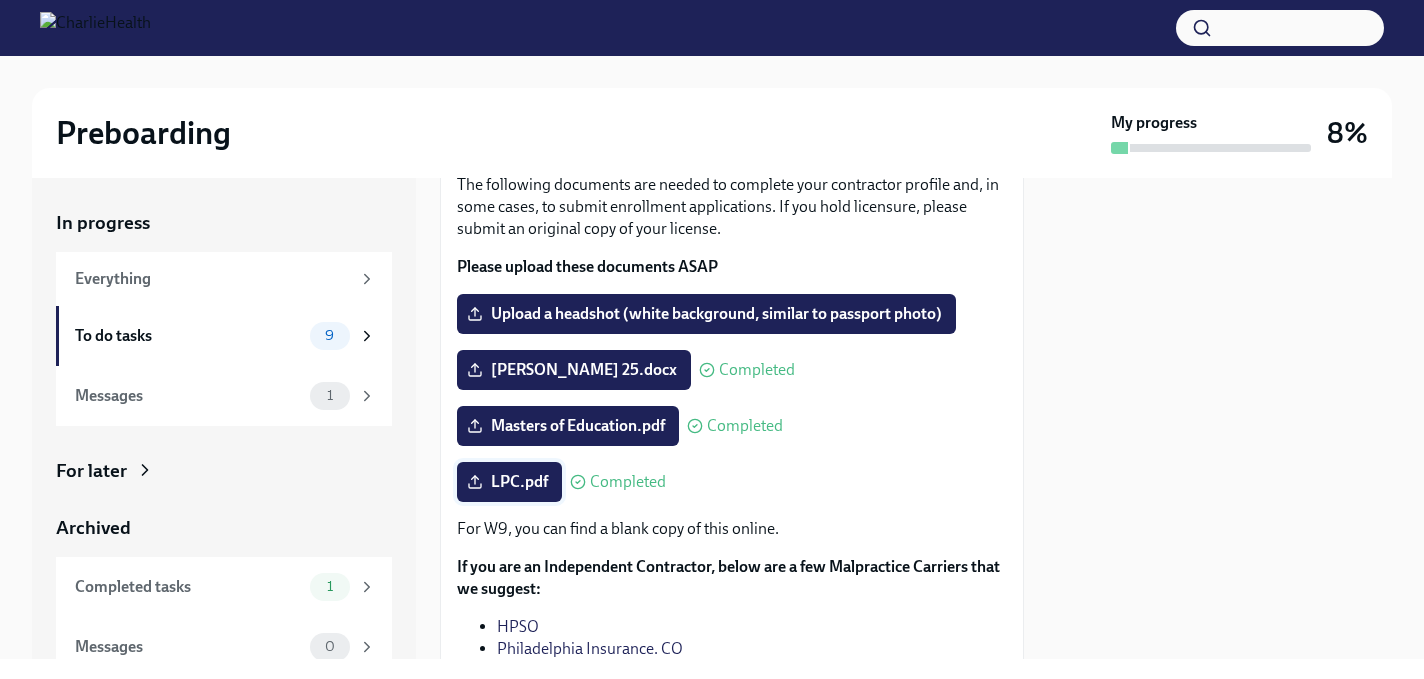 scroll, scrollTop: 262, scrollLeft: 0, axis: vertical 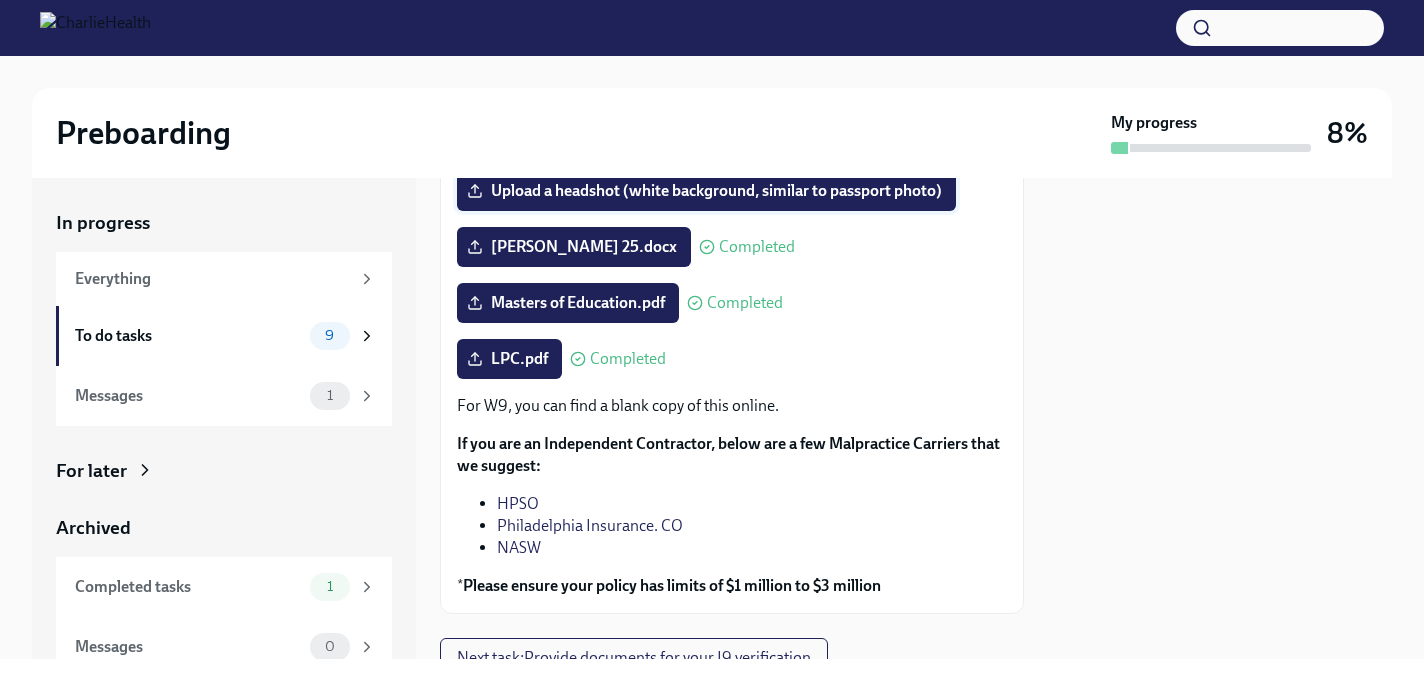 click on "Upload a headshot (white background, similar to passport photo)" at bounding box center (706, 191) 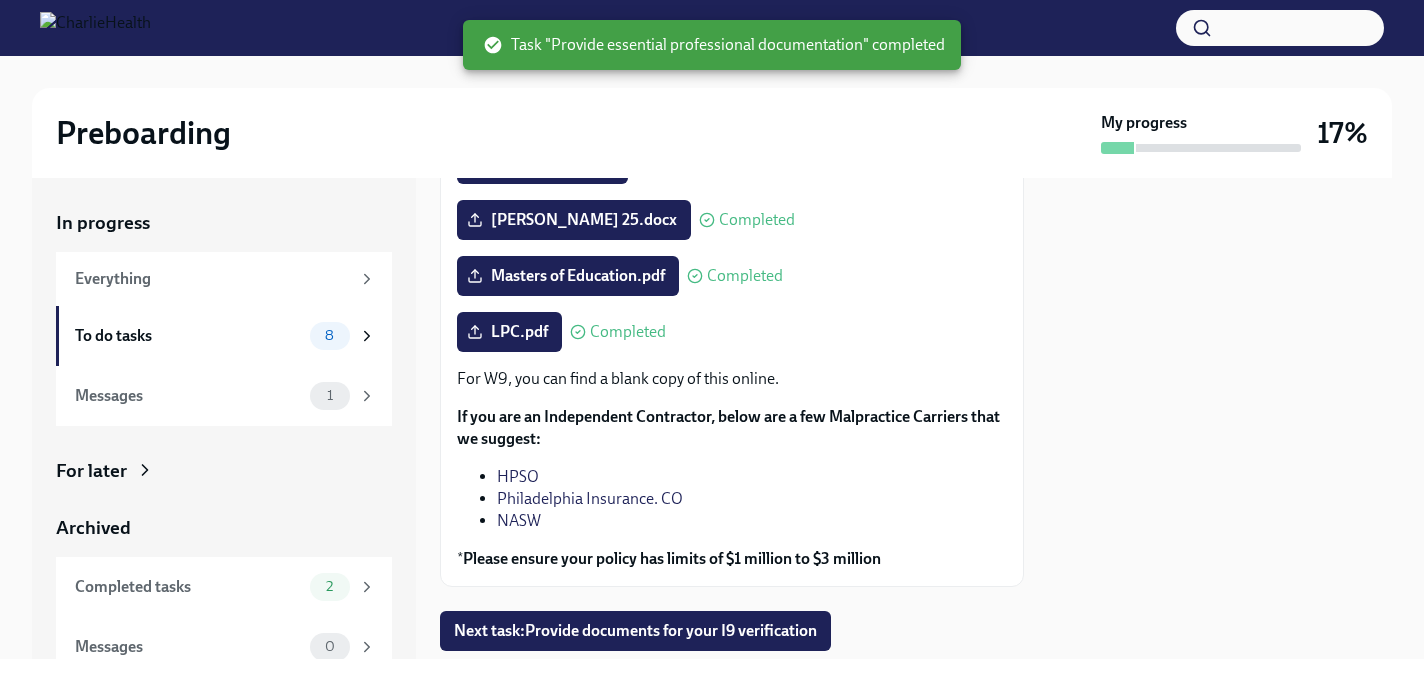 scroll, scrollTop: 375, scrollLeft: 0, axis: vertical 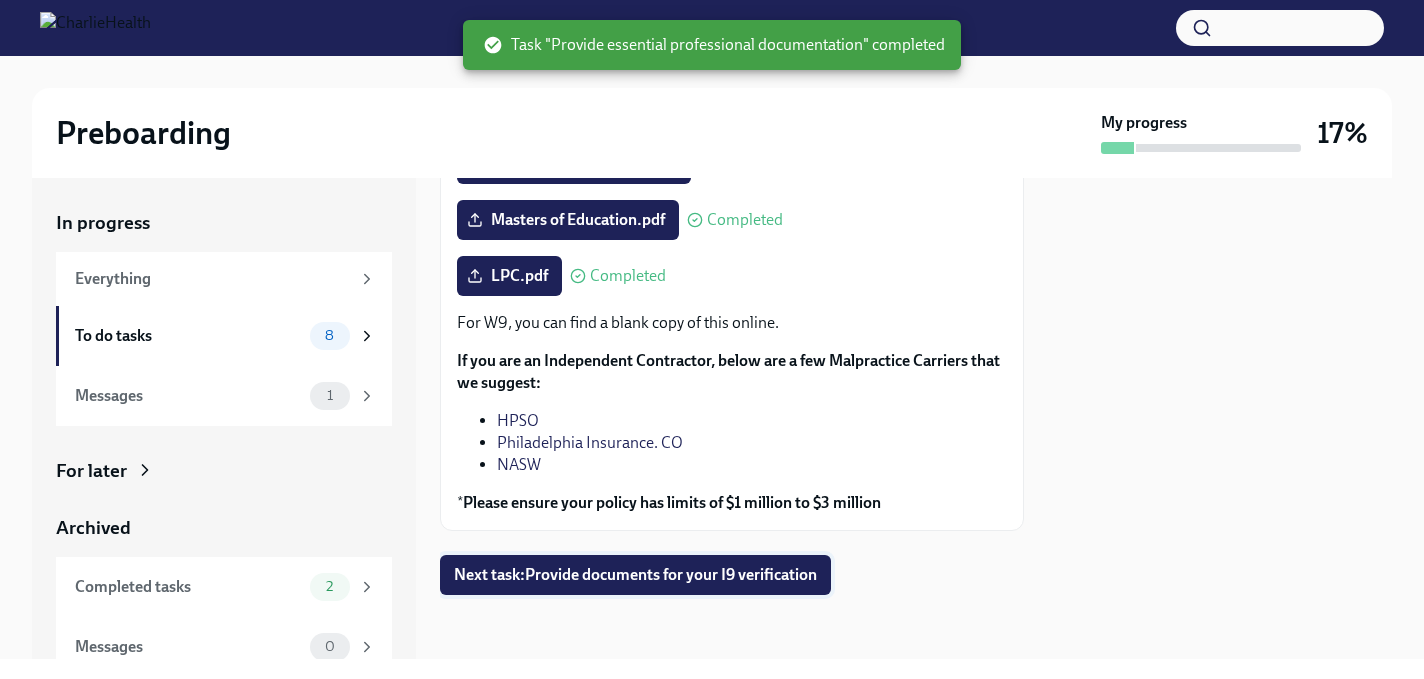 click on "Next task :  Provide documents for your I9 verification" at bounding box center (635, 575) 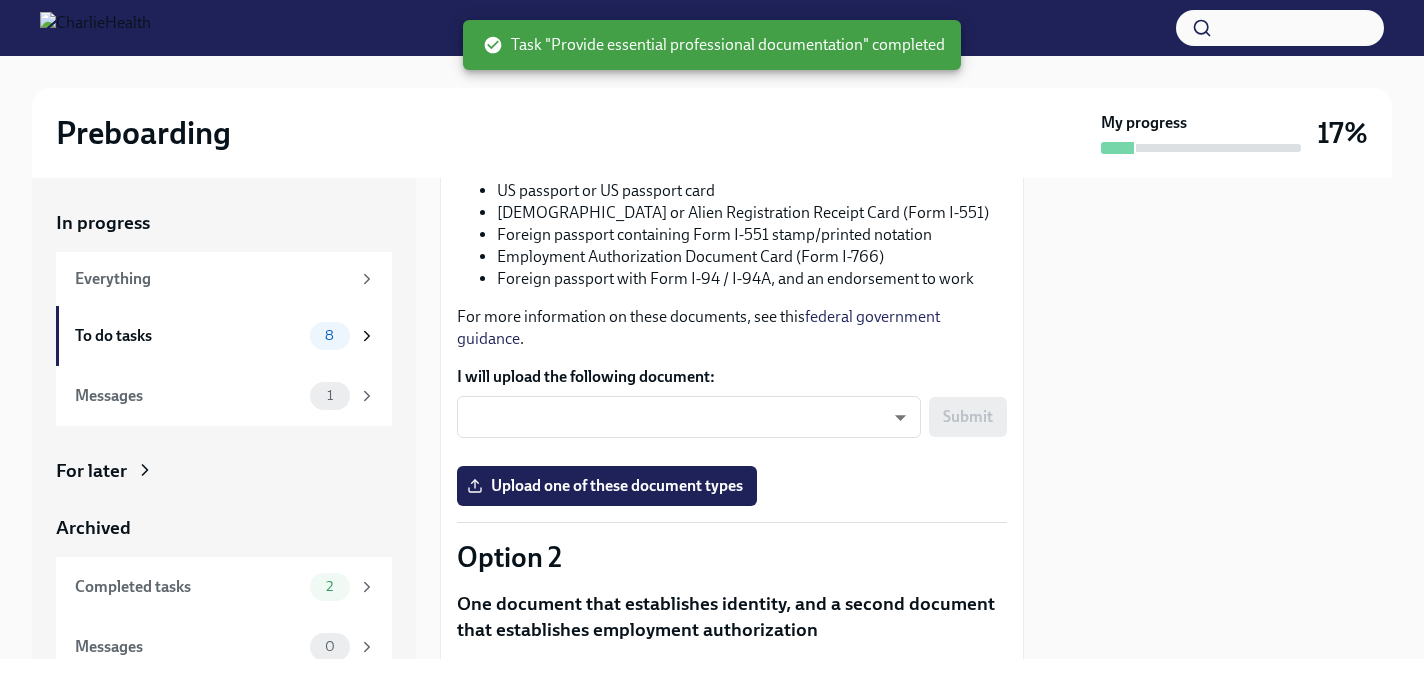 scroll, scrollTop: 285, scrollLeft: 0, axis: vertical 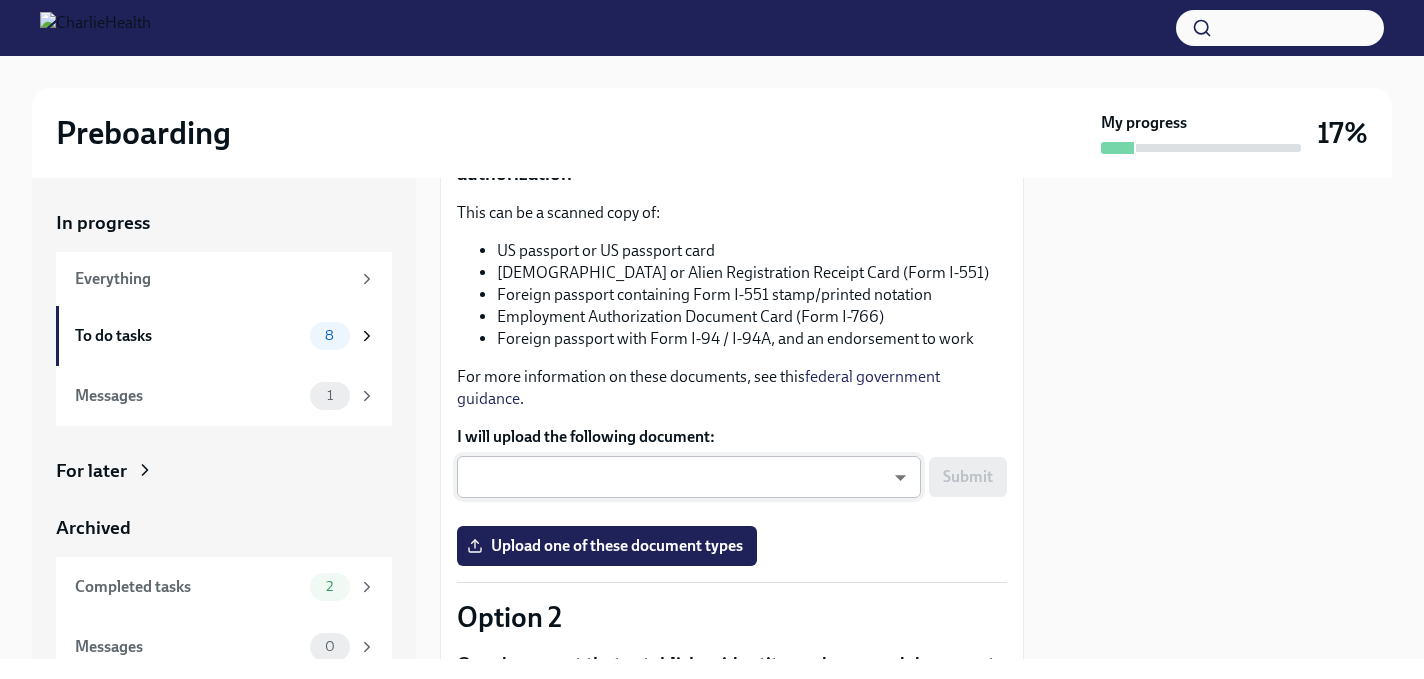 click on "Preboarding My progress 17% In progress Everything To do tasks 8 Messages 1 For later Archived Completed tasks 2 Messages 0 Provide documents for your I9 verification To Do Due  in 5 days You have a choice of which documents you provide for your I9. Option 1 One document that establishes both identity and employment authorization This can be a scanned copy of:
US passport or US passport card
Permanent Resident Card or Alien Registration Receipt Card (Form I-551)
Foreign passport containing Form I-551 stamp/printed notation
Employment Authorization Document Card (Form I-766)
Foreign passport with Form I-94 / I-94A, and an endorsement to work
For more information on these documents, see this  federal government guidance . I will upload the following document: ​ ​ Submit Upload one of these document types Option 2 One document that establishes identity, and a second document that establishes employment authorization Your  identity-establishing  document can be:" at bounding box center [712, 339] 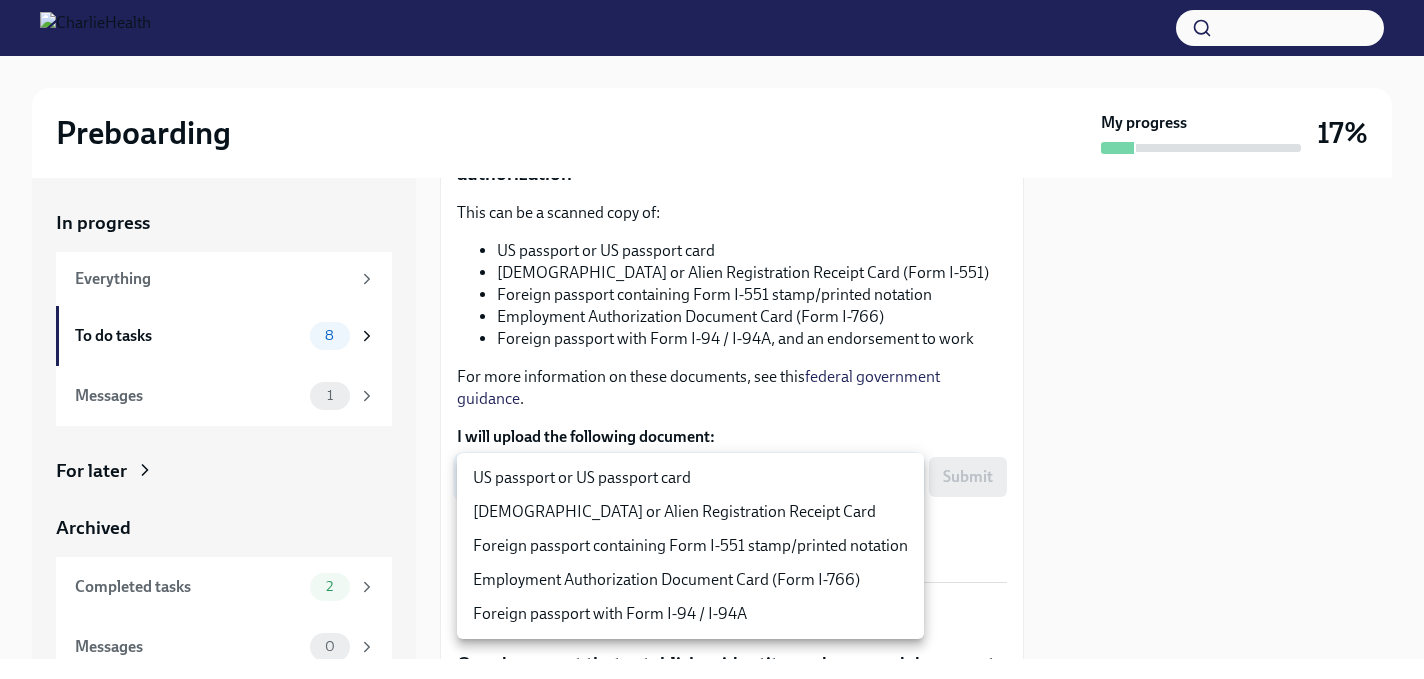 click at bounding box center (712, 339) 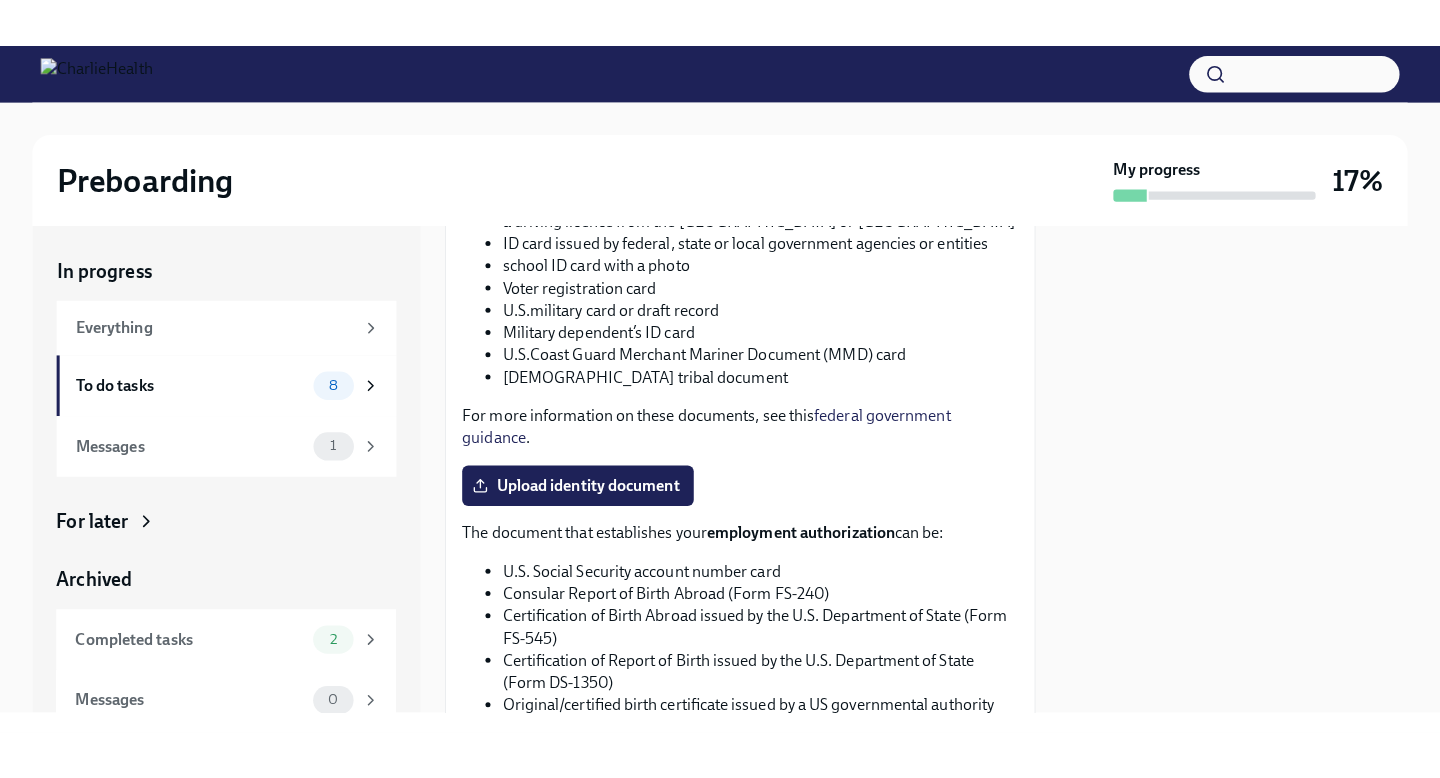 scroll, scrollTop: 807, scrollLeft: 0, axis: vertical 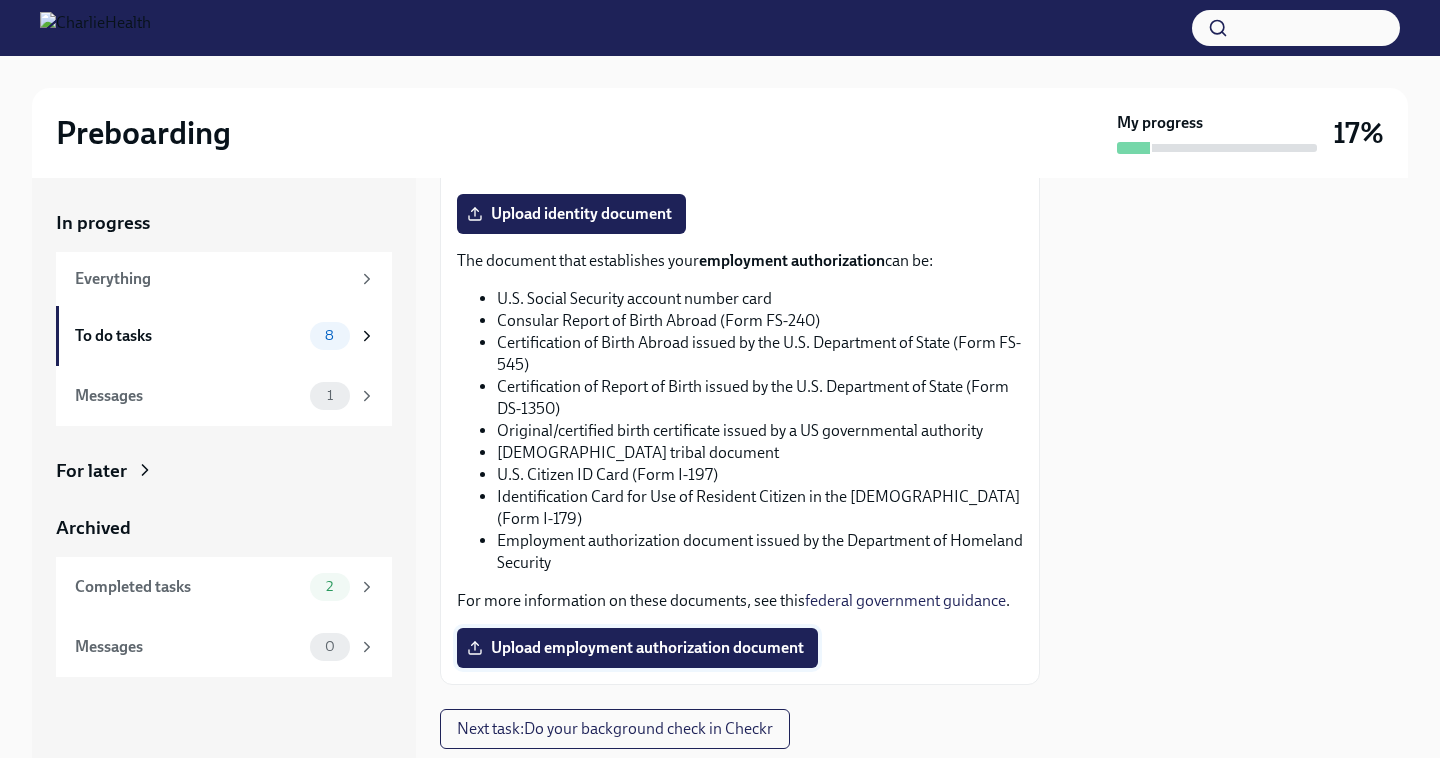 click on "Upload employment authorization document" at bounding box center [637, 648] 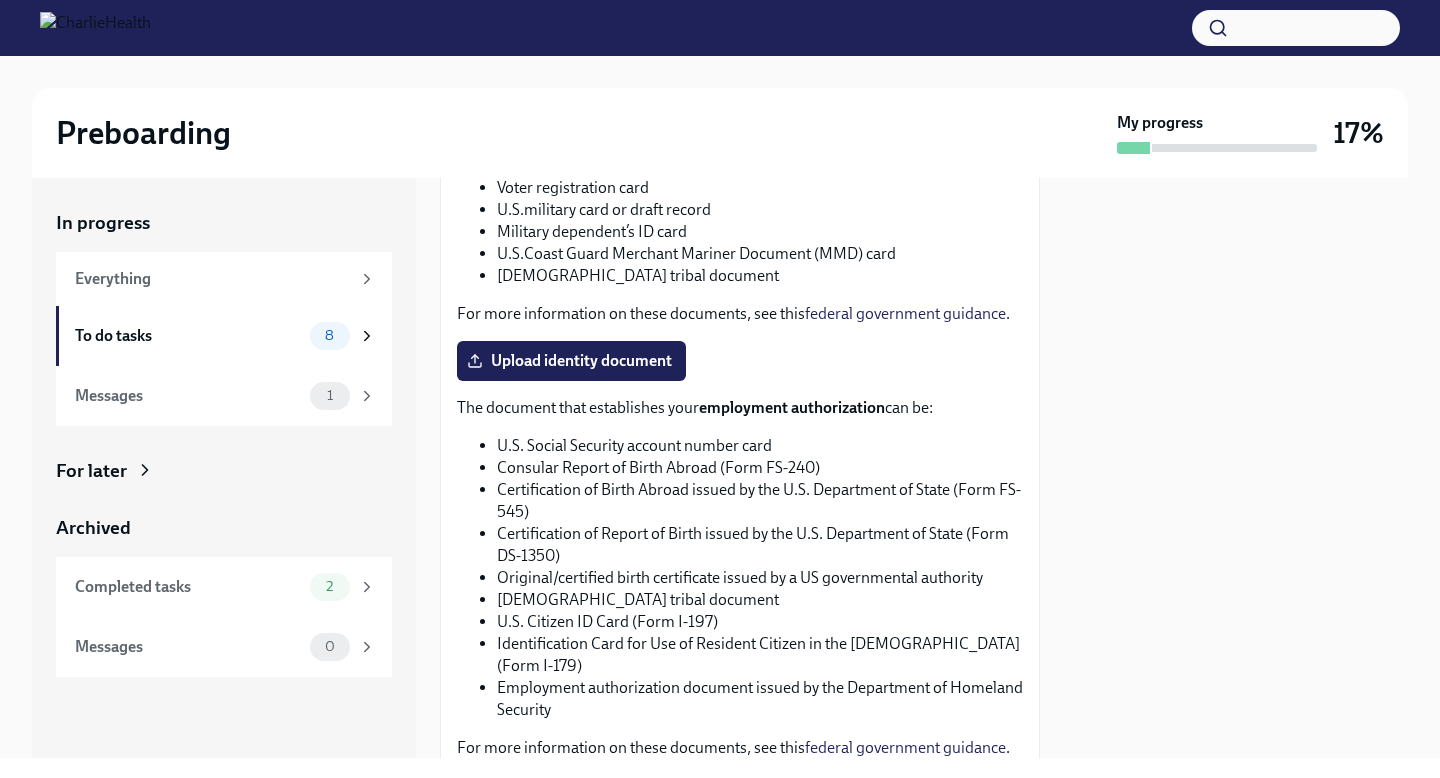 scroll, scrollTop: 911, scrollLeft: 0, axis: vertical 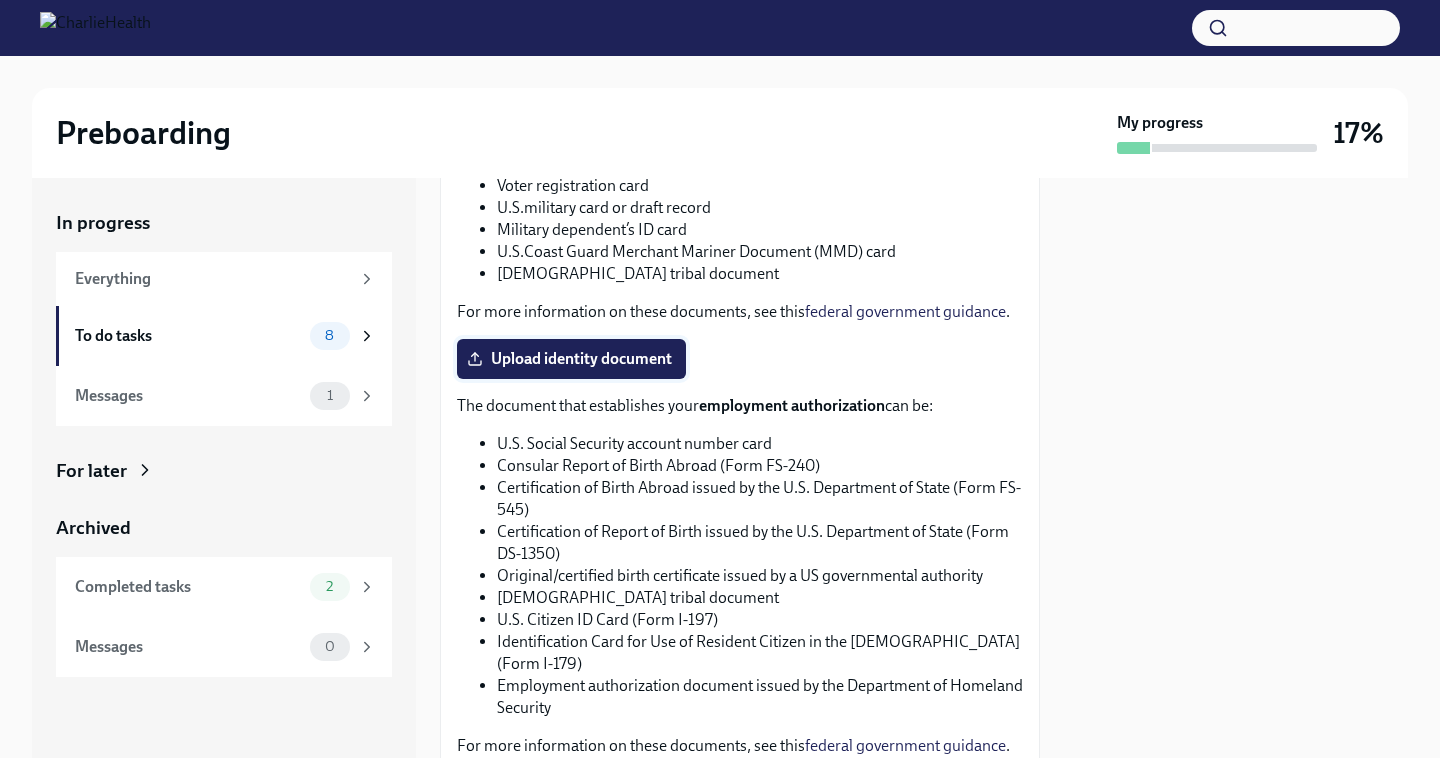 click on "Upload identity document" at bounding box center (571, 359) 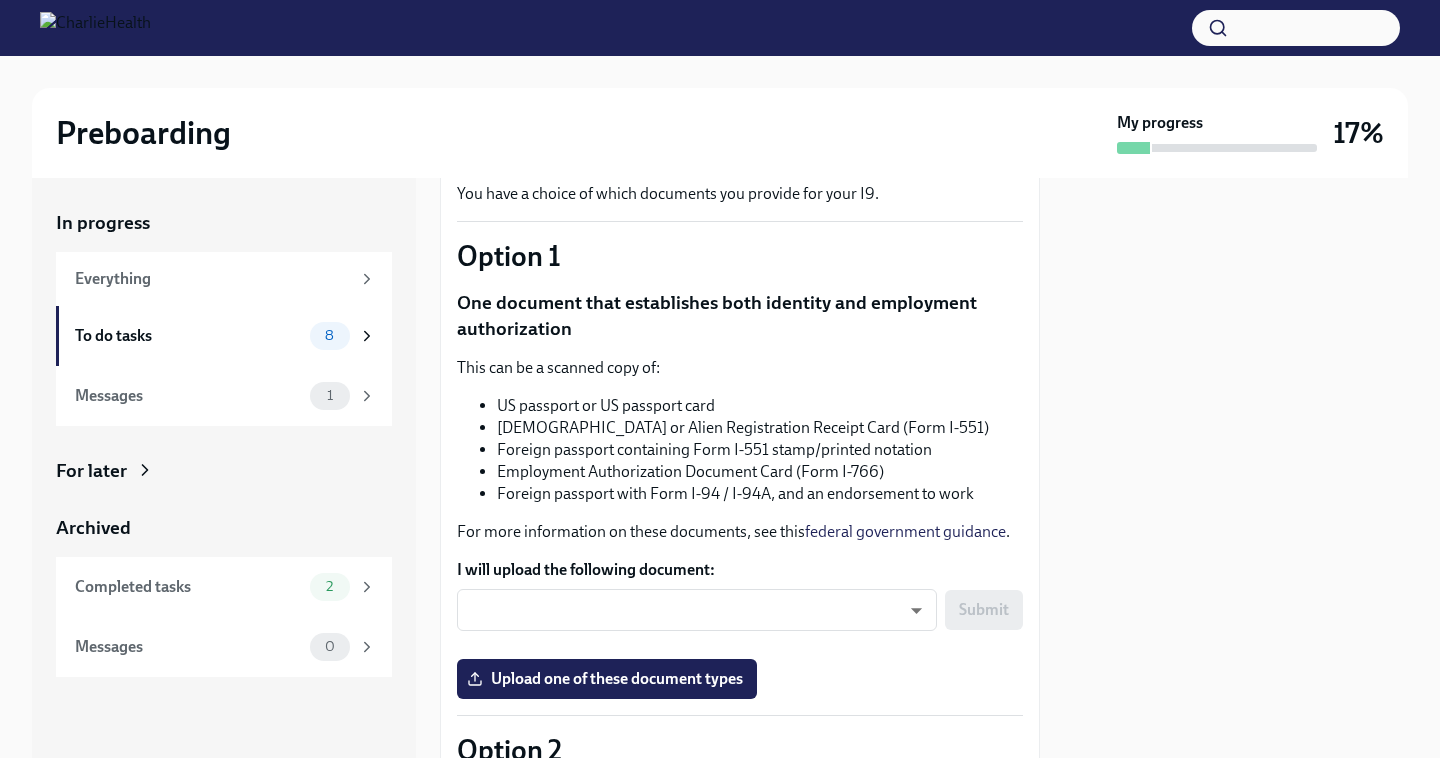 scroll, scrollTop: 310, scrollLeft: 0, axis: vertical 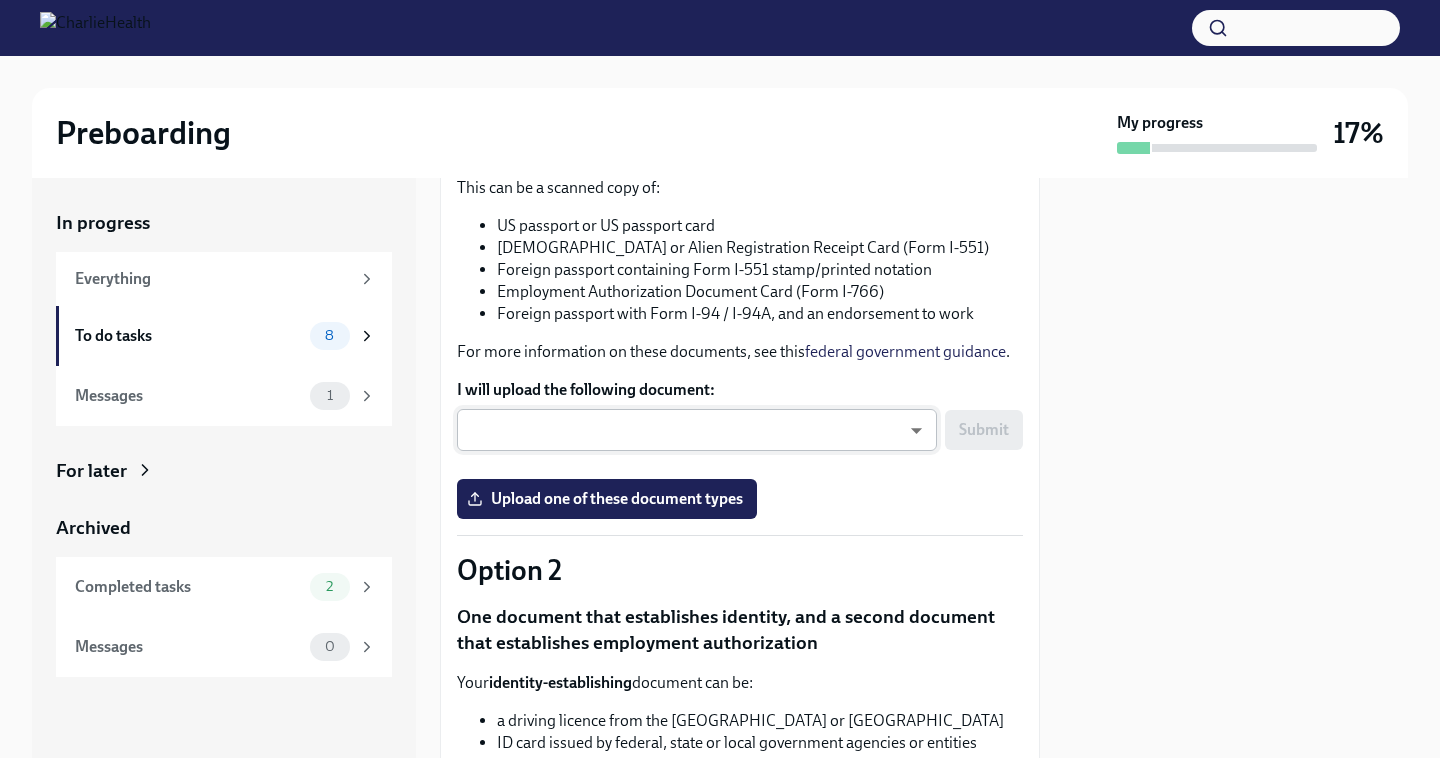 click on "Preboarding My progress 17% In progress Everything To do tasks 8 Messages 1 For later Archived Completed tasks 2 Messages 0 Provide documents for your I9 verification To Do Due  in 5 days You have a choice of which documents you provide for your I9. Option 1 One document that establishes both identity and employment authorization This can be a scanned copy of:
US passport or US passport card
Permanent Resident Card or Alien Registration Receipt Card (Form I-551)
Foreign passport containing Form I-551 stamp/printed notation
Employment Authorization Document Card (Form I-766)
Foreign passport with Form I-94 / I-94A, and an endorsement to work
For more information on these documents, see this  federal government guidance . I will upload the following document: ​ ​ Submit Upload one of these document types Option 2 One document that establishes identity, and a second document that establishes employment authorization Your  identity-establishing  document can be:" at bounding box center [720, 389] 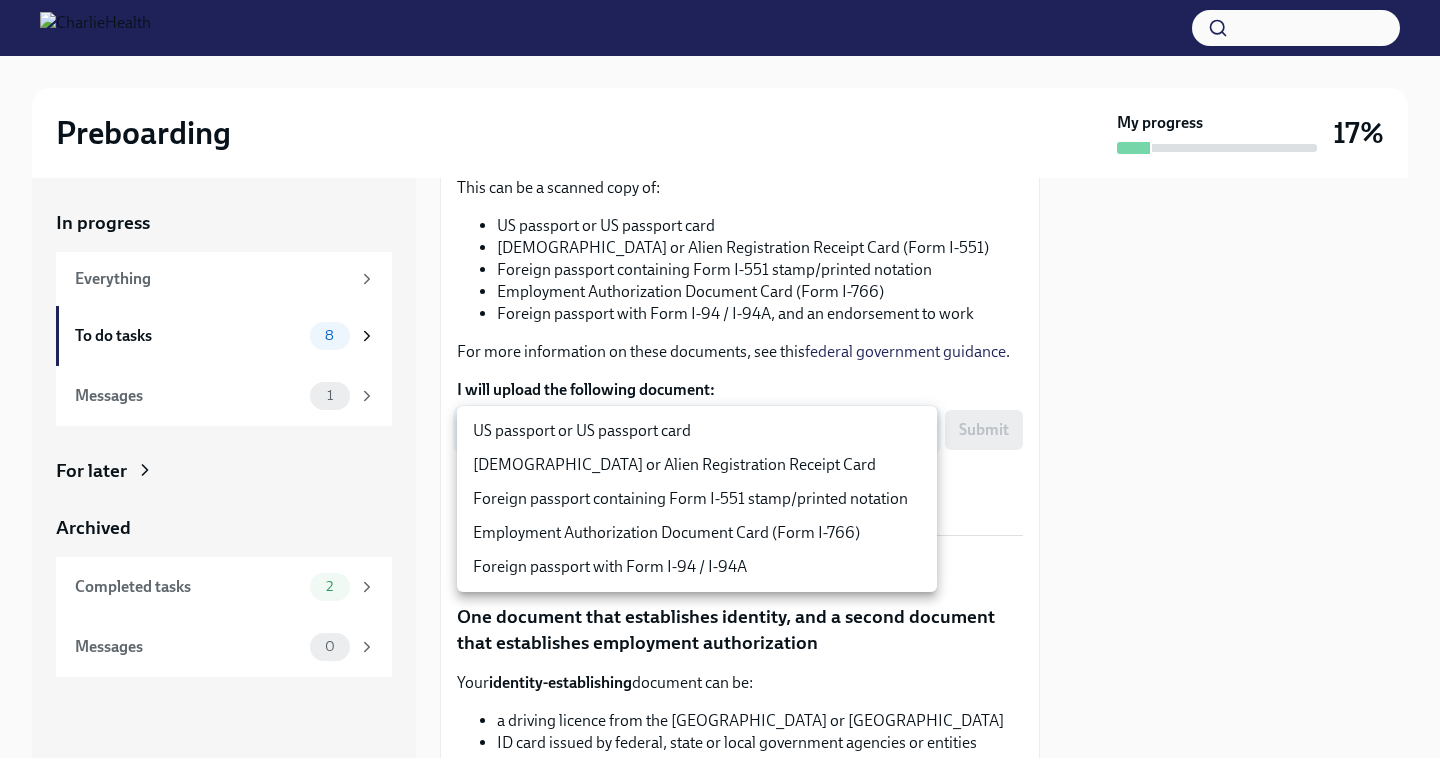 click at bounding box center [720, 389] 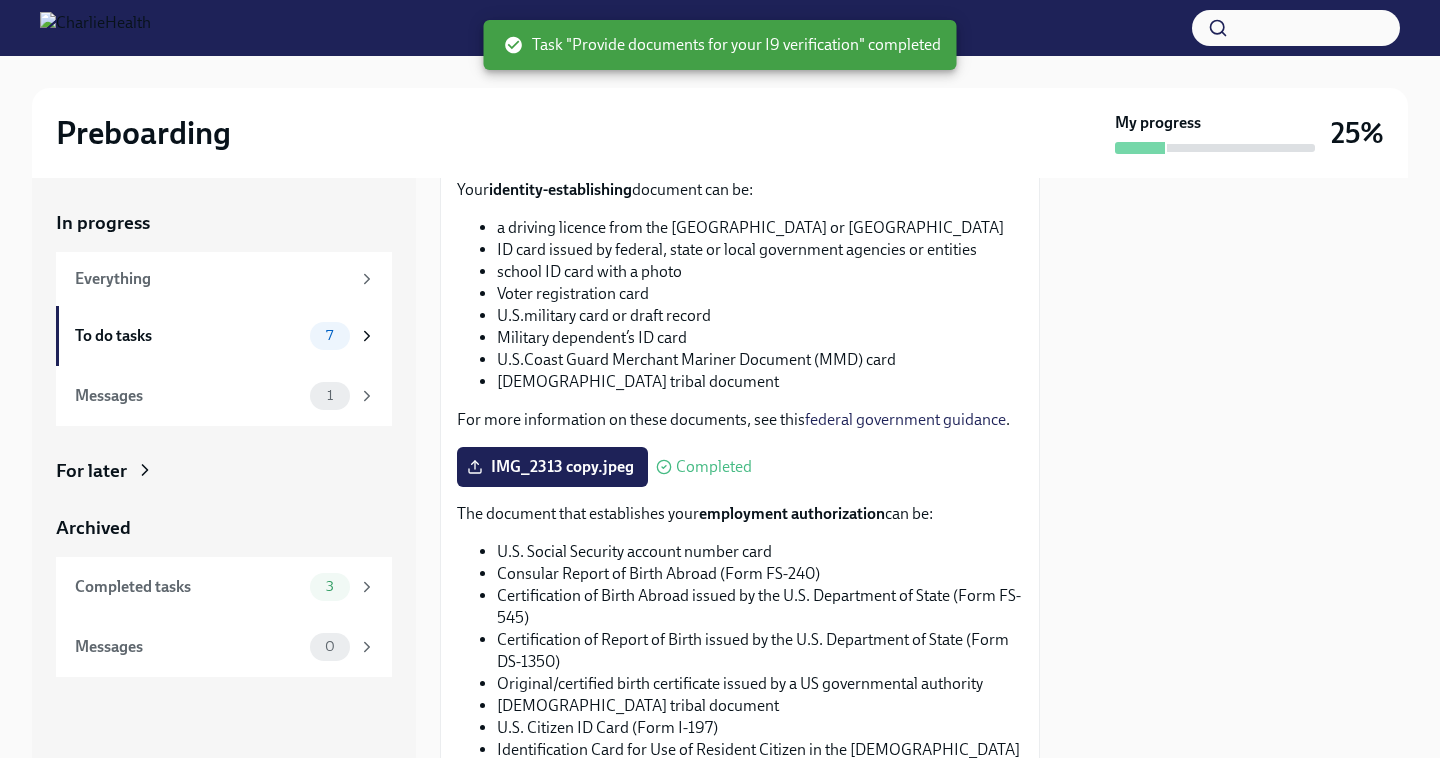 scroll, scrollTop: 1111, scrollLeft: 0, axis: vertical 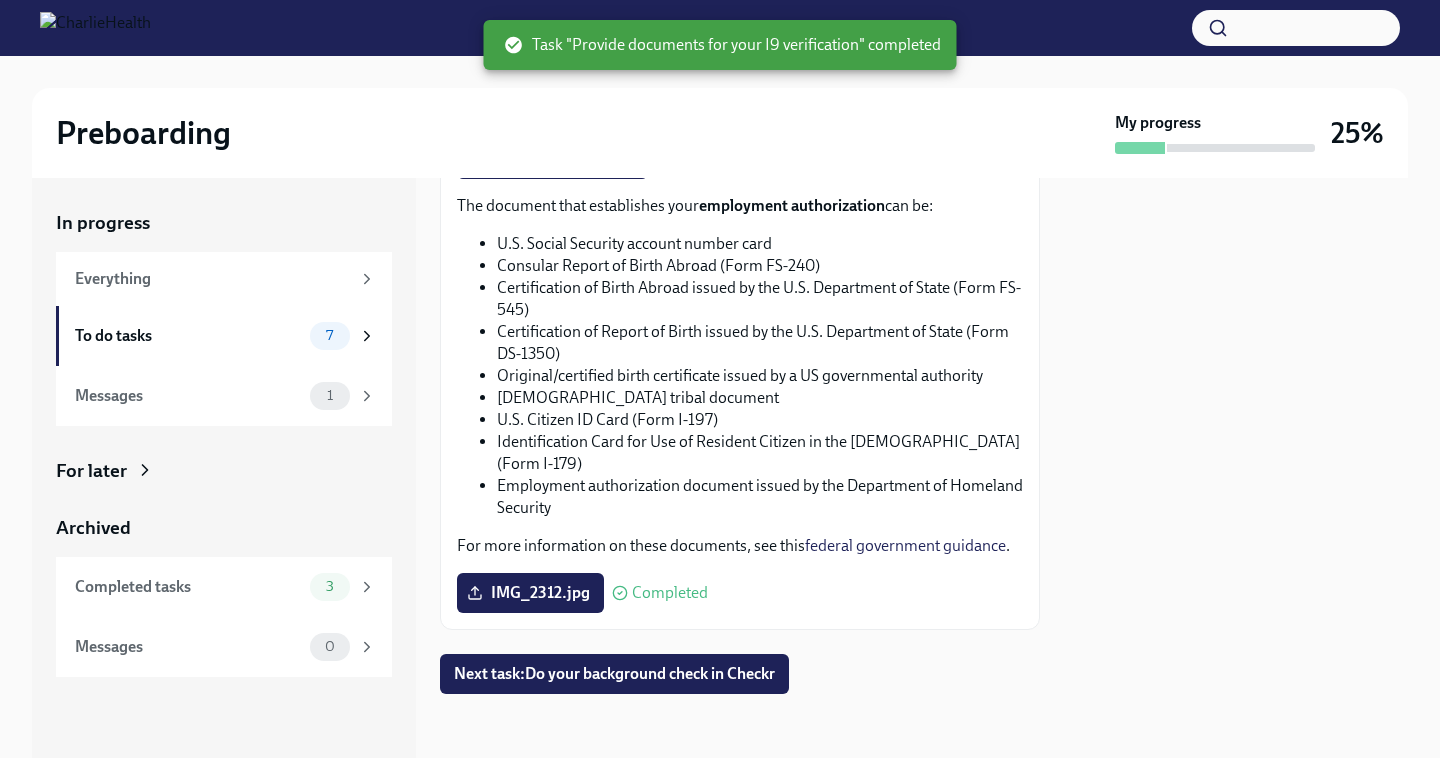 click on "Provide documents for your I9 verification Done Due  in 5 days You have a choice of which documents you provide for your I9. Option 1 One document that establishes both identity and employment authorization This can be a scanned copy of:
US passport or US passport card
Permanent Resident Card or Alien Registration Receipt Card (Form I-551)
Foreign passport containing Form I-551 stamp/printed notation
Employment Authorization Document Card (Form I-766)
Foreign passport with Form I-94 / I-94A, and an endorsement to work
For more information on these documents, see this  federal government guidance . I will upload the following document: ​ ​ Submit Upload one of these document types Option 2 One document that establishes identity, and a second document that establishes employment authorization Your  identity-establishing  document can be:
a driving licence from the US or Canada
ID card issued by federal, state or local government agencies or entities
school ID card with a photo" at bounding box center [740, -104] 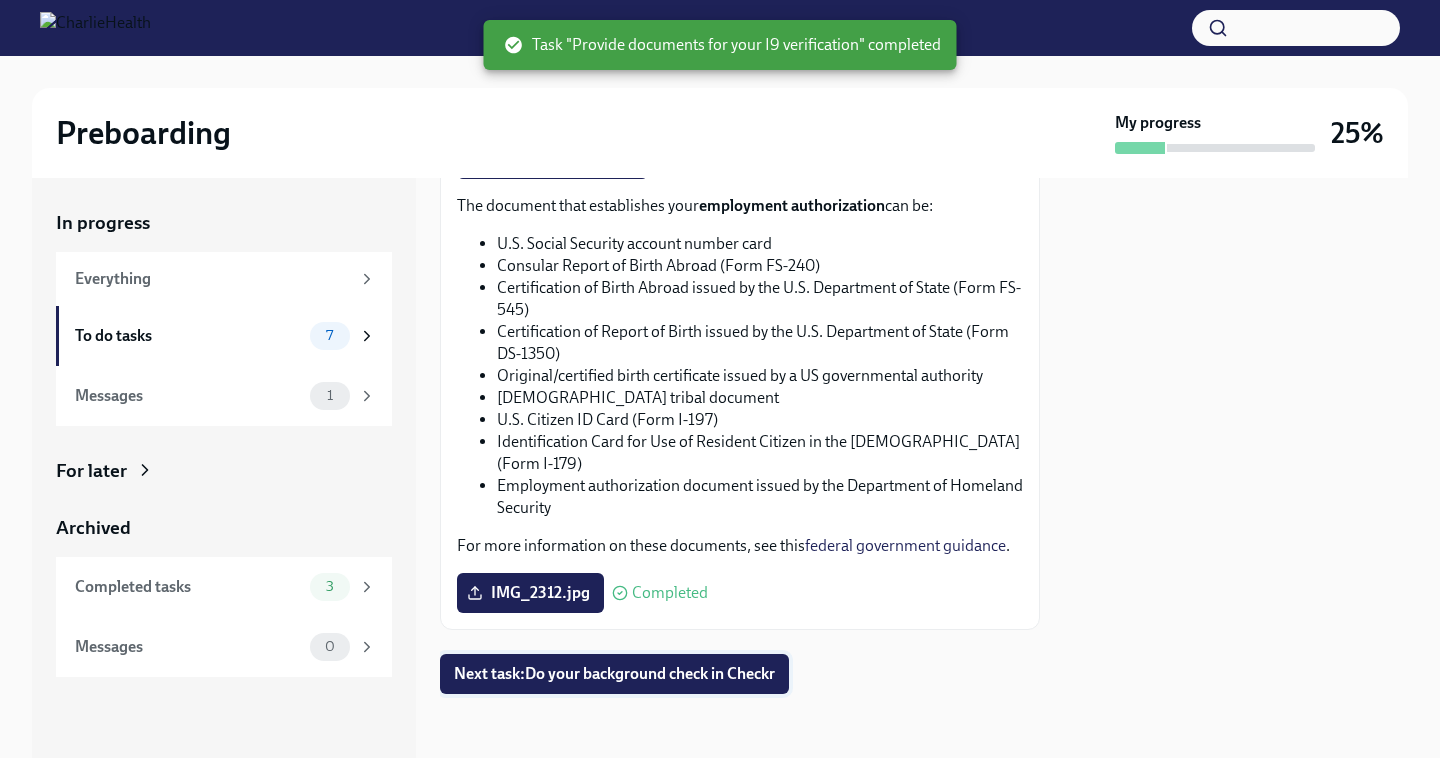 click on "Next task :  Do your background check in Checkr" at bounding box center (614, 674) 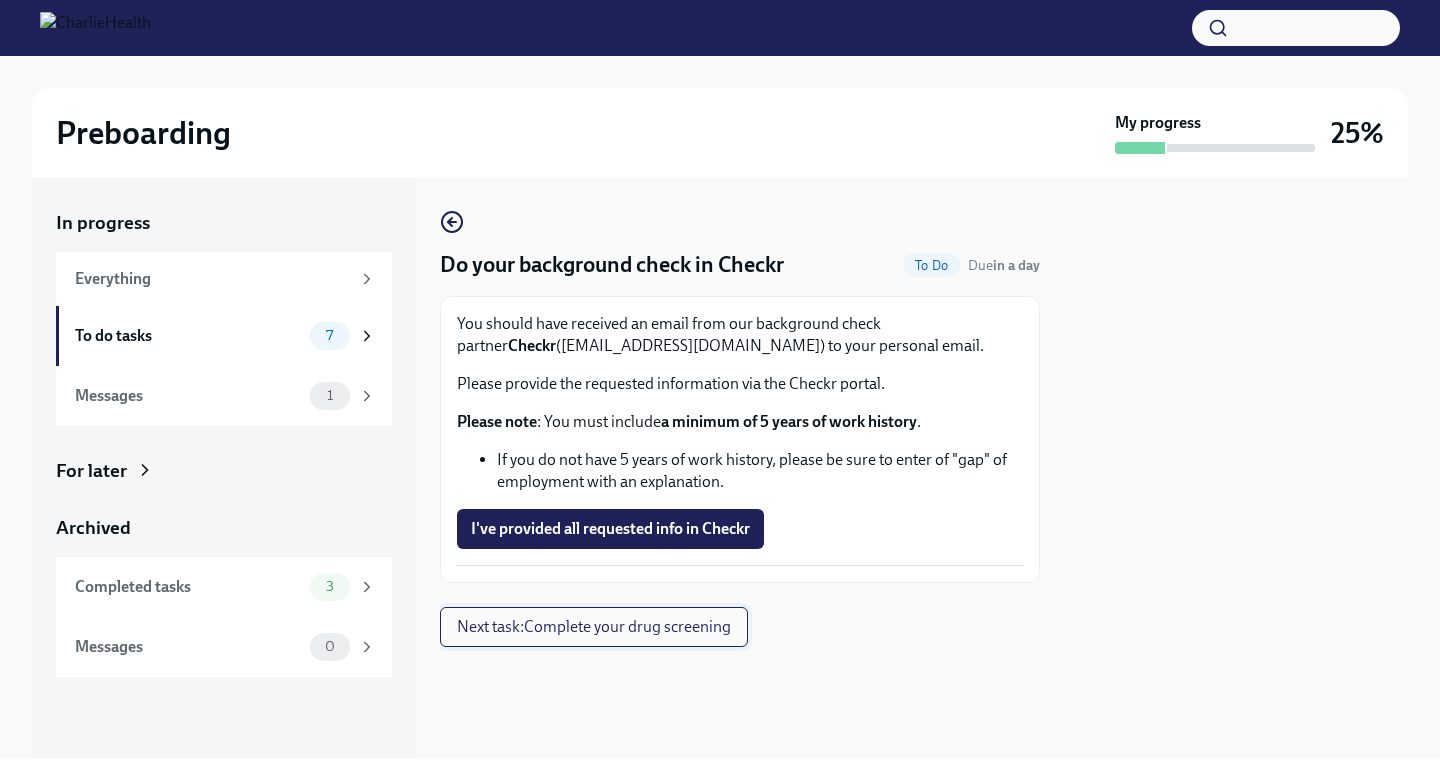 click on "Next task :  Complete your drug screening" at bounding box center [594, 627] 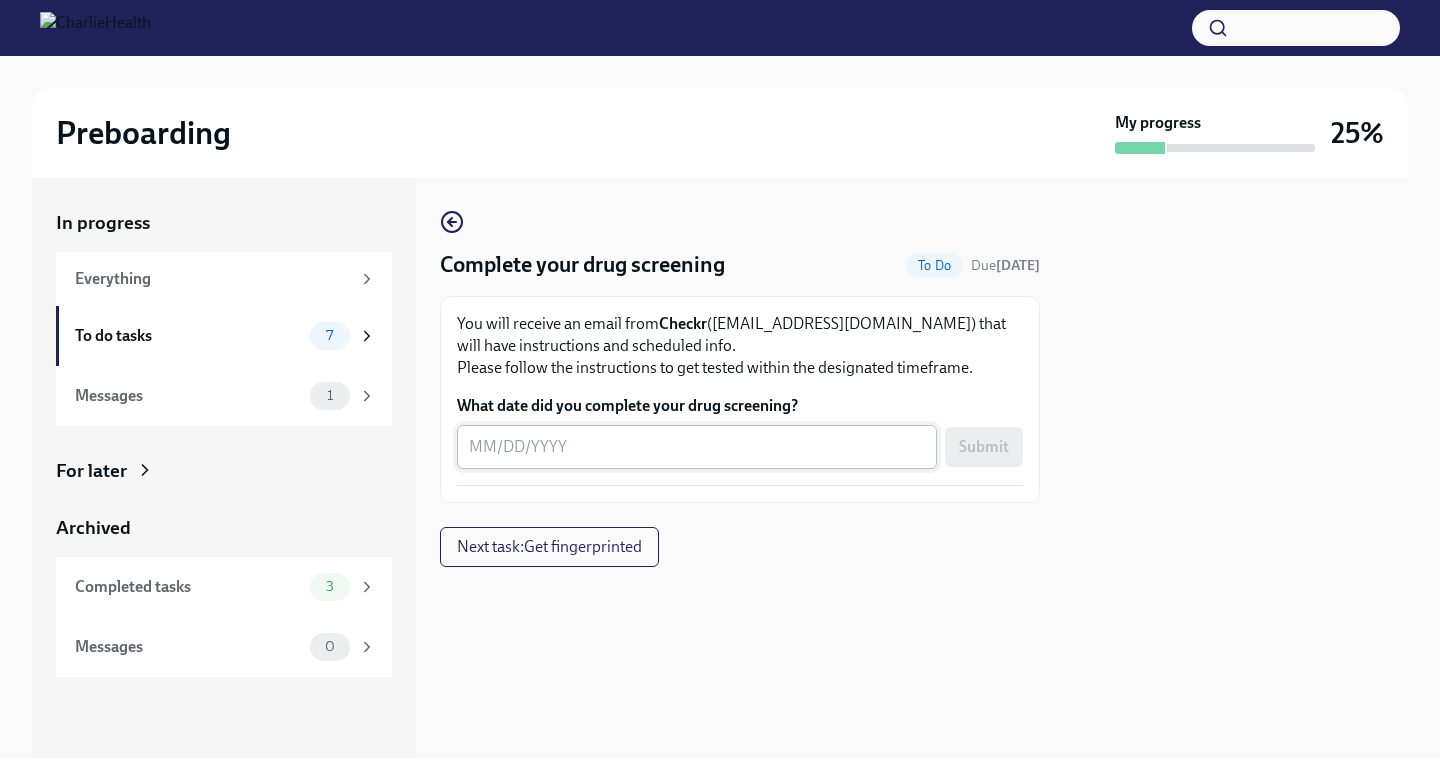 click on "x ​" at bounding box center [697, 447] 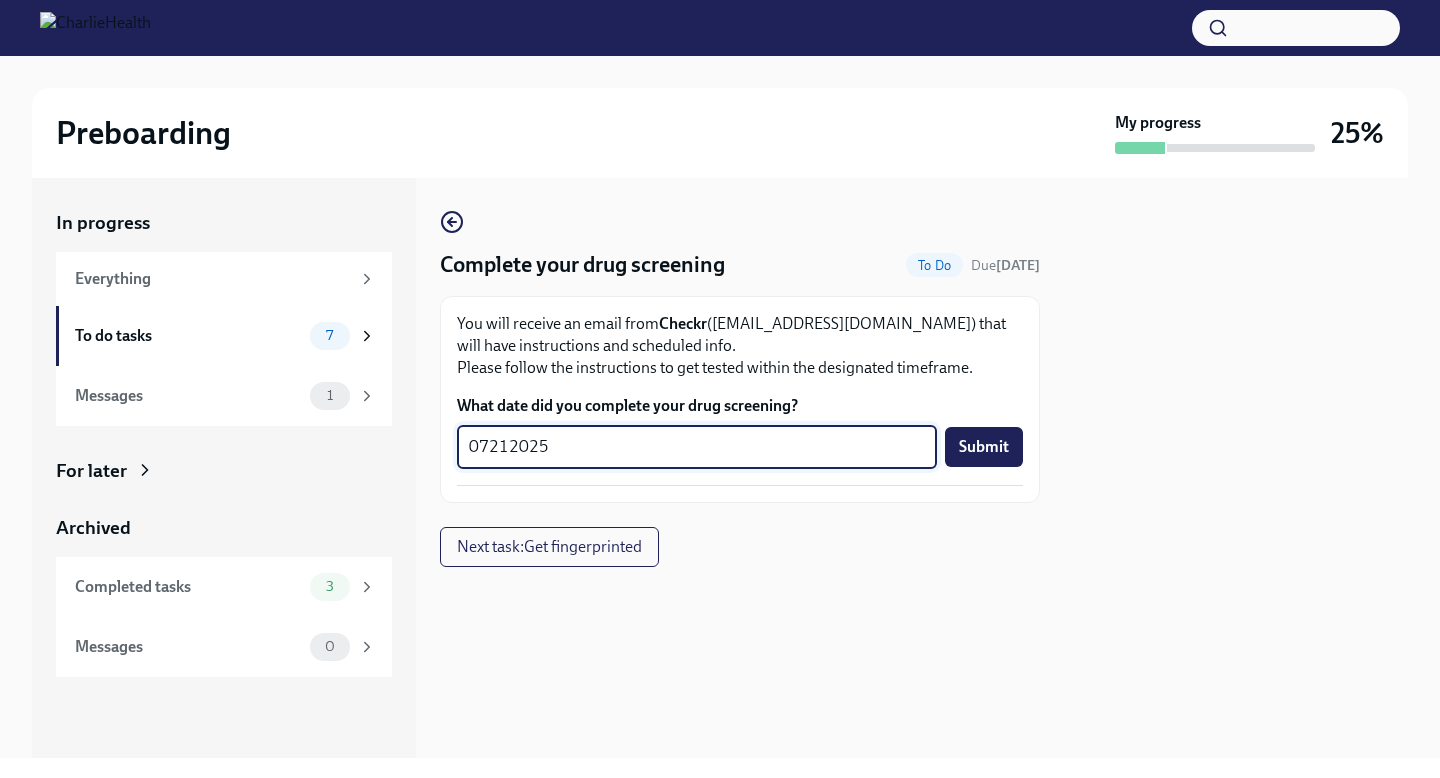 type on "07212025" 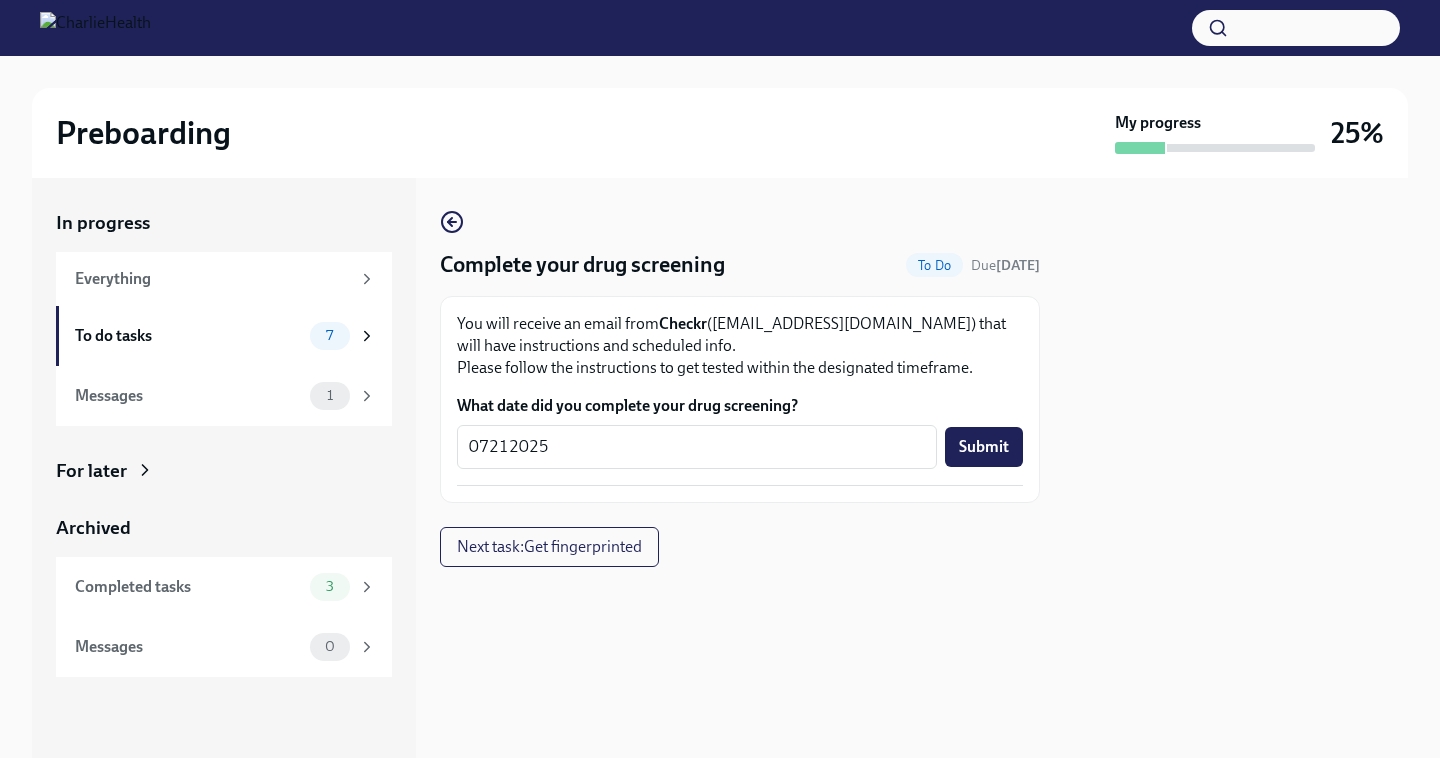 click on "You will receive an email from  Checkr  (support@checkr.com) that will have instructions and scheduled info.
Please follow the instructions to get tested within the designated timeframe. What date did you complete your drug screening? 07212025 x ​ Submit" at bounding box center (740, 399) 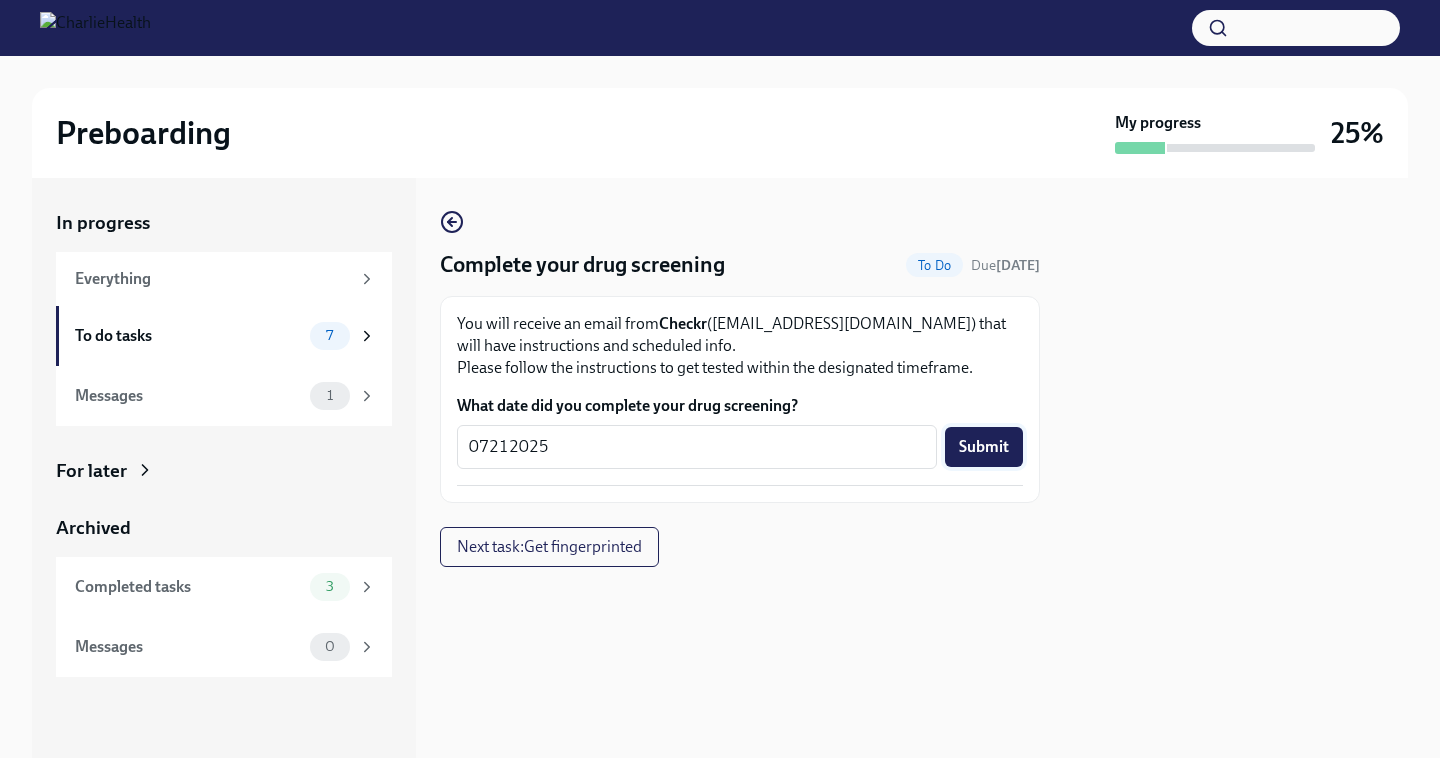 click on "Submit" at bounding box center [984, 447] 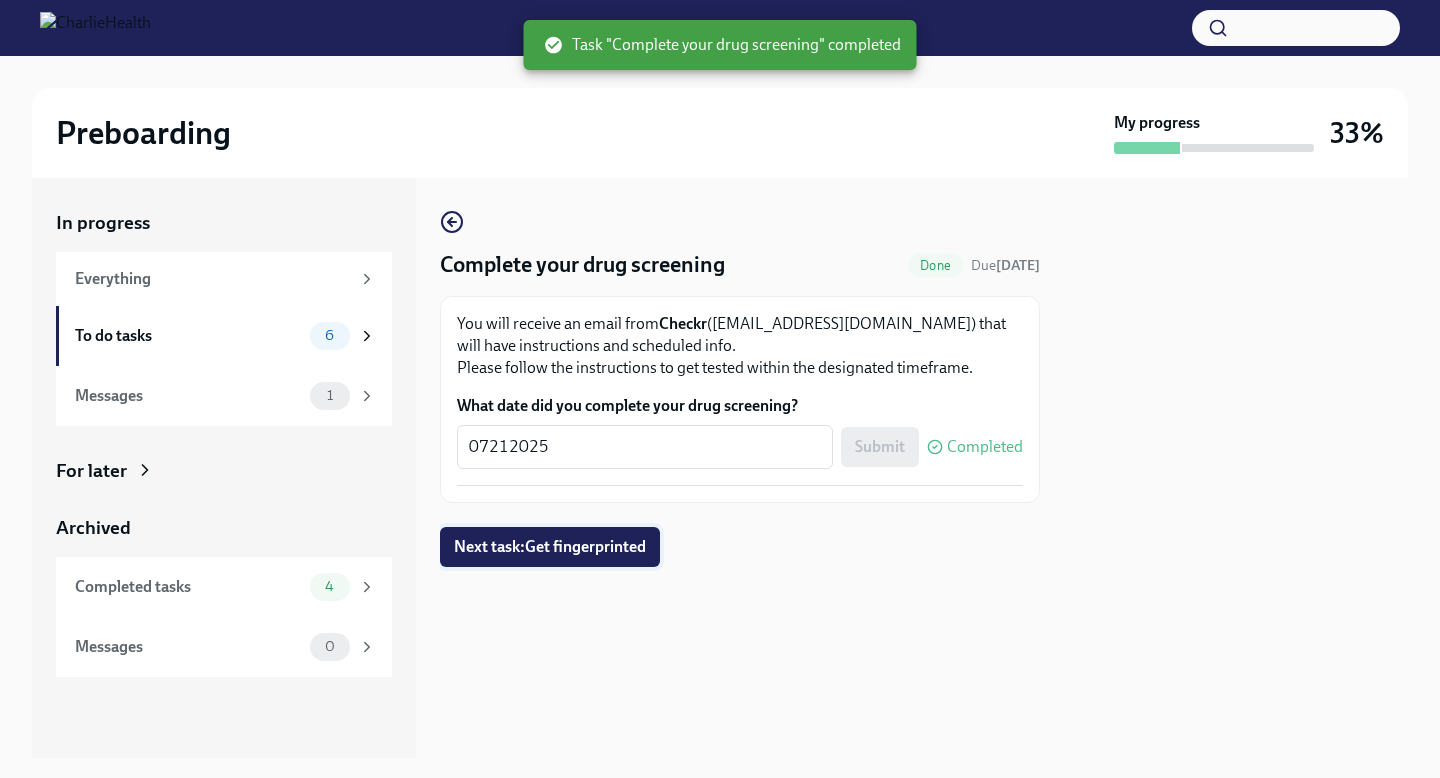 click on "Next task :  Get fingerprinted" at bounding box center (550, 547) 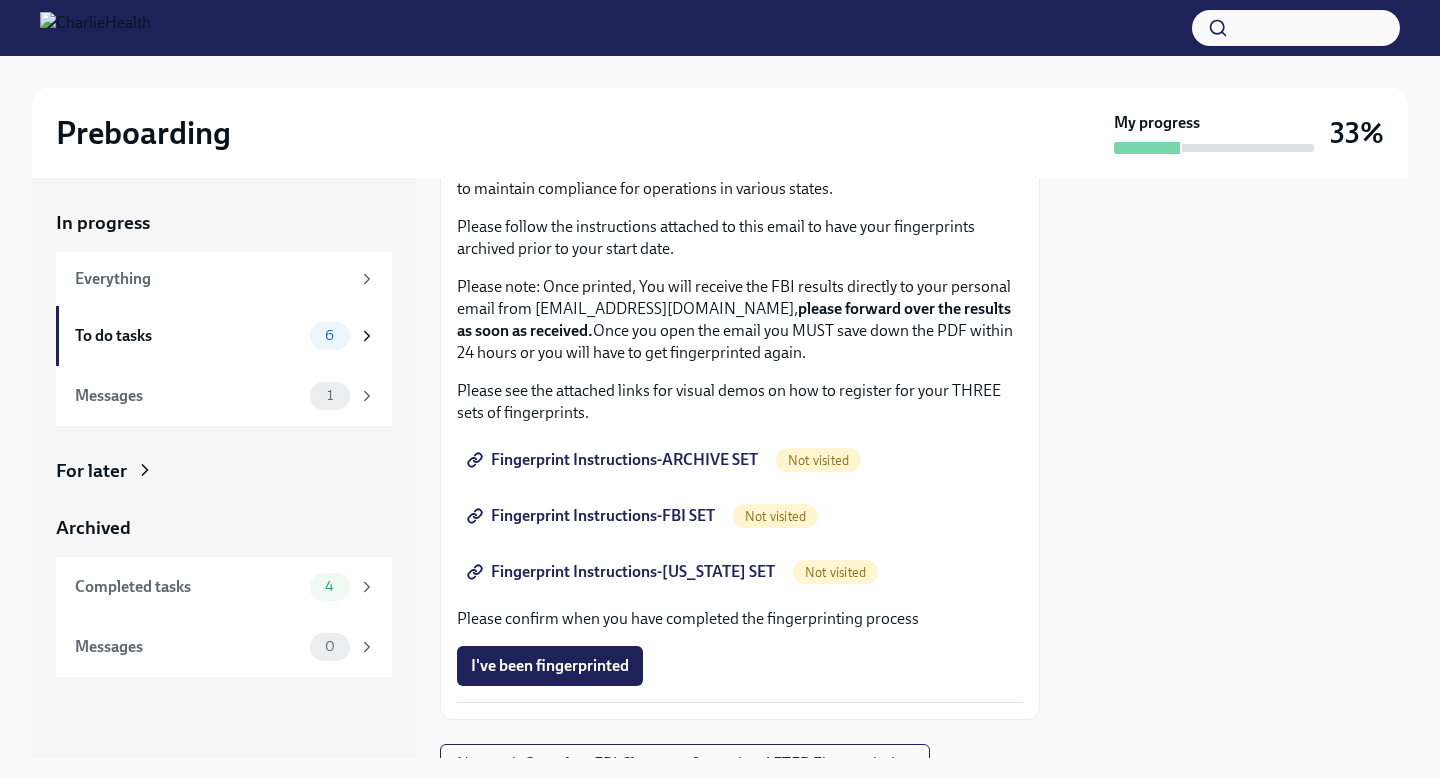 scroll, scrollTop: 125, scrollLeft: 0, axis: vertical 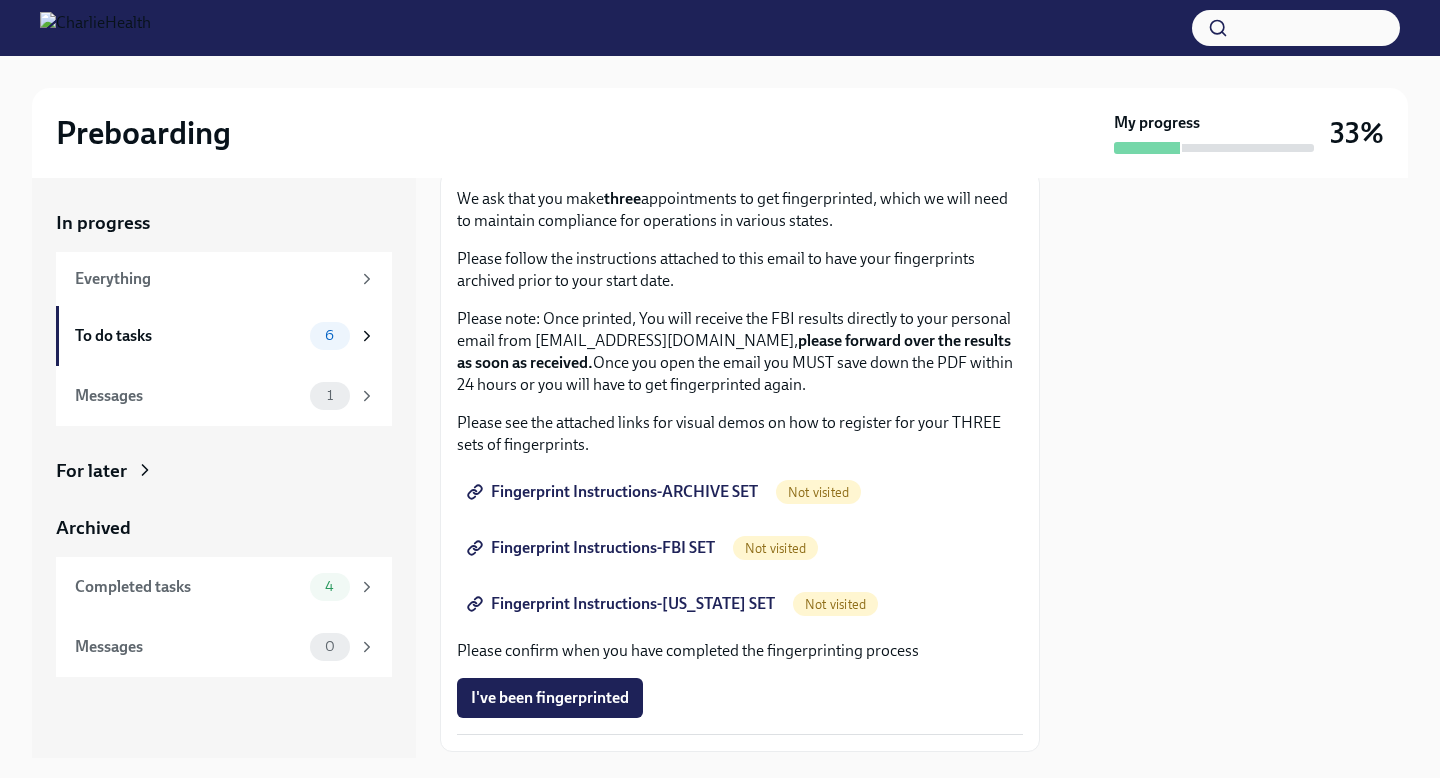 click on "Not visited" at bounding box center [818, 492] 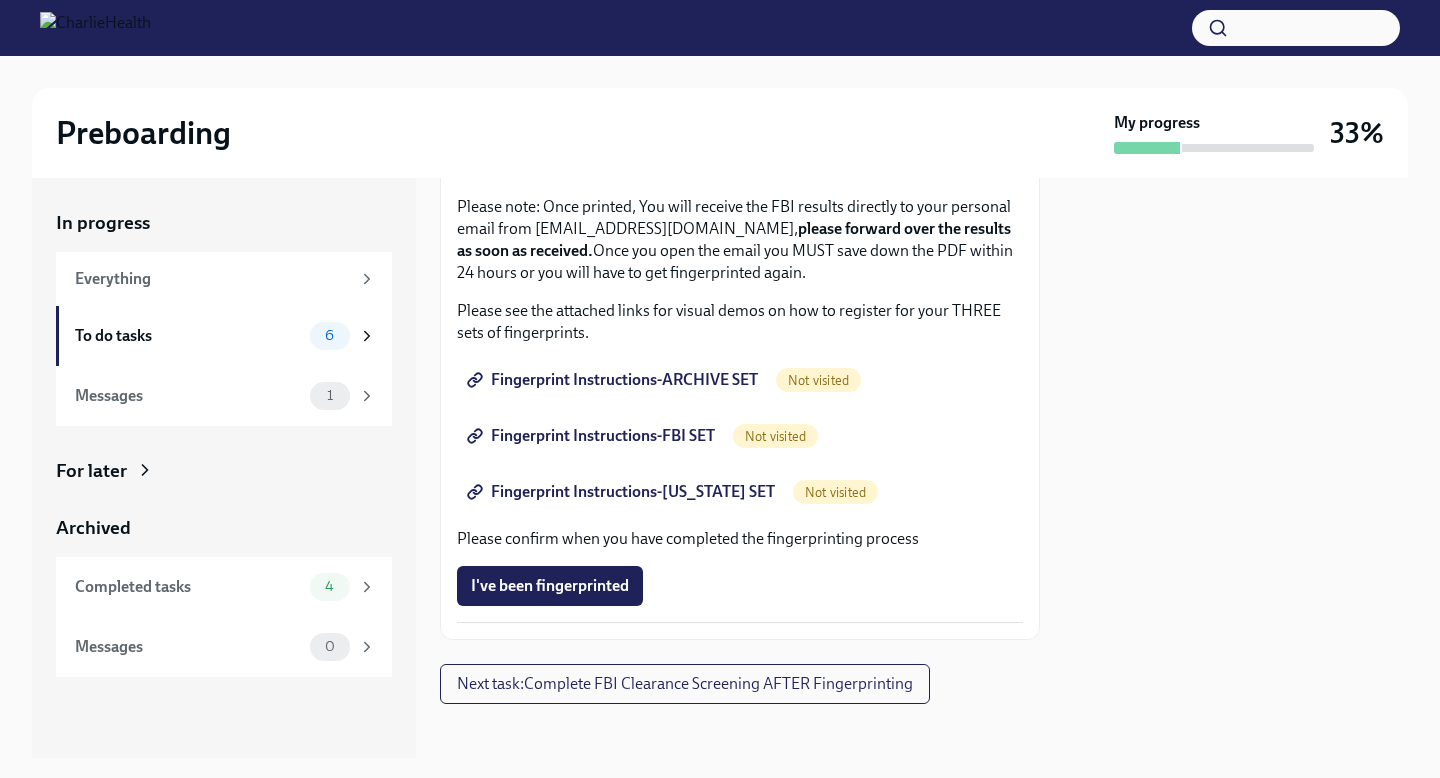 scroll, scrollTop: 241, scrollLeft: 0, axis: vertical 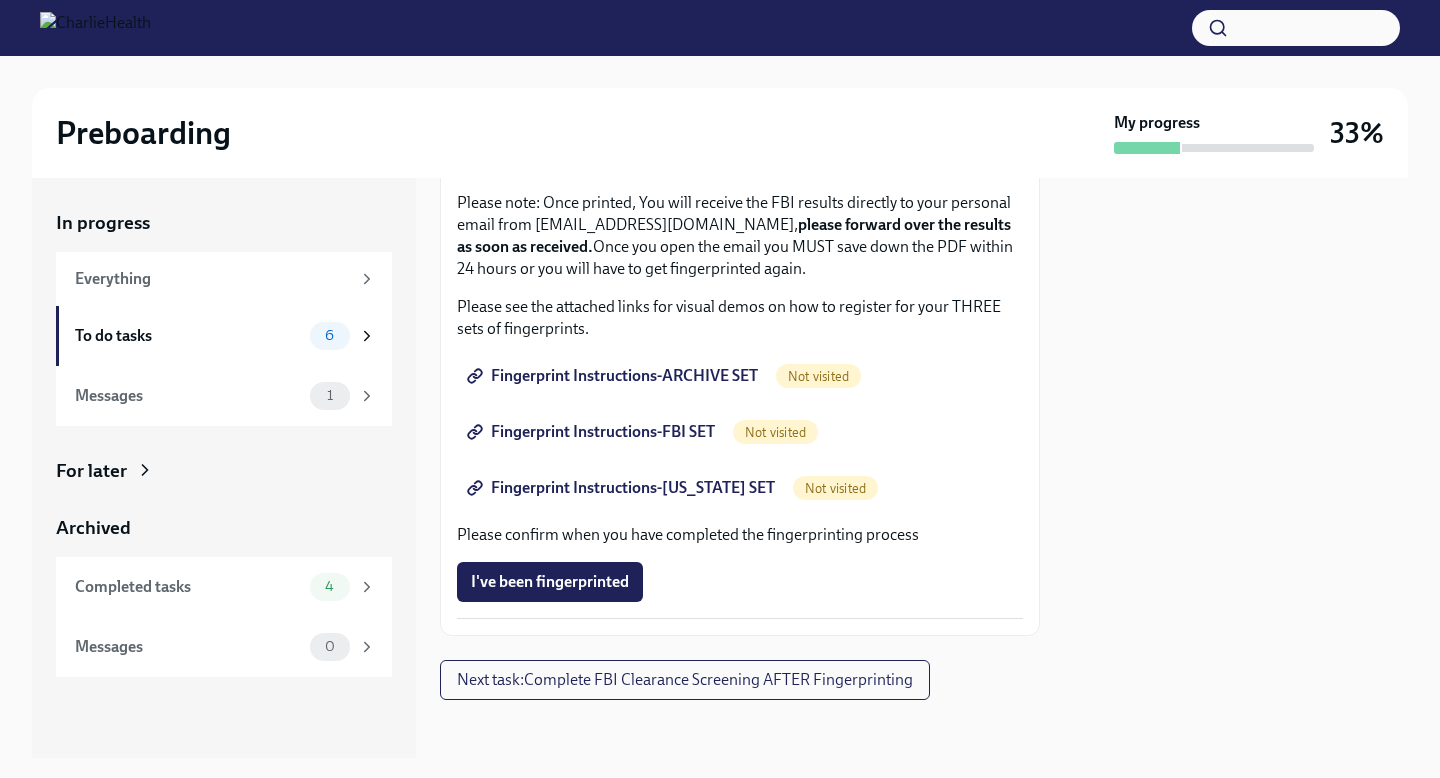 click on "Fingerprint Instructions-ARCHIVE SET" at bounding box center (614, 376) 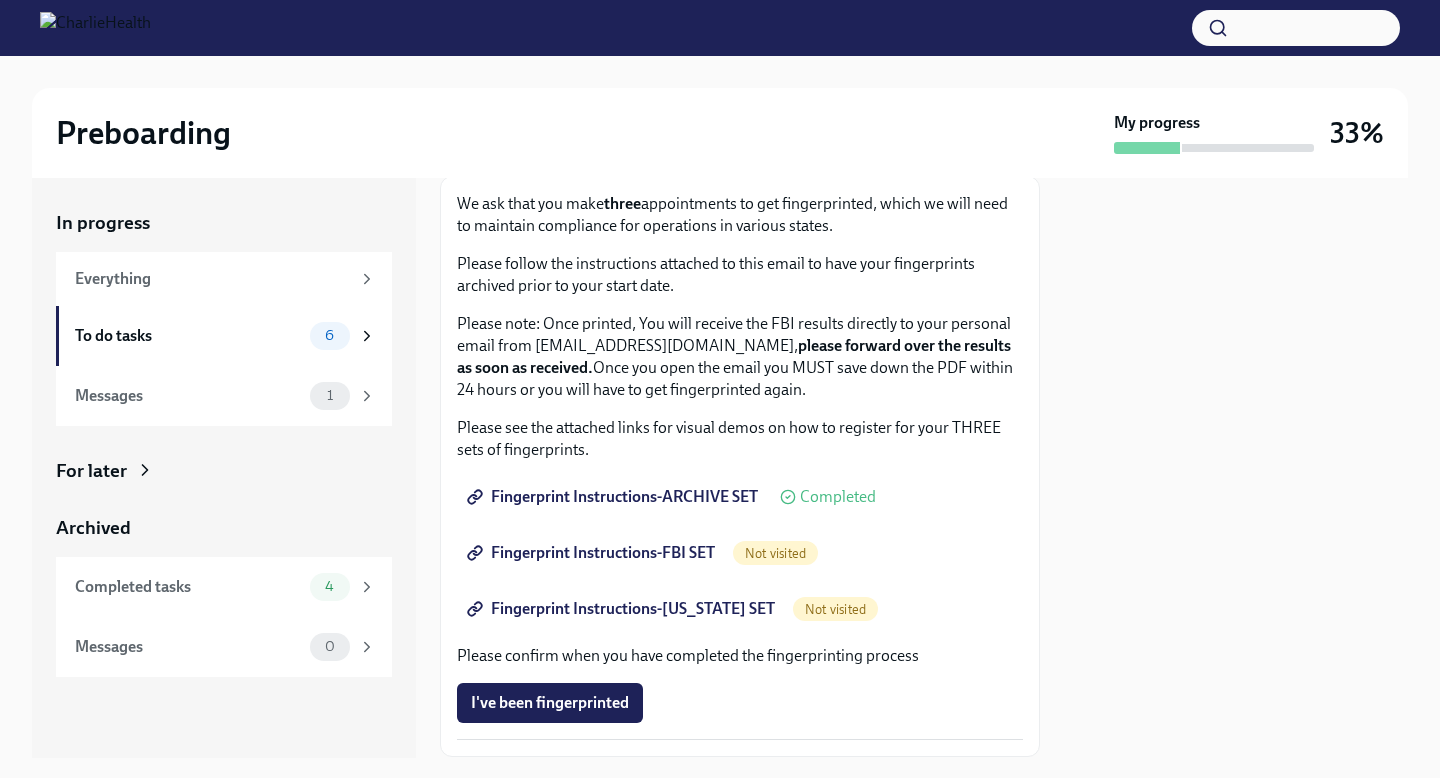 scroll, scrollTop: 124, scrollLeft: 0, axis: vertical 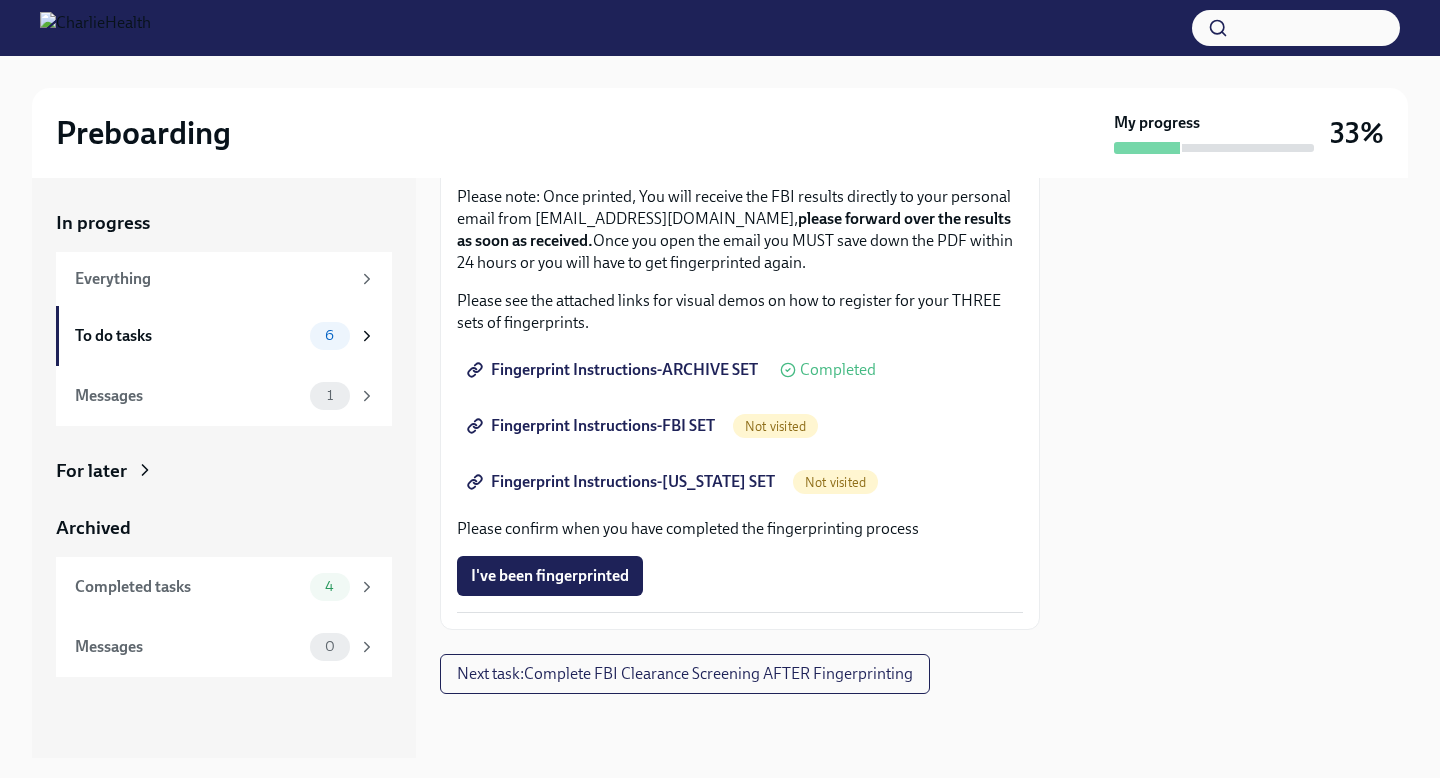 click on "Fingerprint Instructions-FBI SET" at bounding box center [593, 426] 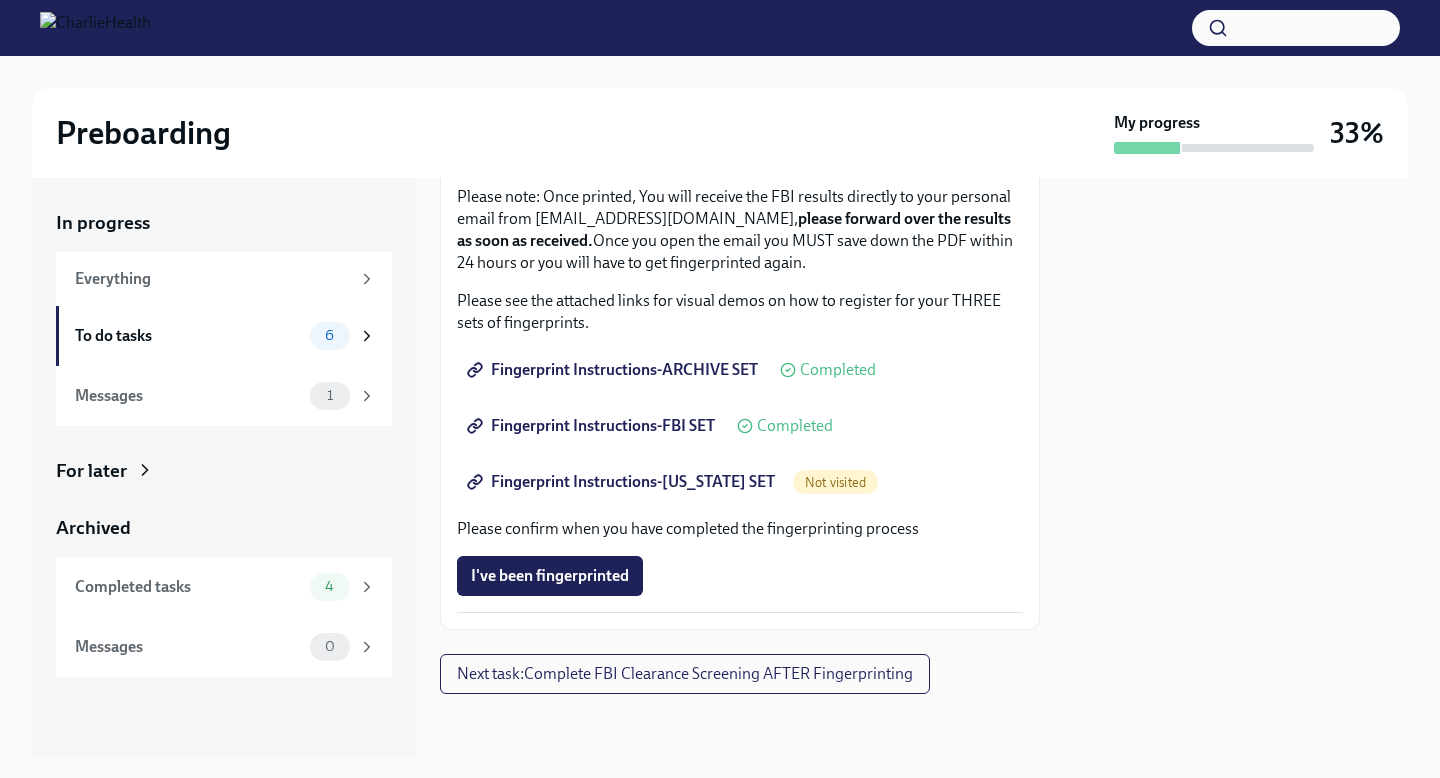 click on "Fingerprint Instructions-FLORIDA SET" at bounding box center [623, 482] 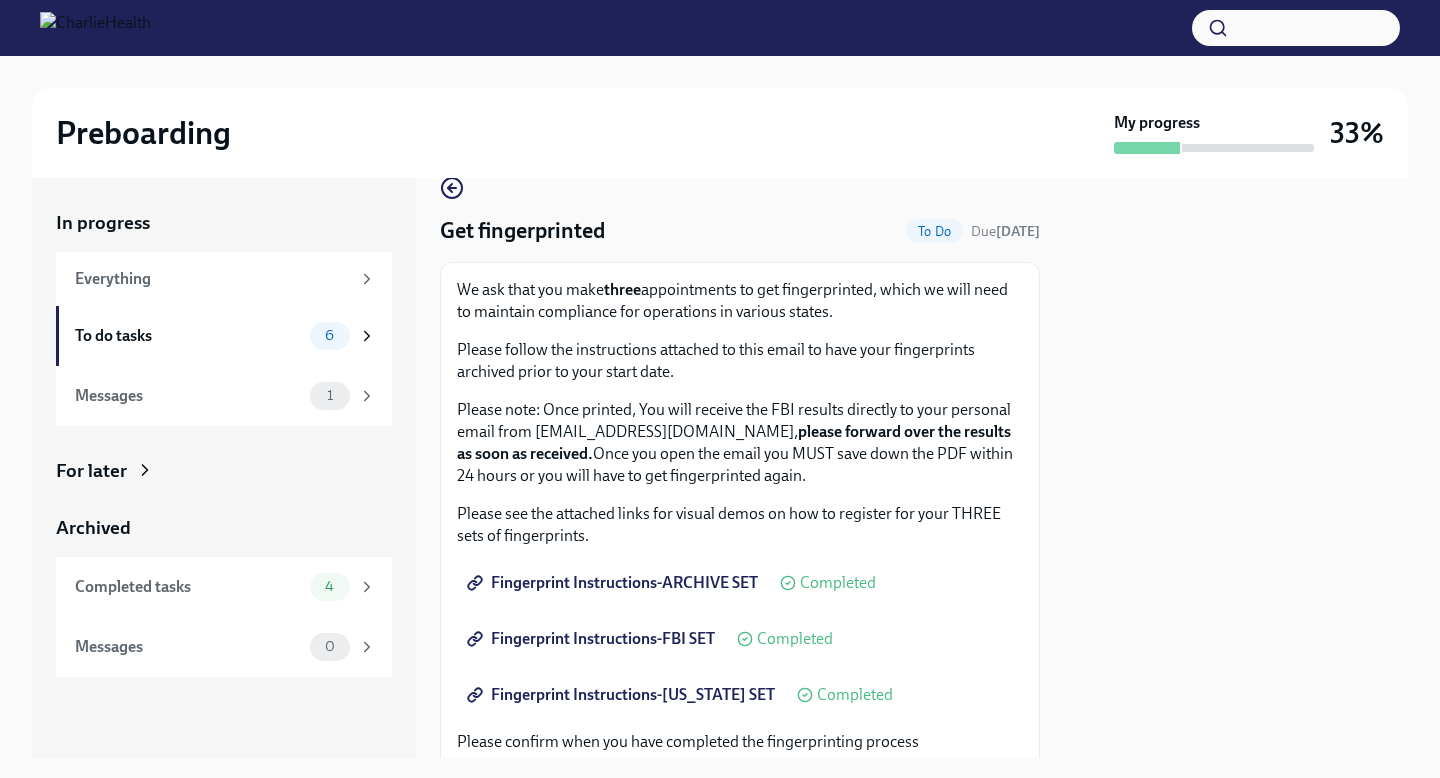 scroll, scrollTop: 26, scrollLeft: 0, axis: vertical 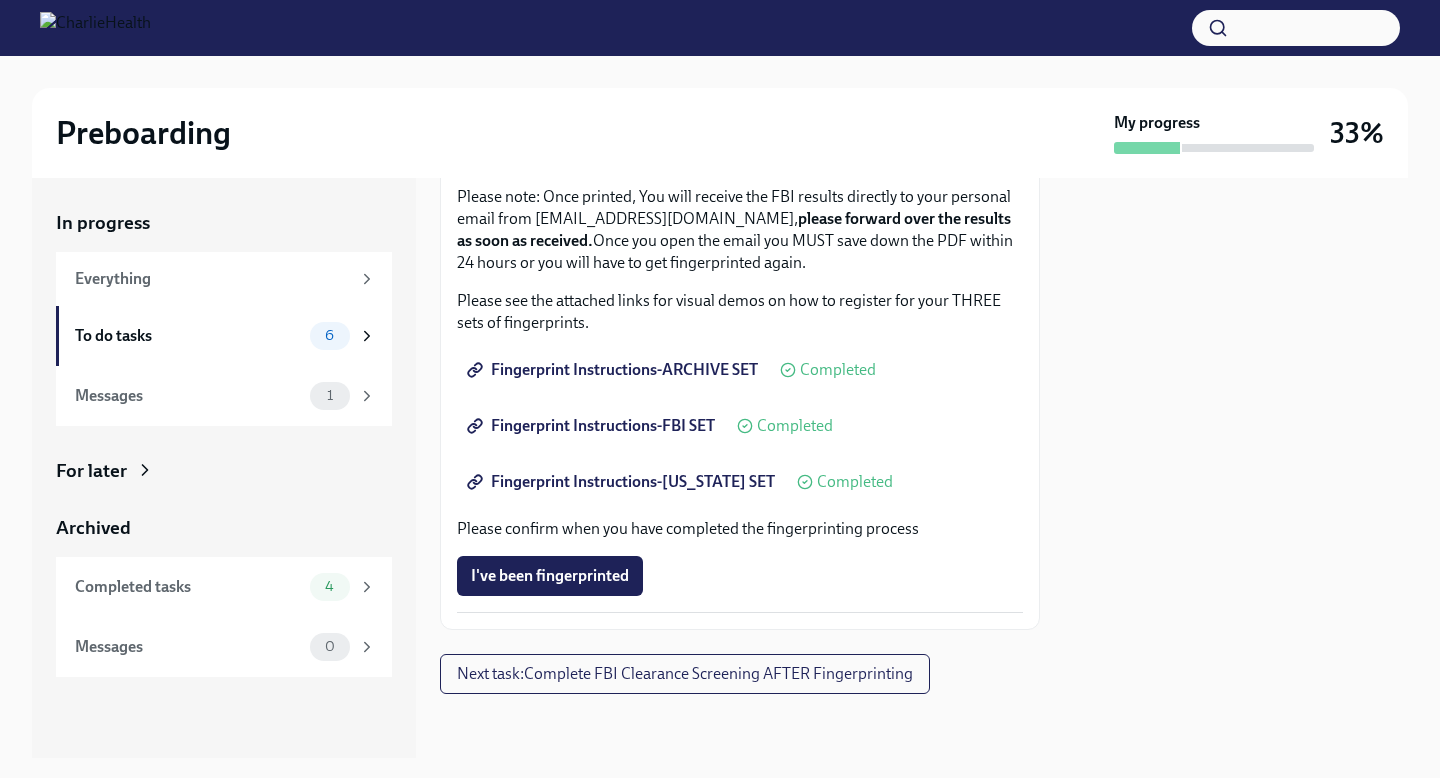 click on "Fingerprint Instructions-FLORIDA SET" at bounding box center [623, 482] 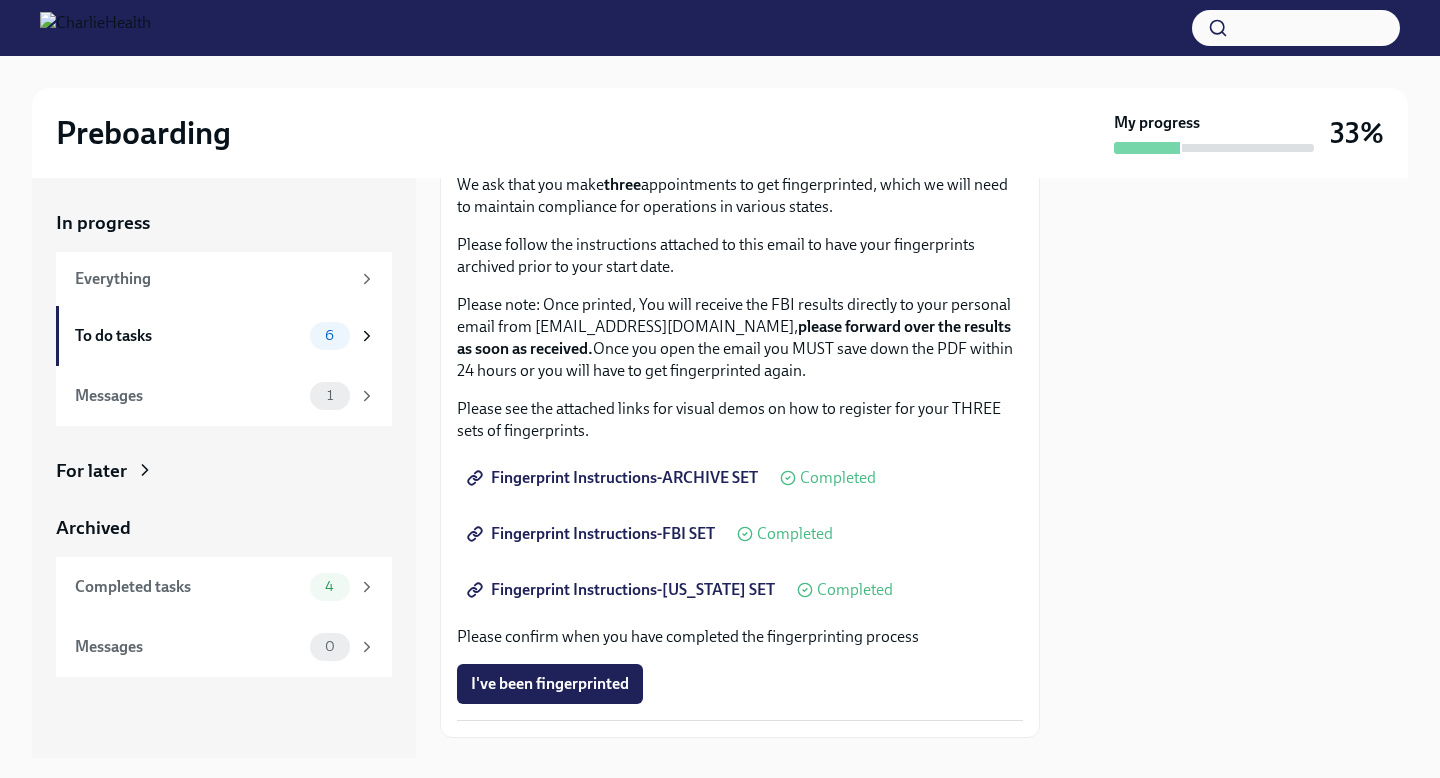 scroll, scrollTop: 165, scrollLeft: 0, axis: vertical 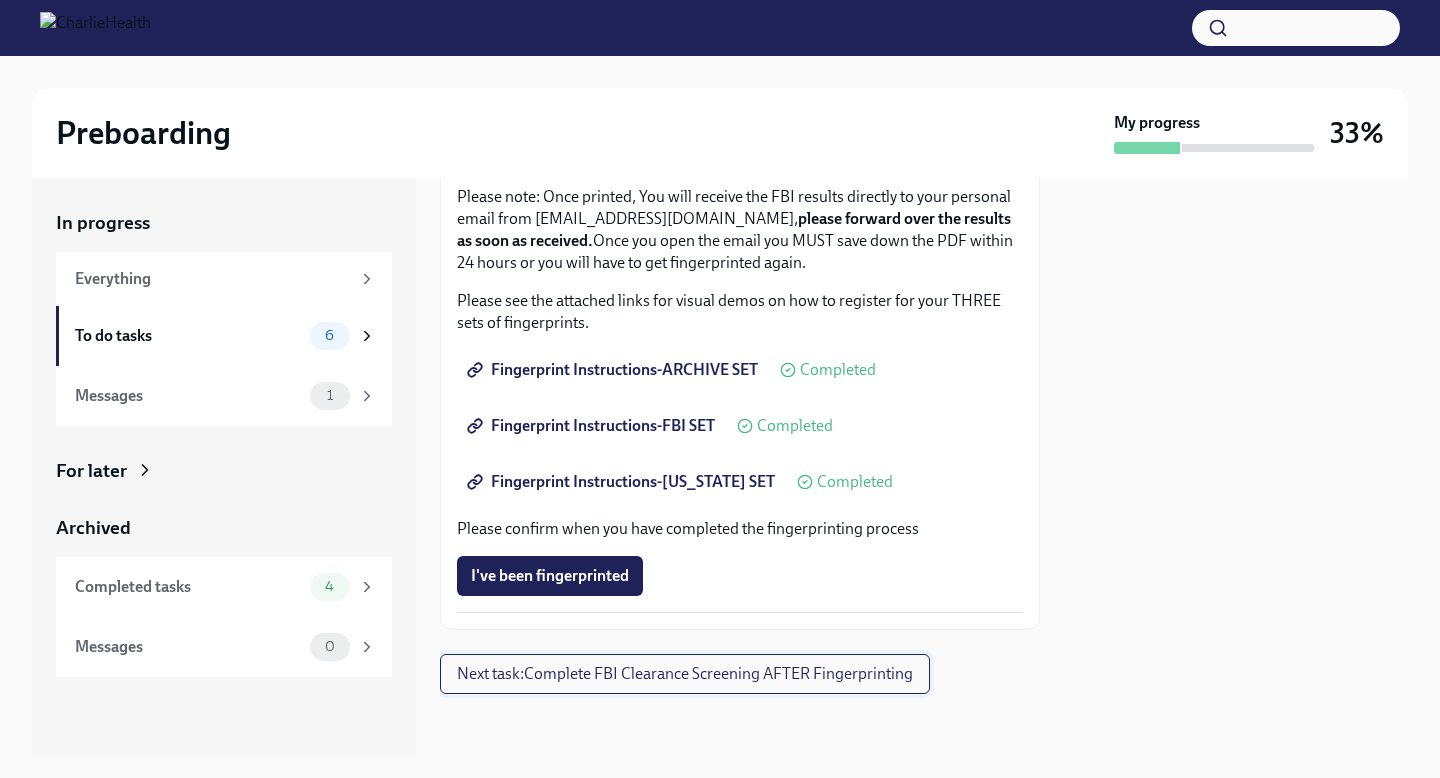 click on "Next task :  Complete FBI Clearance Screening AFTER Fingerprinting" at bounding box center [685, 674] 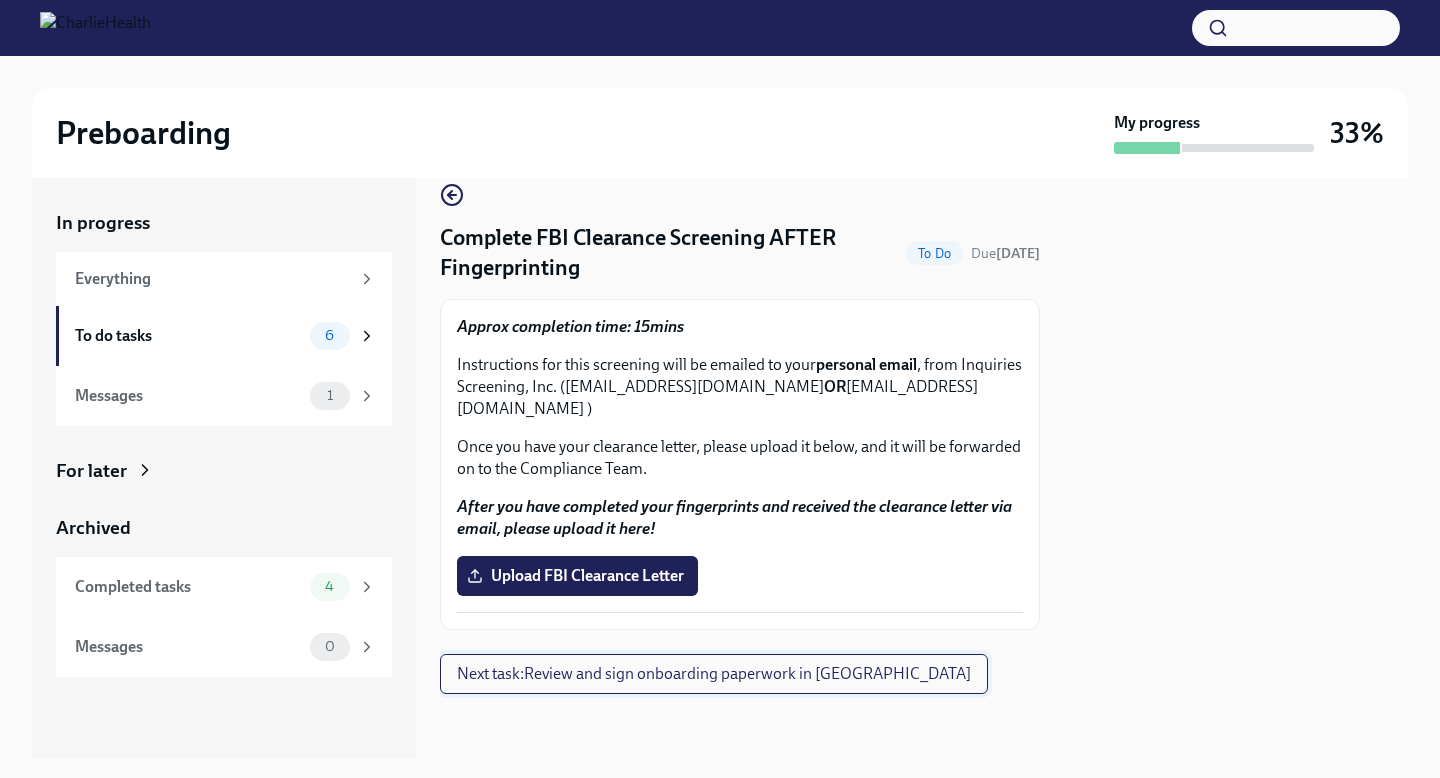 scroll, scrollTop: 0, scrollLeft: 0, axis: both 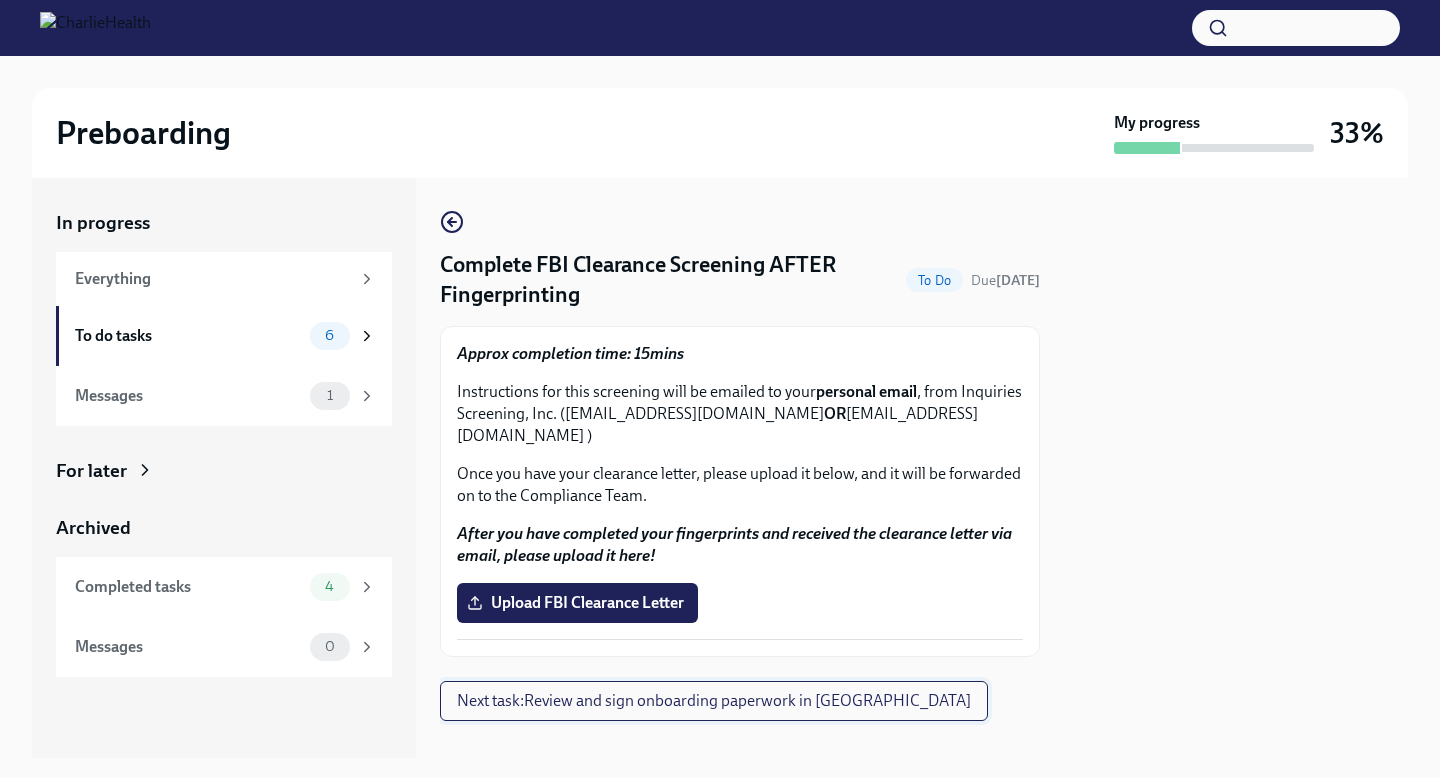 click on "Next task :  Review and sign onboarding paperwork in UKG" at bounding box center [714, 701] 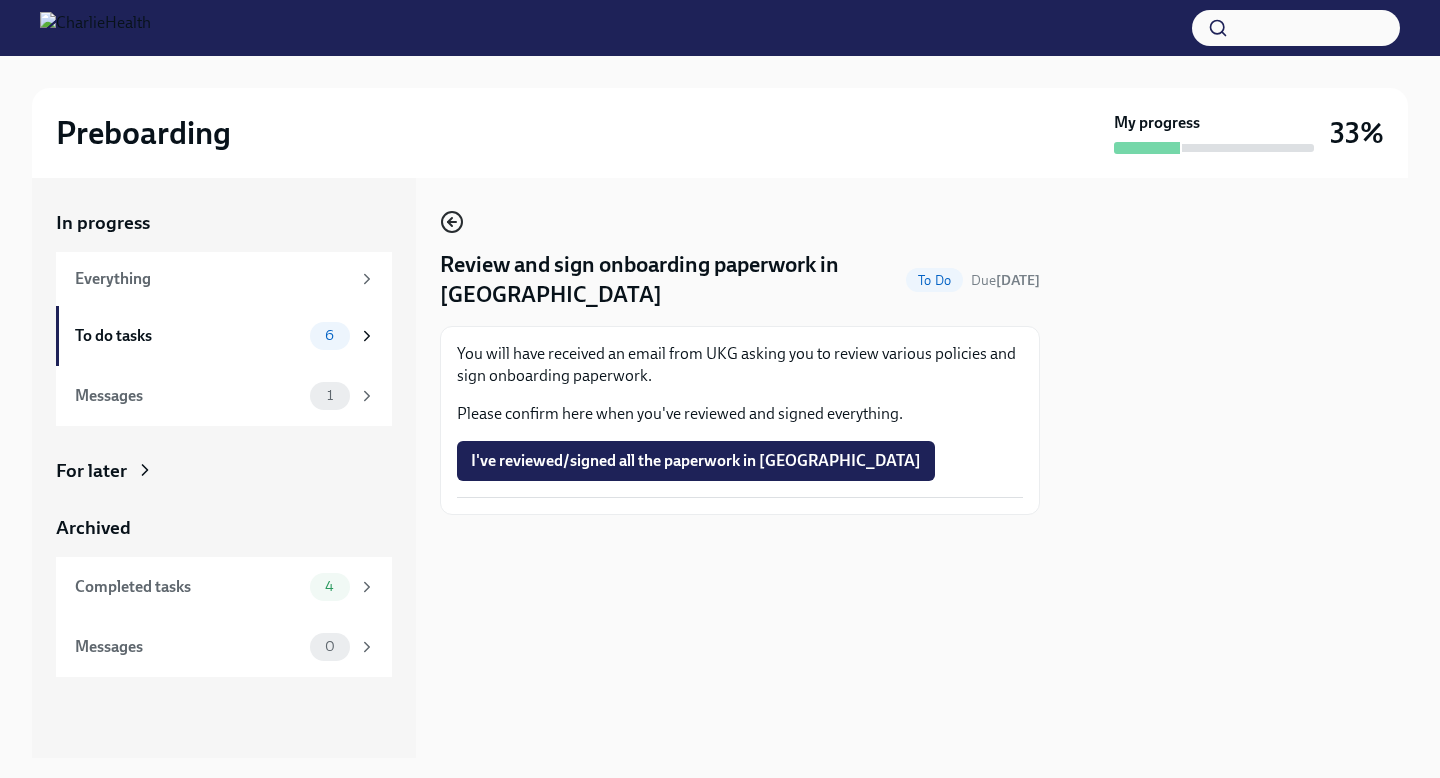click 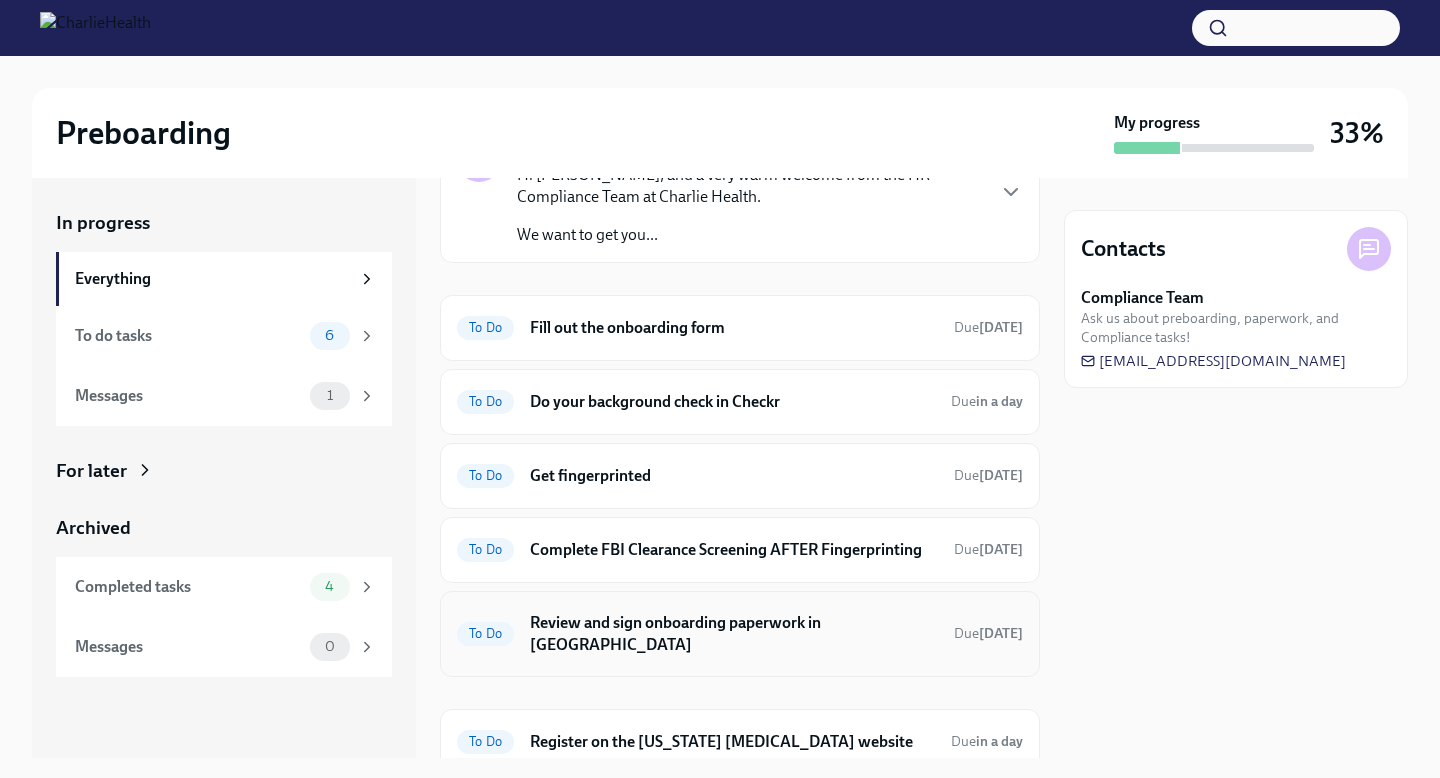 scroll, scrollTop: 126, scrollLeft: 0, axis: vertical 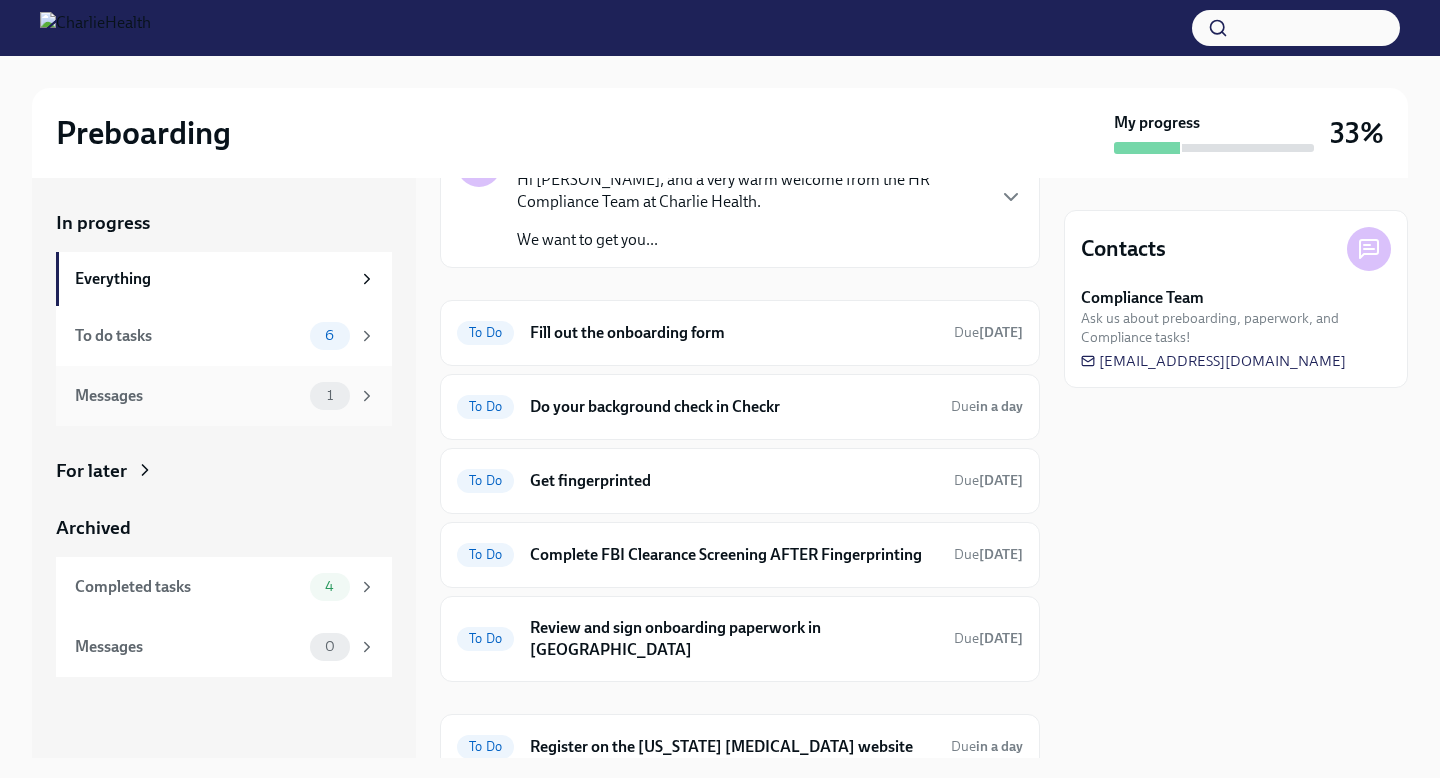 click on "Messages 1" at bounding box center [225, 396] 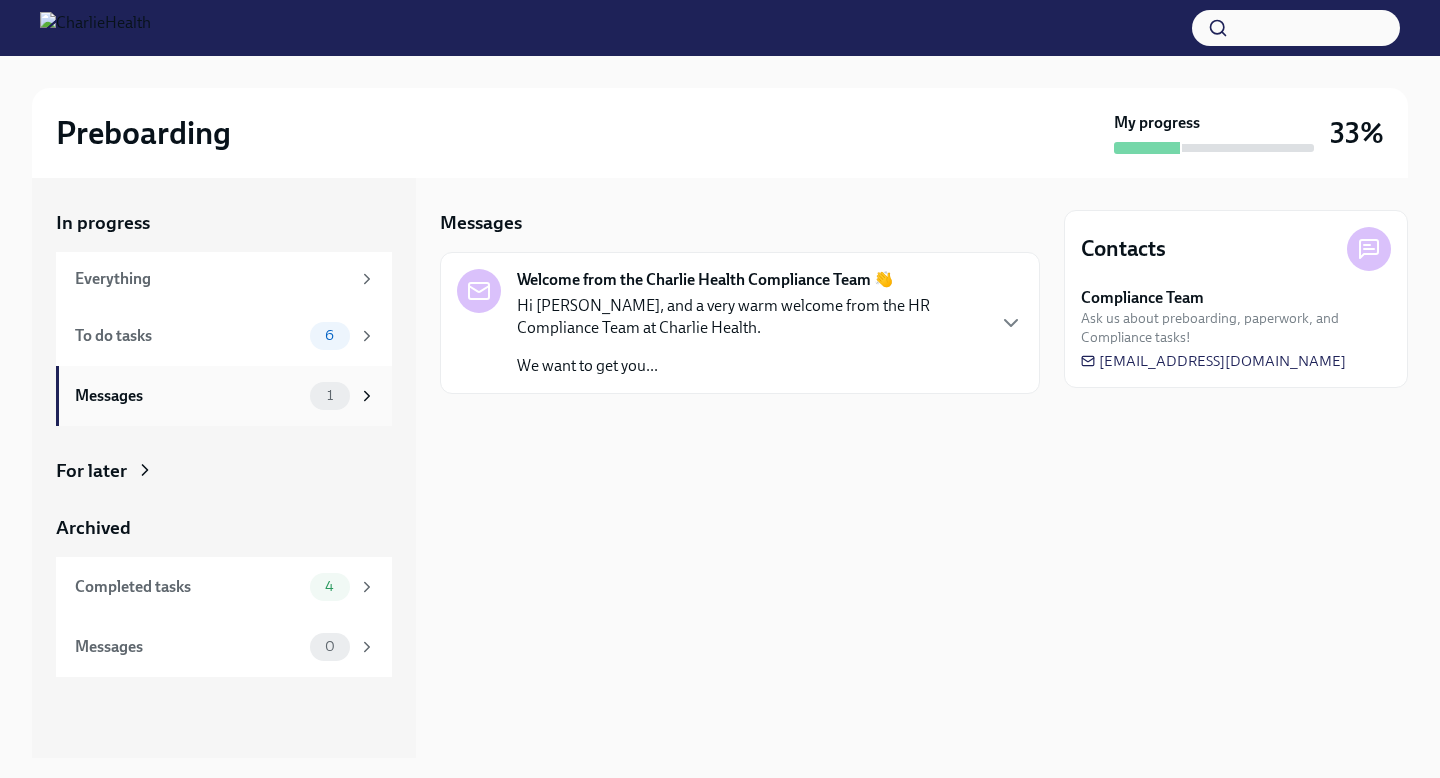 scroll, scrollTop: 0, scrollLeft: 0, axis: both 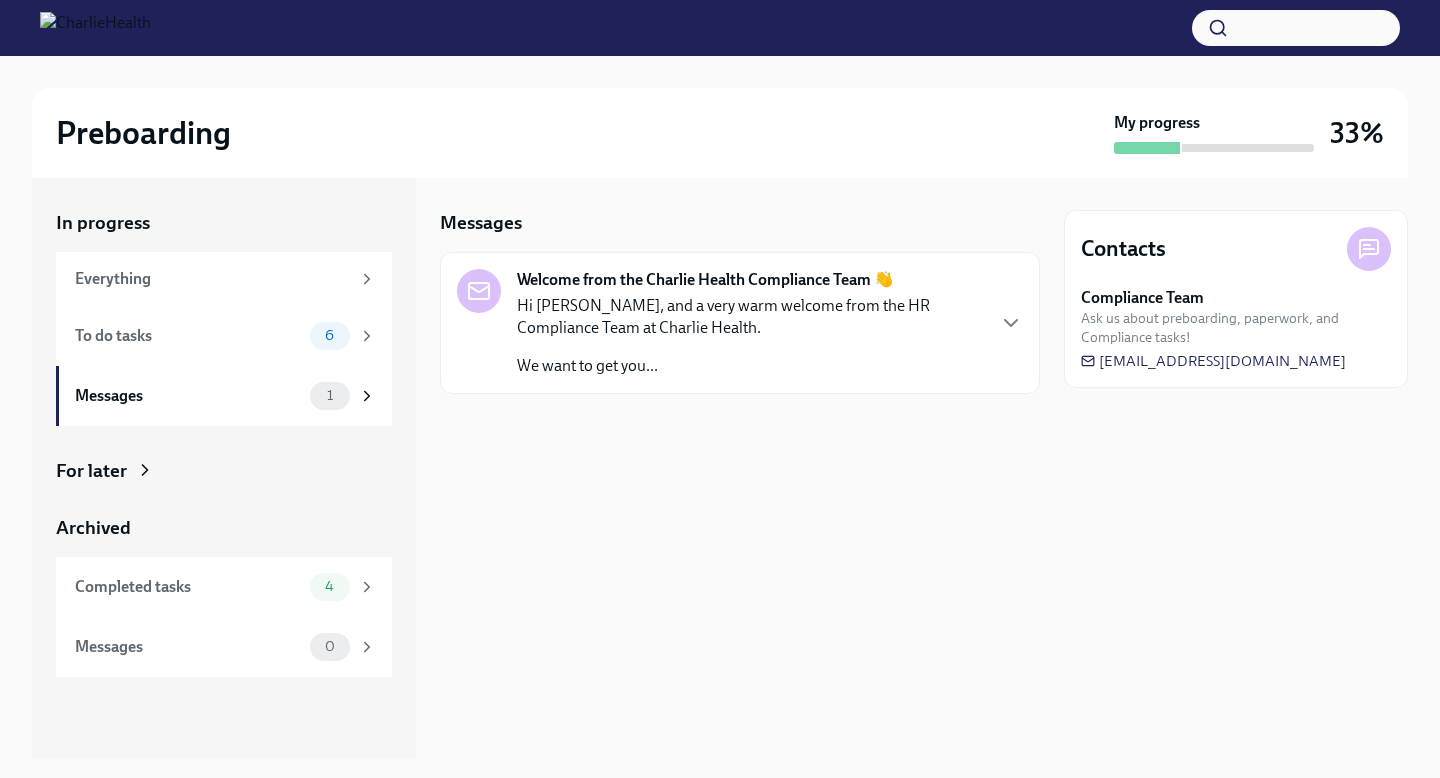 click on "Hi [PERSON_NAME], and a very warm welcome from the HR Compliance Team at Charlie Health." at bounding box center (750, 317) 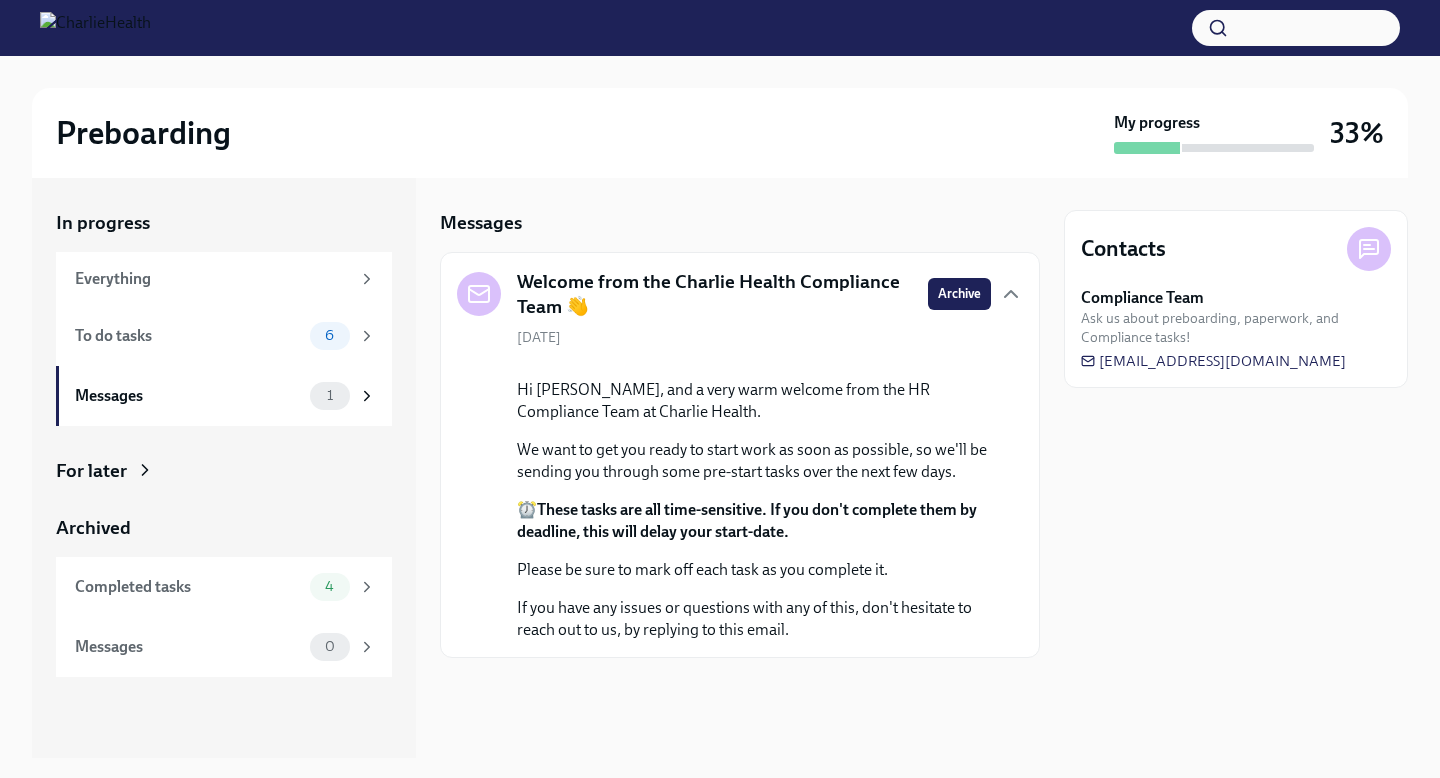 scroll, scrollTop: 0, scrollLeft: 0, axis: both 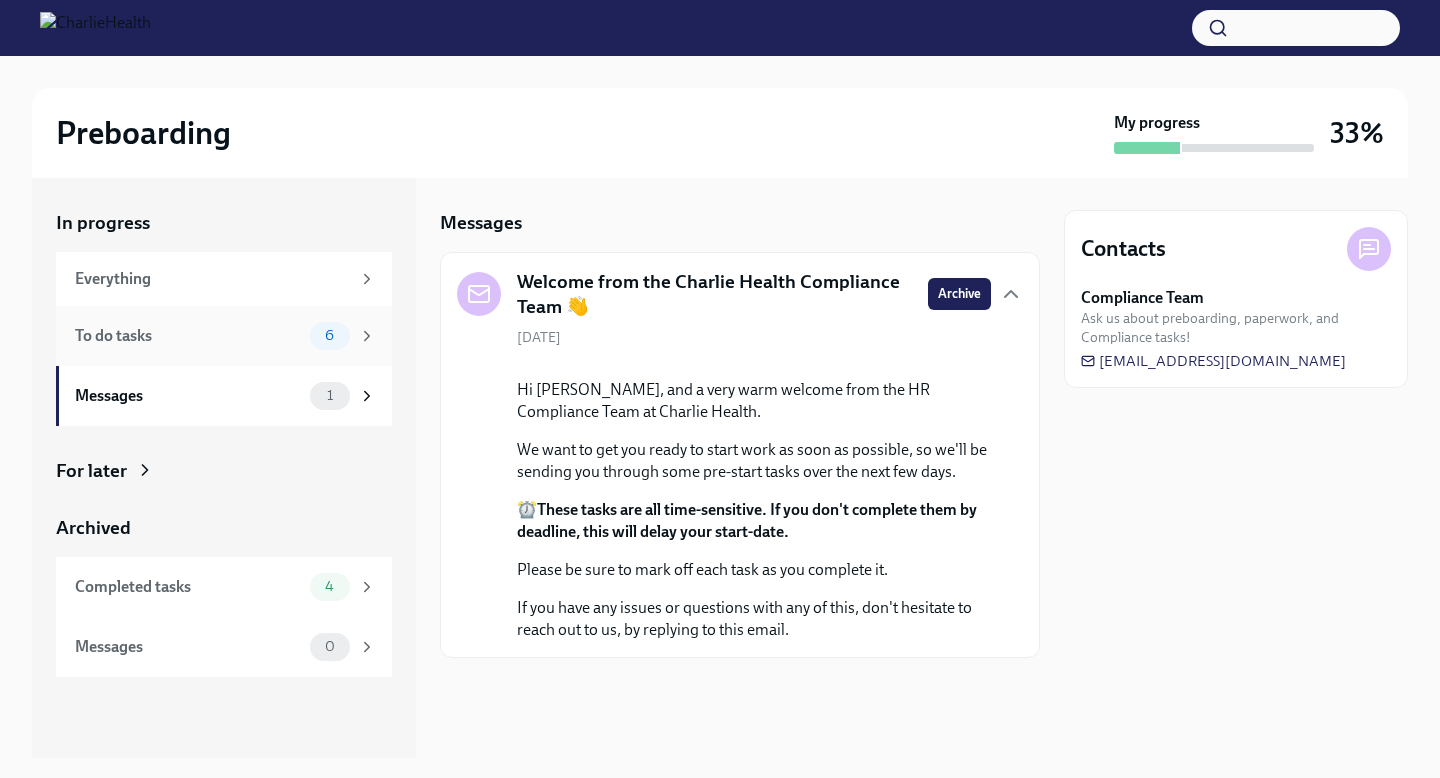 click on "To do tasks" at bounding box center [188, 336] 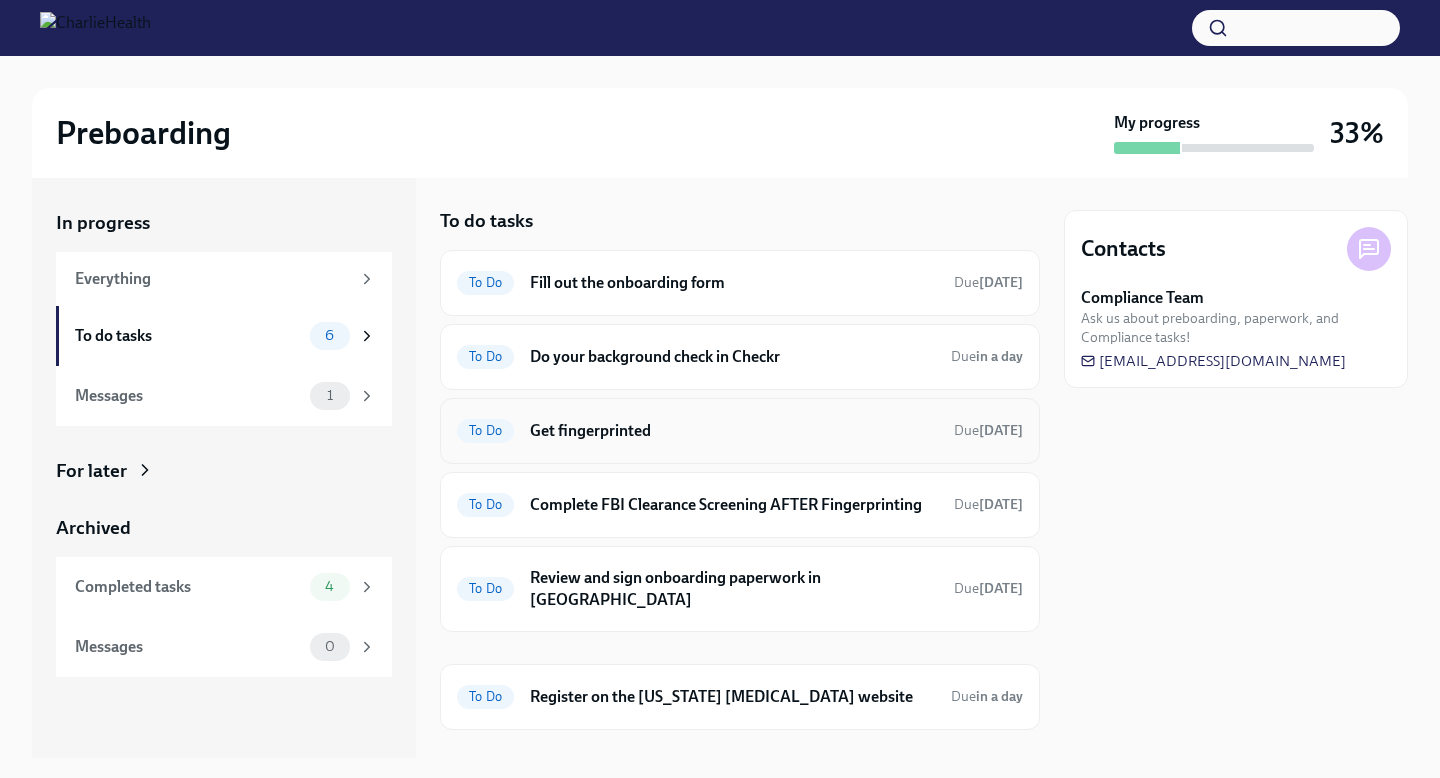 scroll, scrollTop: 0, scrollLeft: 0, axis: both 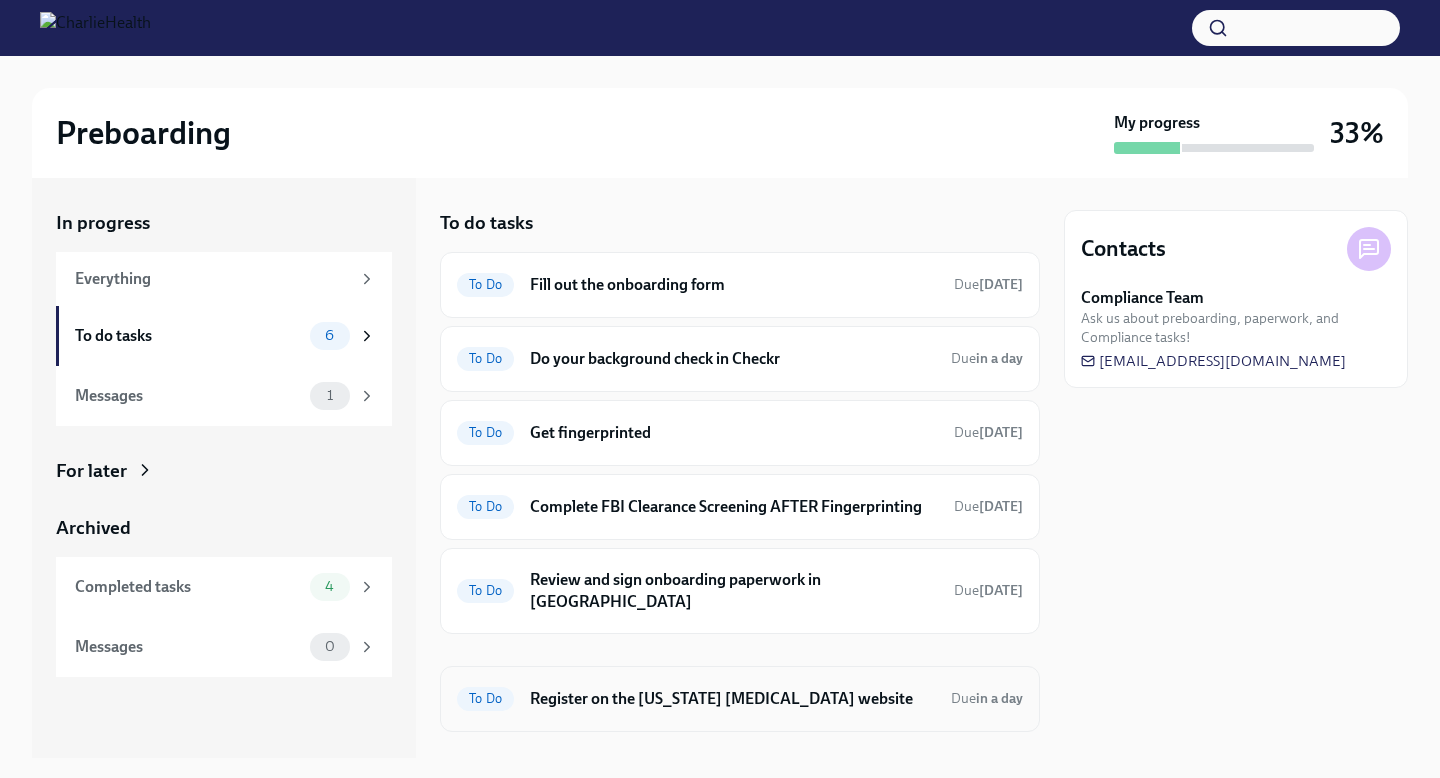 click on "To Do Register on the [US_STATE] [MEDICAL_DATA] website Due  in a day" at bounding box center (740, 699) 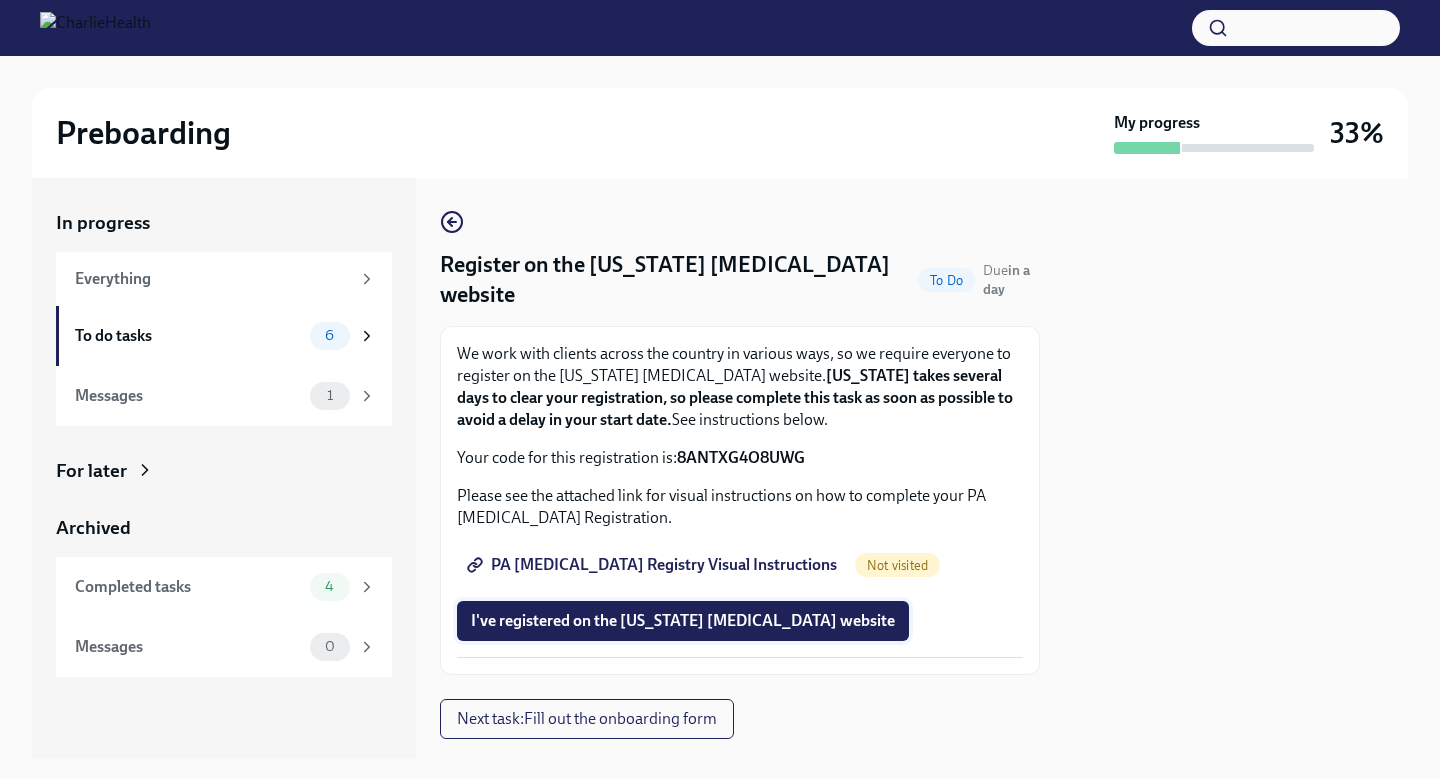 scroll, scrollTop: 45, scrollLeft: 0, axis: vertical 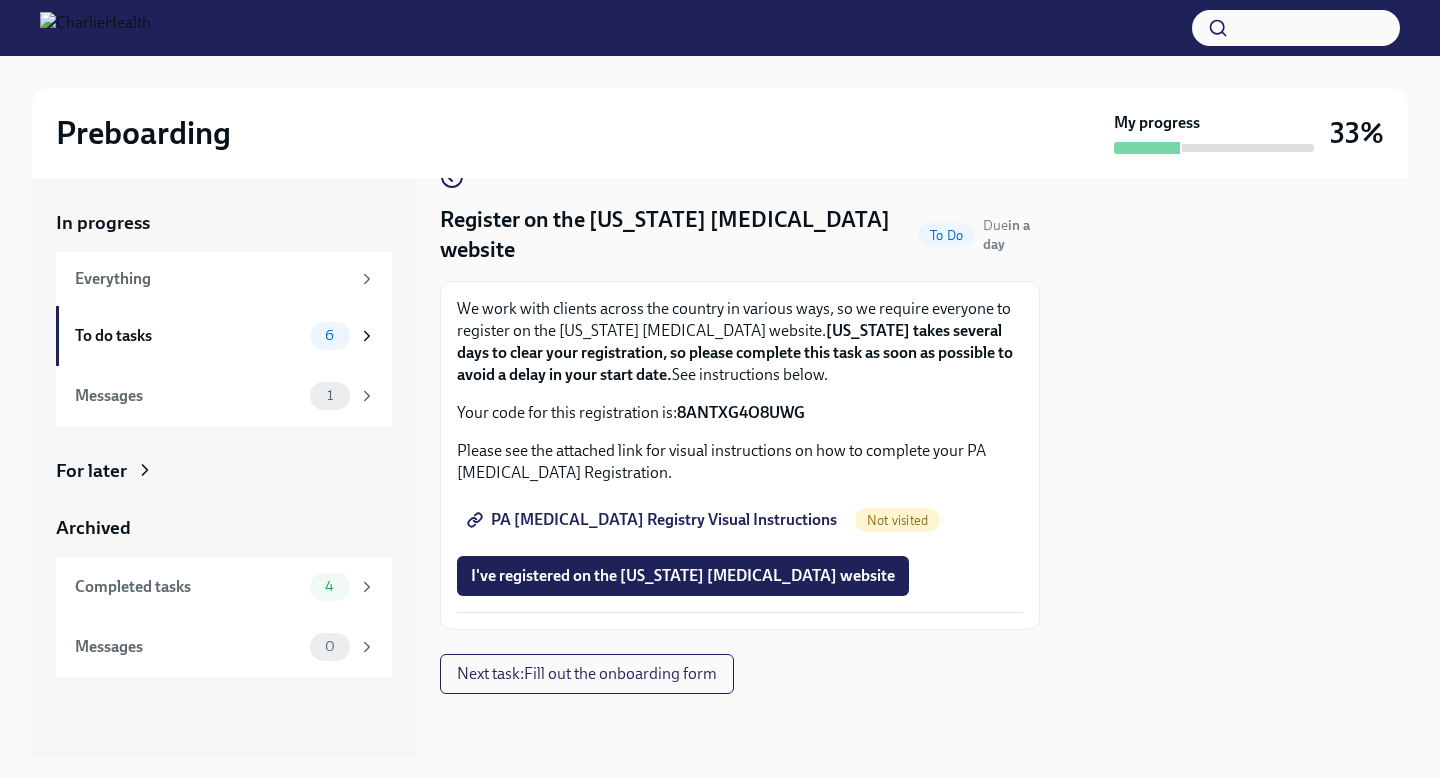 click on "PA [MEDICAL_DATA] Registry Visual Instructions" at bounding box center (654, 520) 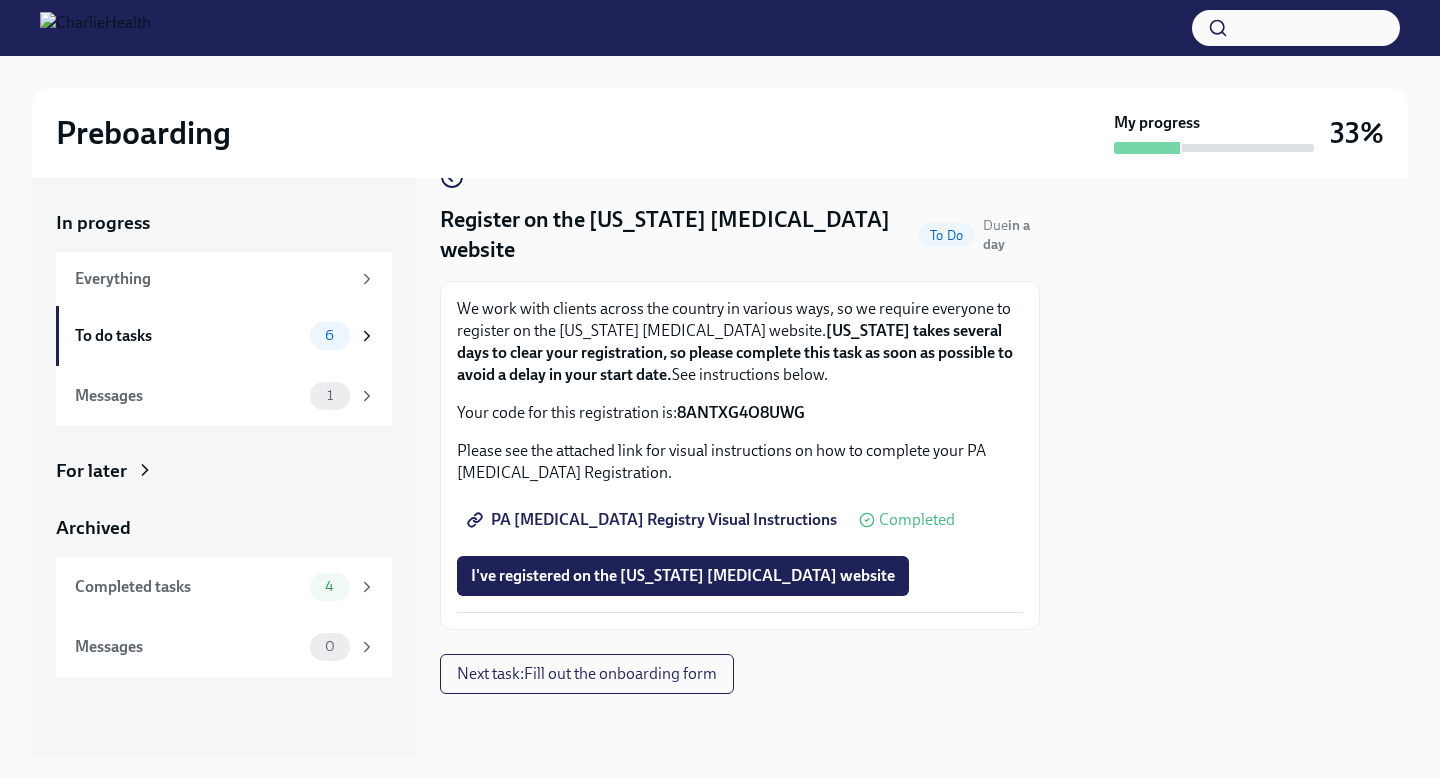 click on "PA [MEDICAL_DATA] Registry Visual Instructions" at bounding box center (654, 520) 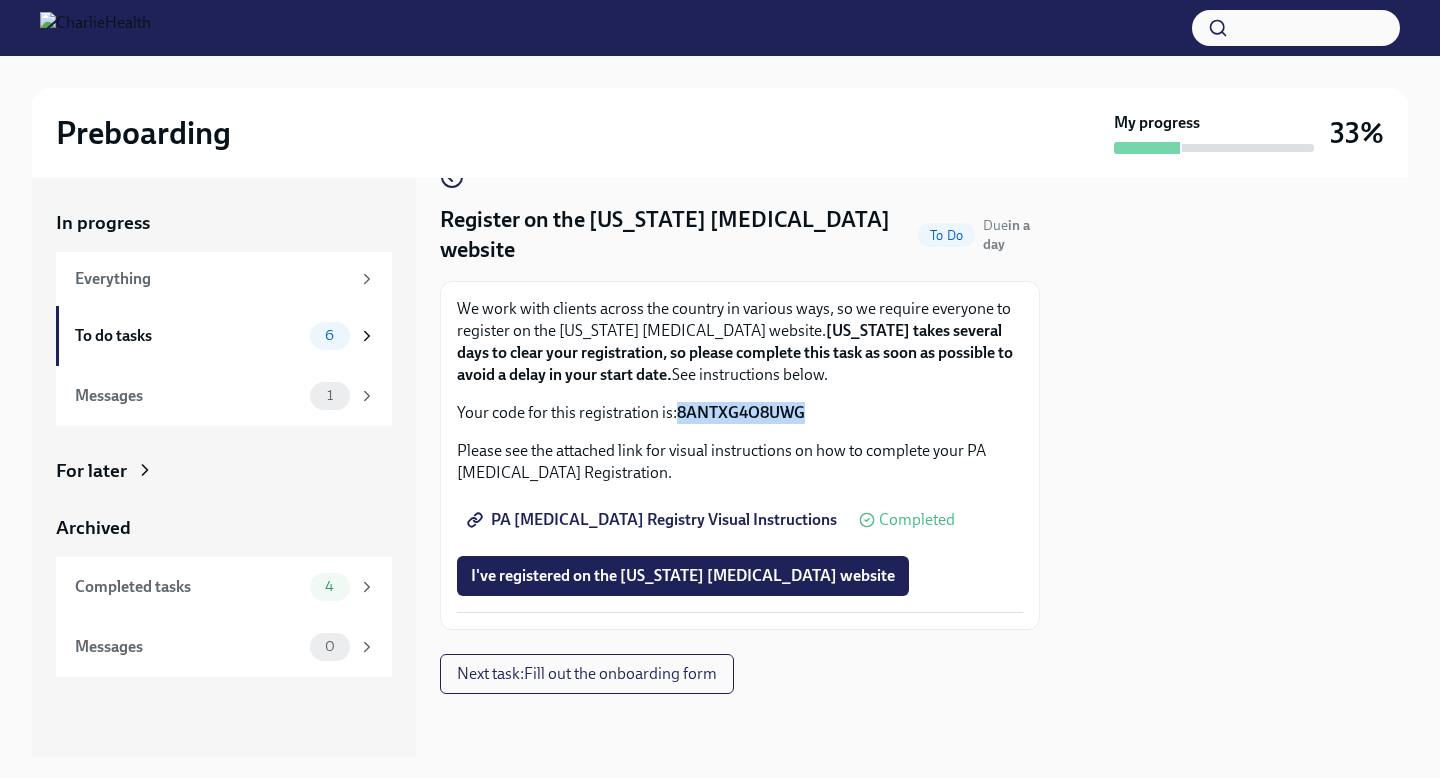drag, startPoint x: 810, startPoint y: 410, endPoint x: 676, endPoint y: 411, distance: 134.00374 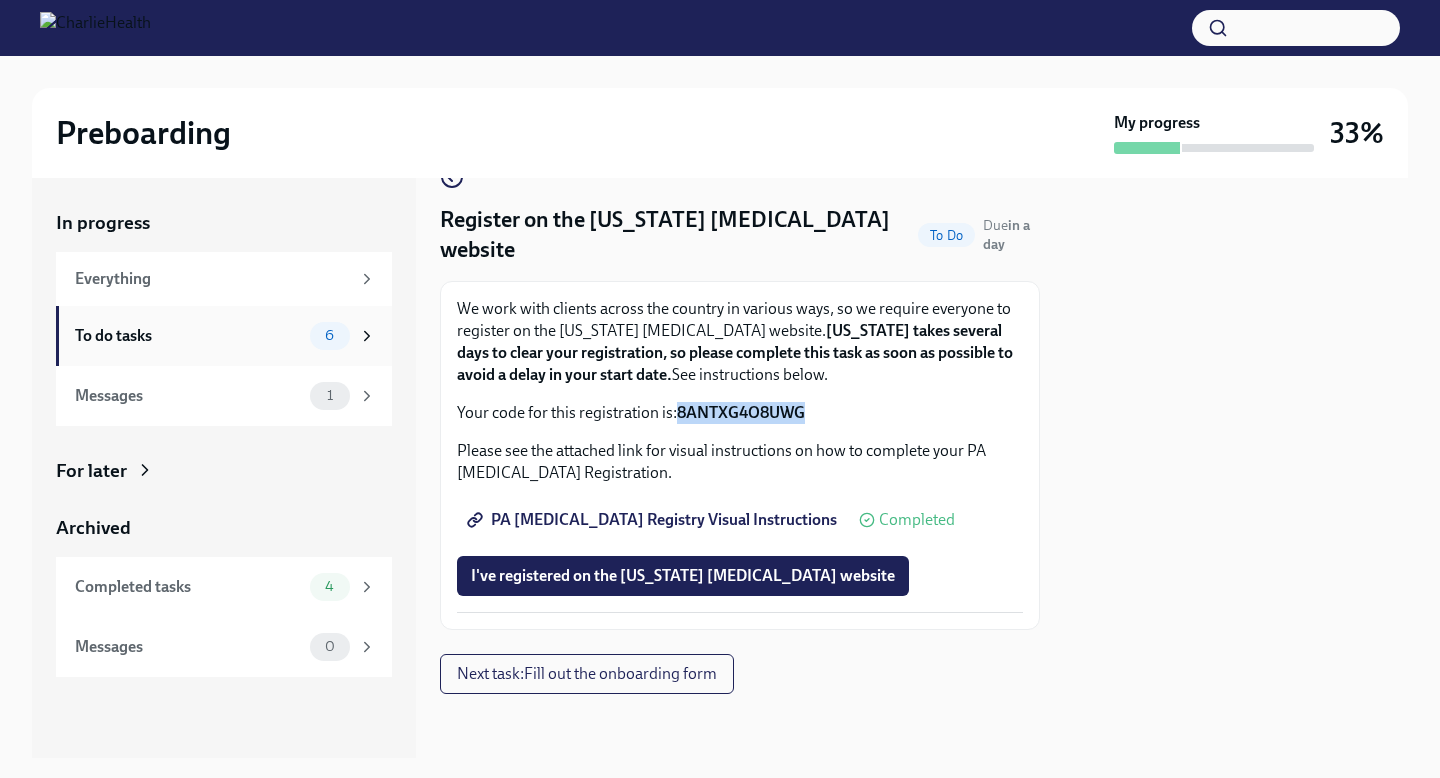 click on "To do tasks" at bounding box center [188, 336] 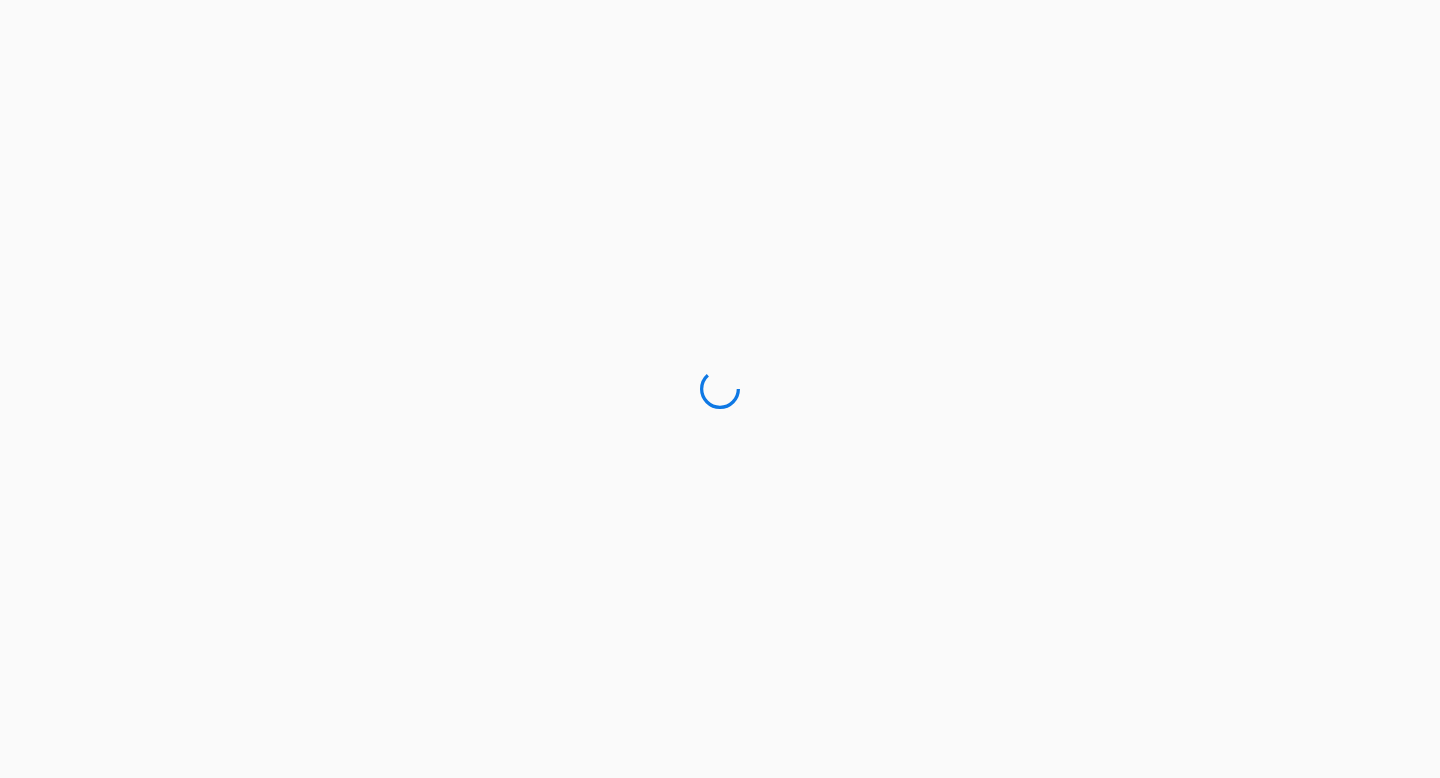 scroll, scrollTop: 0, scrollLeft: 0, axis: both 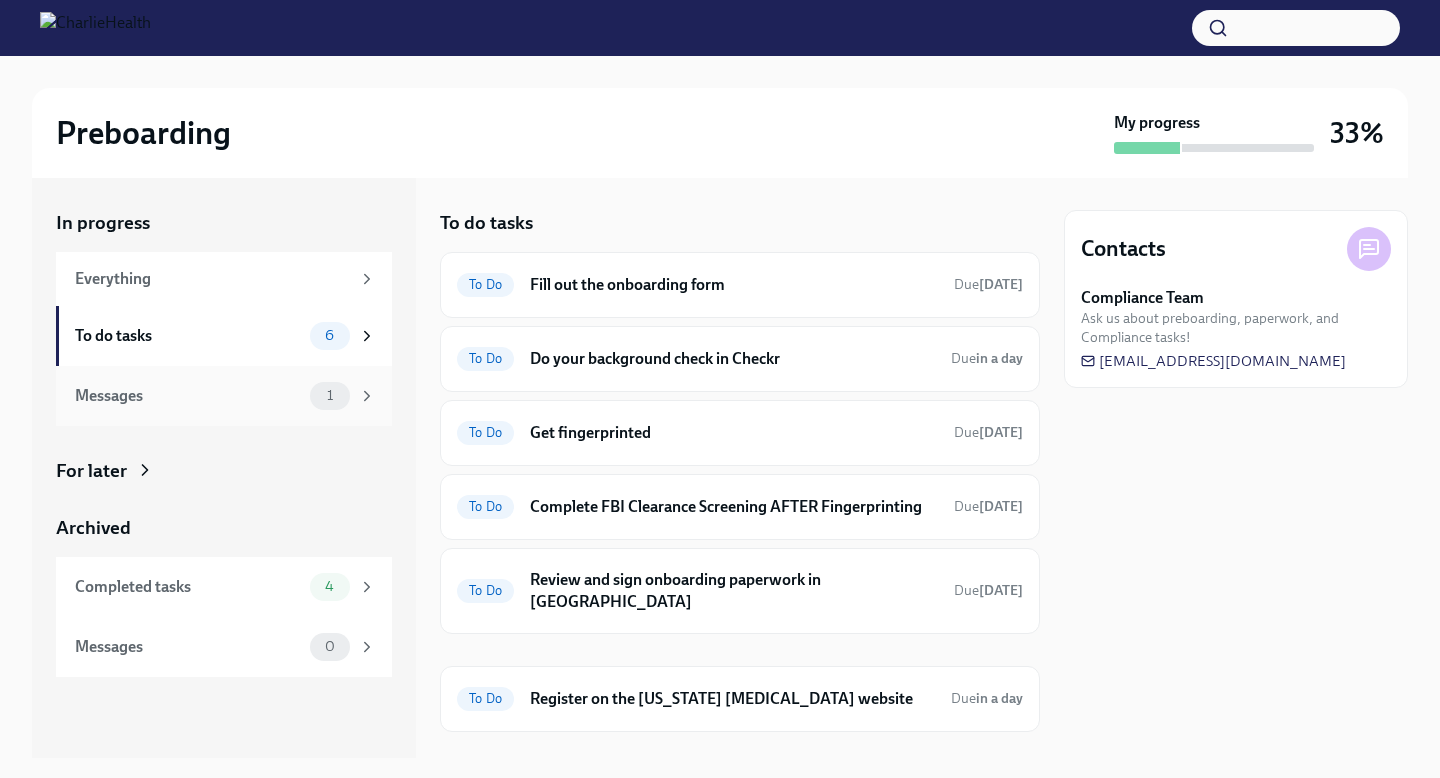 click on "Messages" at bounding box center (188, 396) 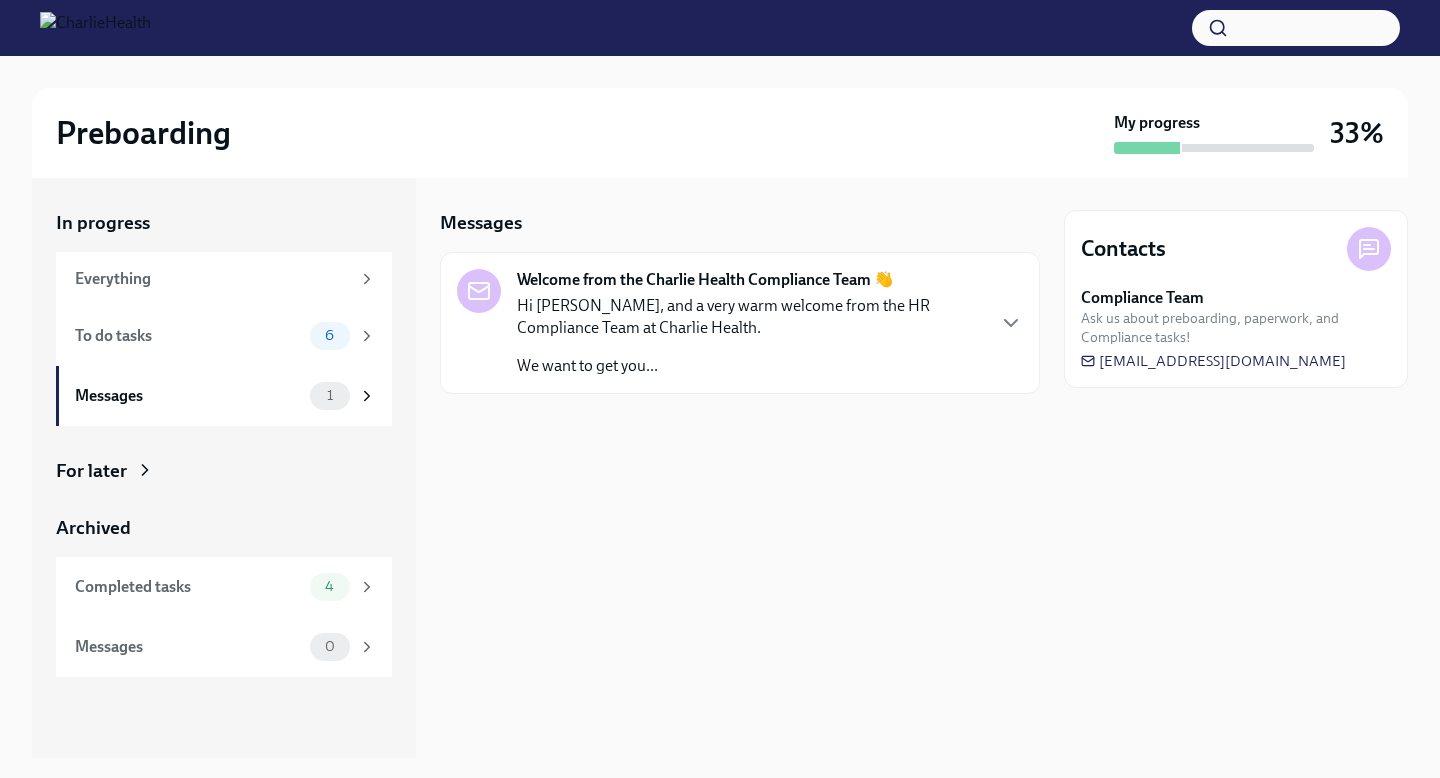 click on "Hi [PERSON_NAME], and a very warm welcome from the HR Compliance Team at Charlie Health." at bounding box center [750, 317] 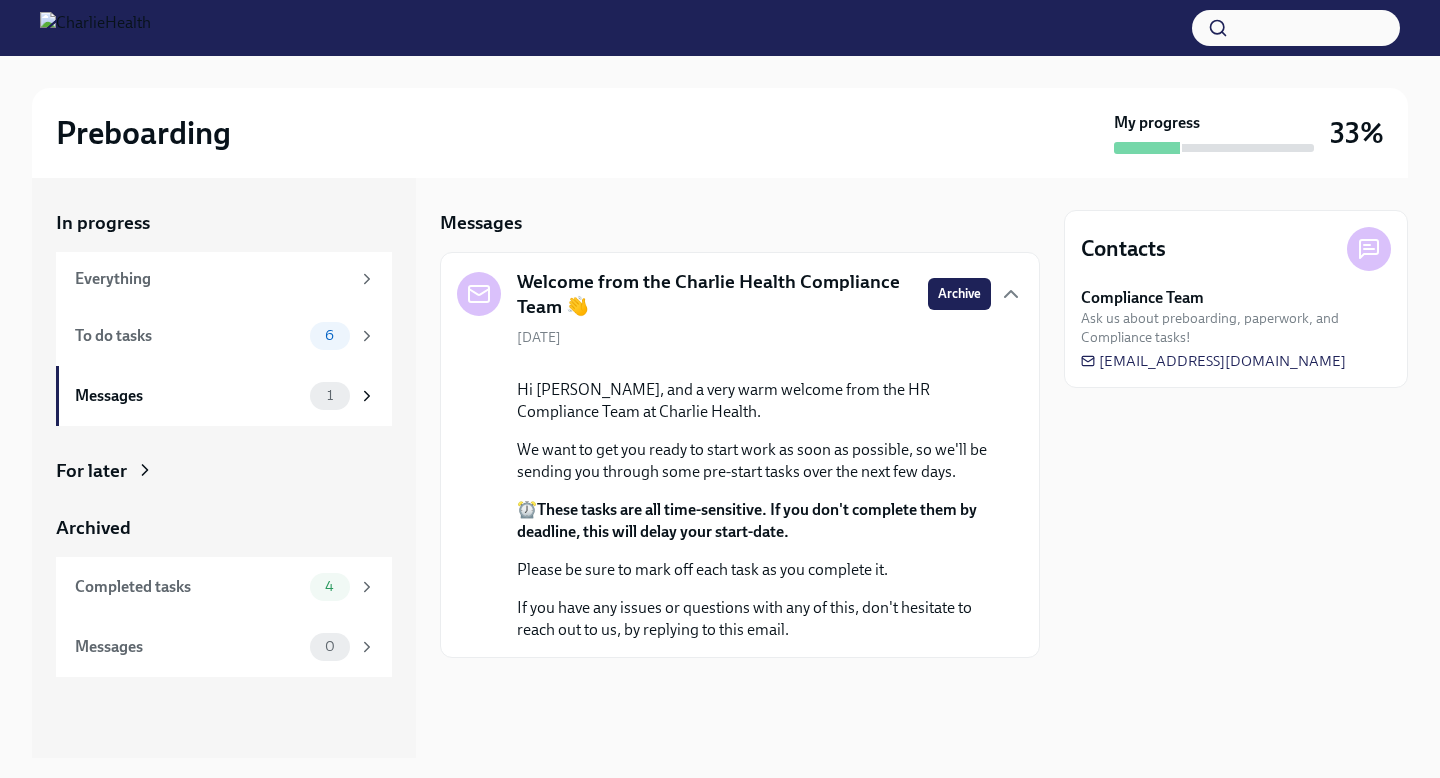 click on "Welcome from the Charlie Health Compliance Team 👋 Archive [DATE] Hi Bria, and a very warm welcome from the HR Compliance Team at Charlie Health.
We want to get you ready to start work as soon as possible, so we'll be sending you through some pre-start tasks over the next few days.
⏰  These tasks are all time-sensitive. If you don't complete them by deadline, this will delay your start-date.
Please be sure to mark off each task as you complete it.
If you have any issues or questions with any of this, don't hesitate to reach out to us, by replying to this email." at bounding box center [740, 455] 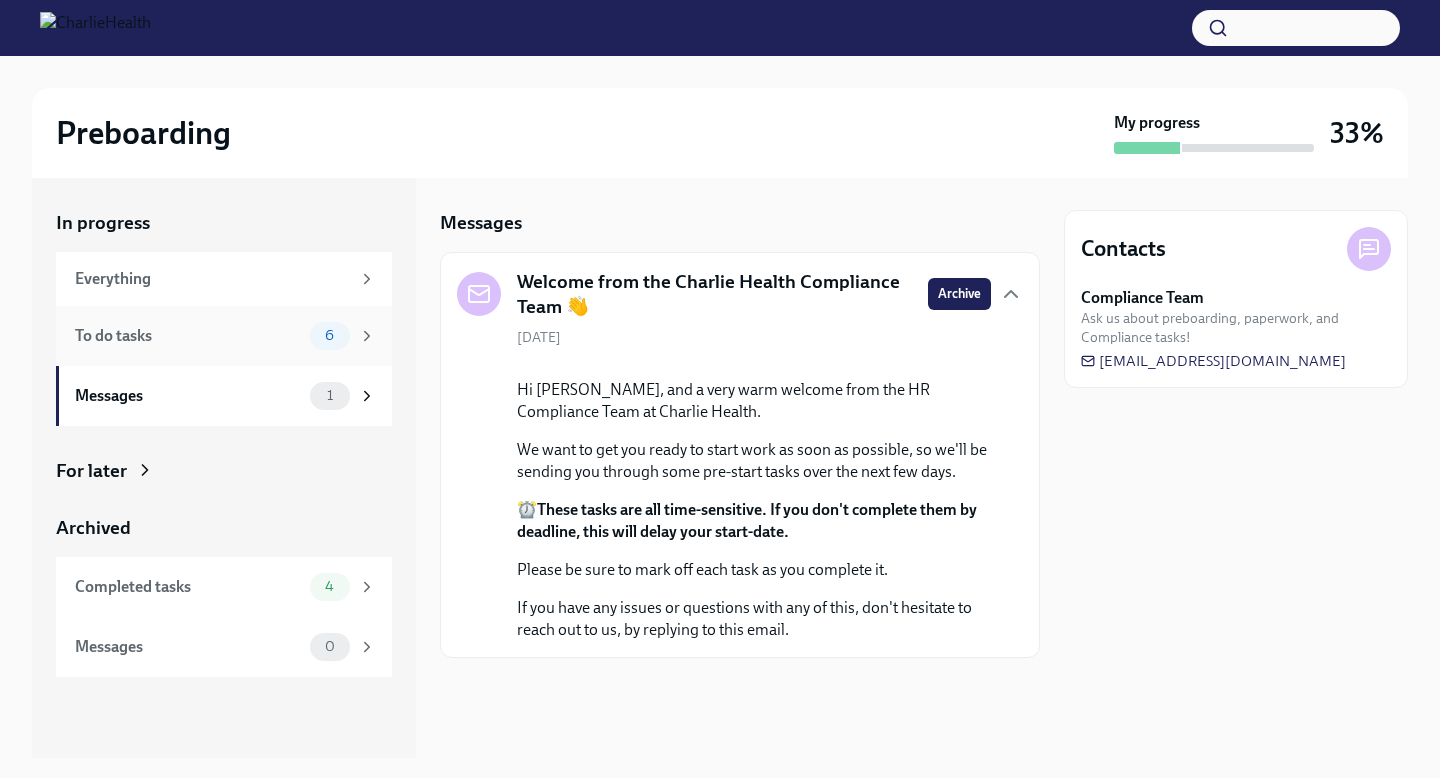click on "To do tasks 6" at bounding box center (225, 336) 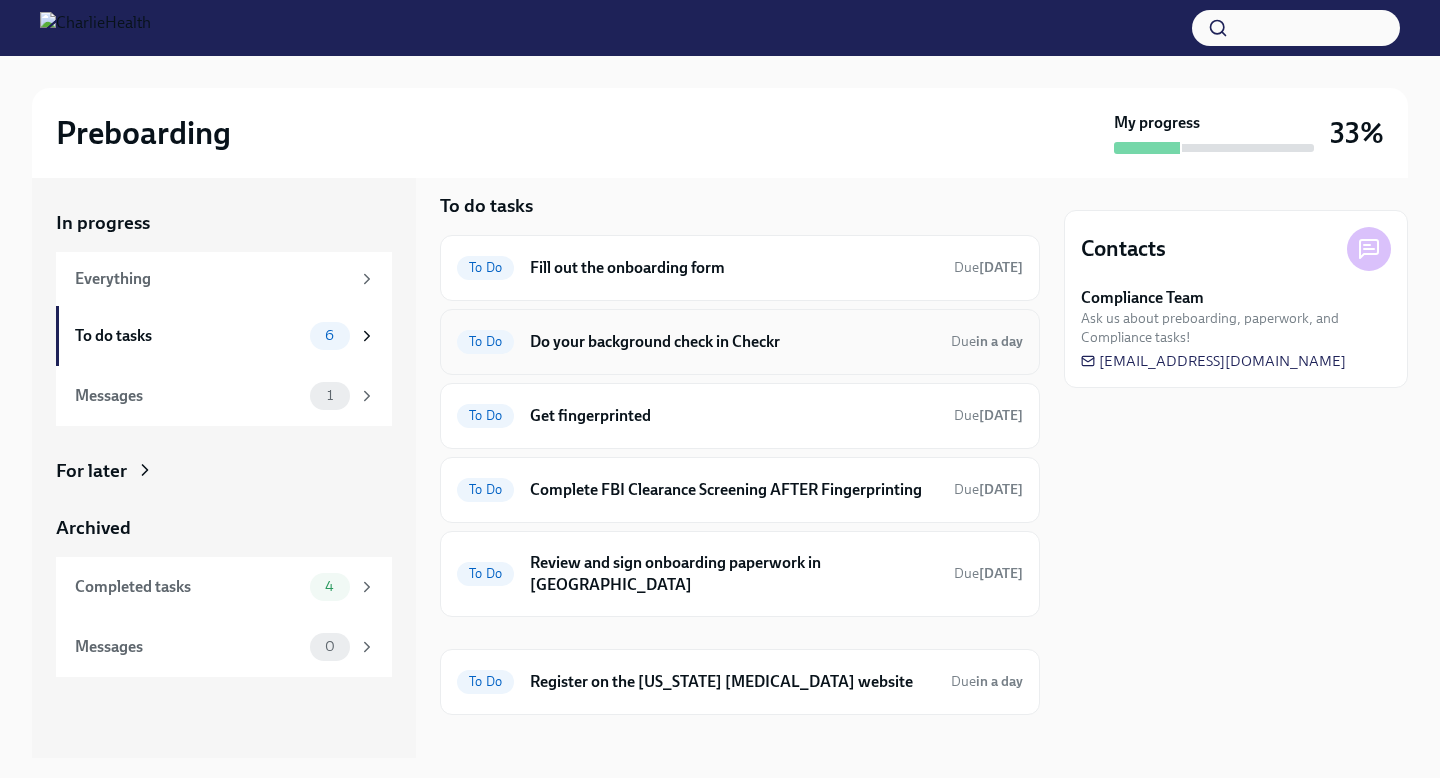 scroll, scrollTop: 0, scrollLeft: 0, axis: both 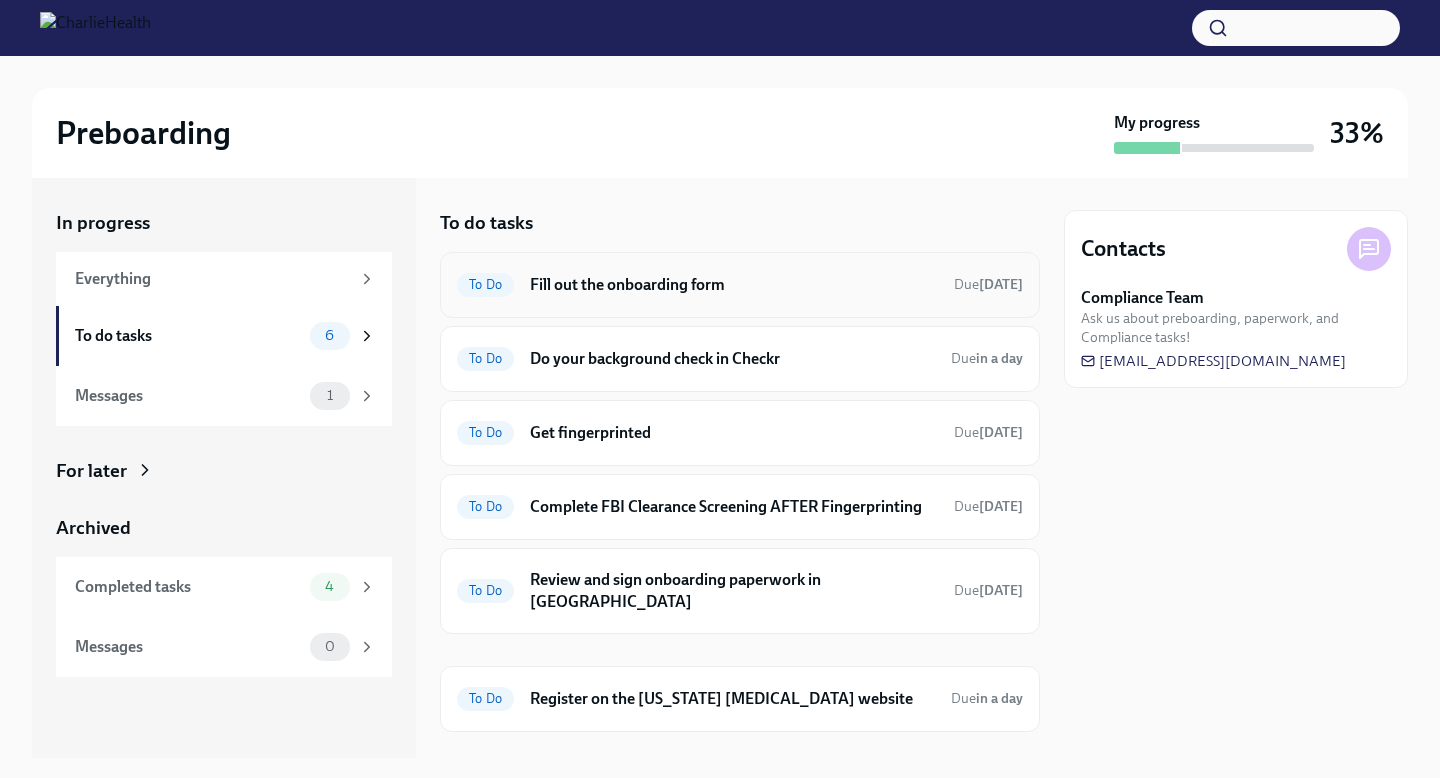 click on "Fill out the onboarding form" at bounding box center (734, 285) 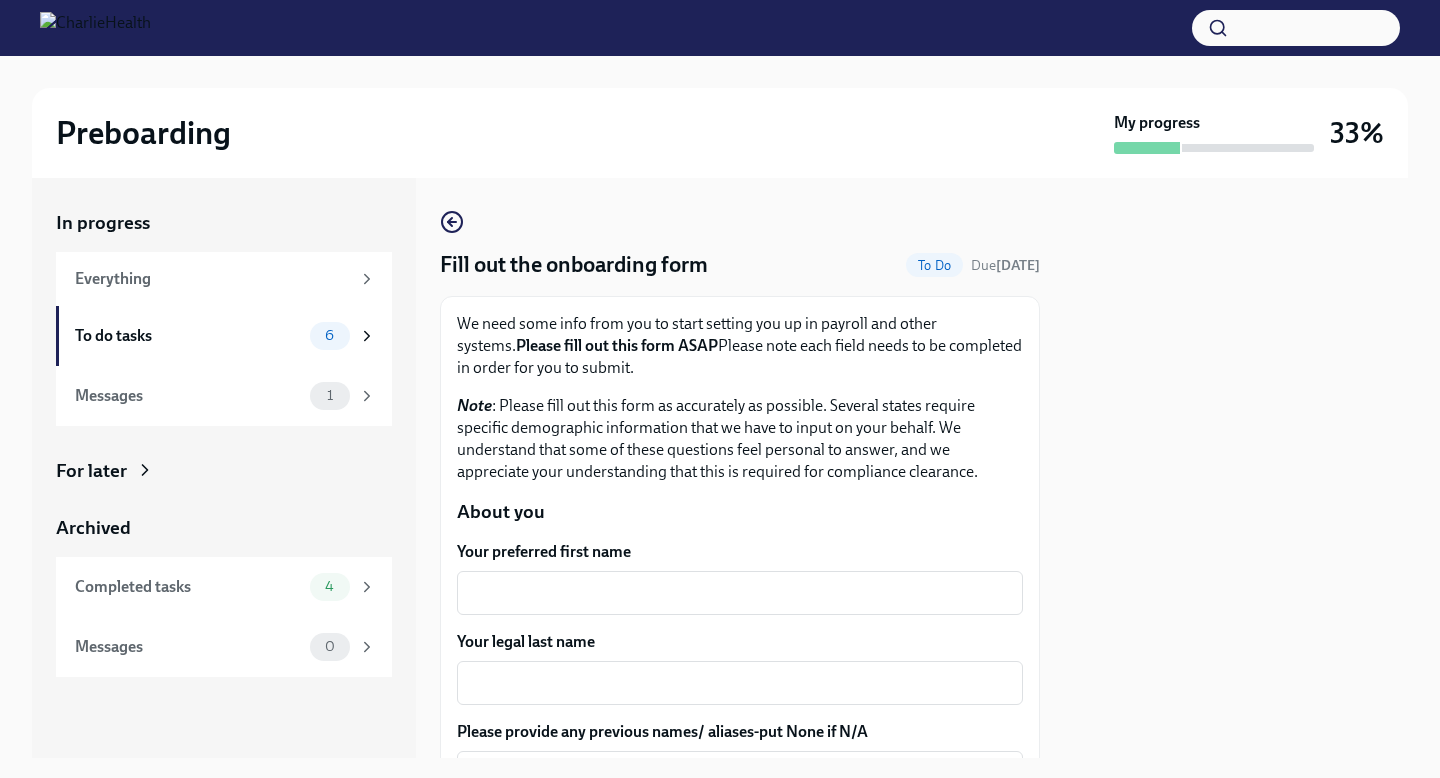 scroll, scrollTop: 266, scrollLeft: 0, axis: vertical 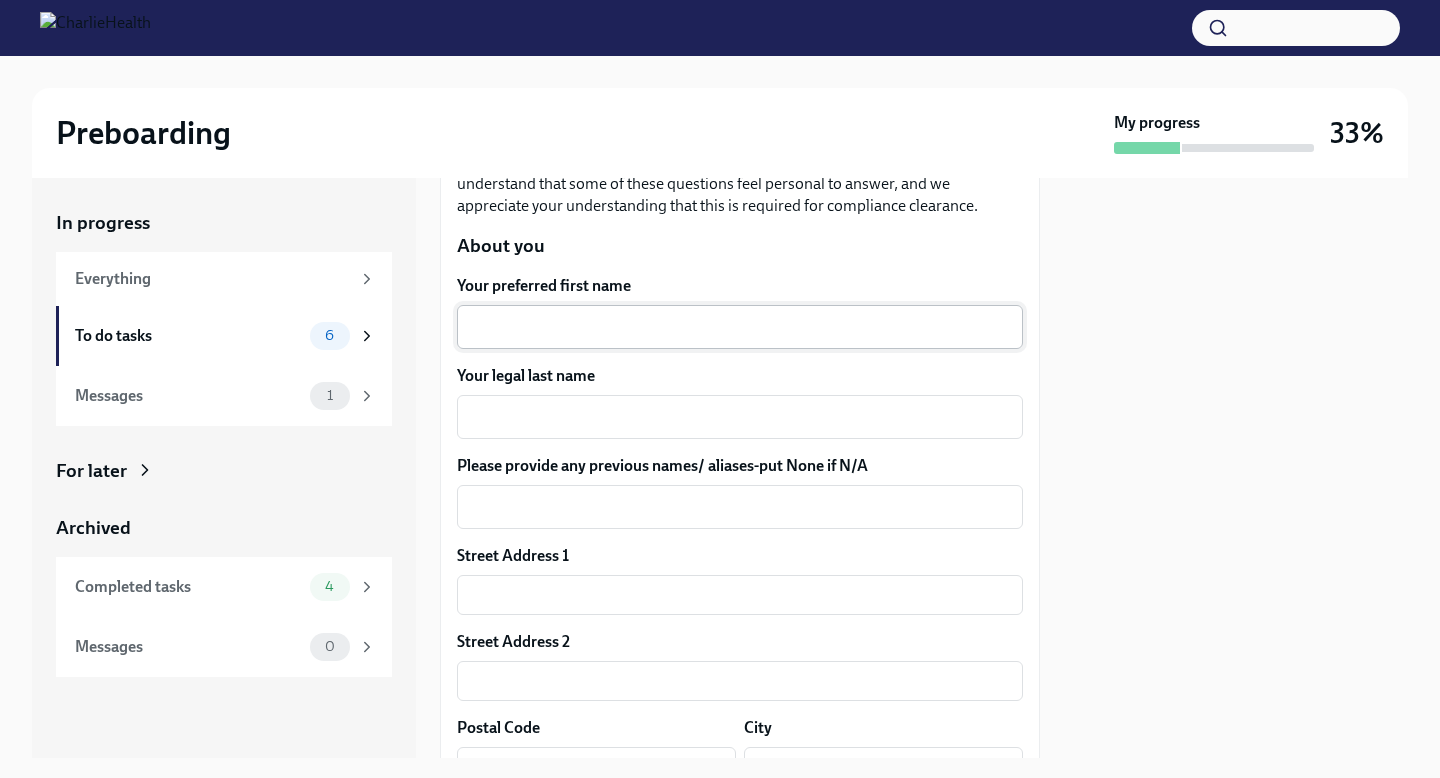 click on "Your preferred first name" at bounding box center (740, 327) 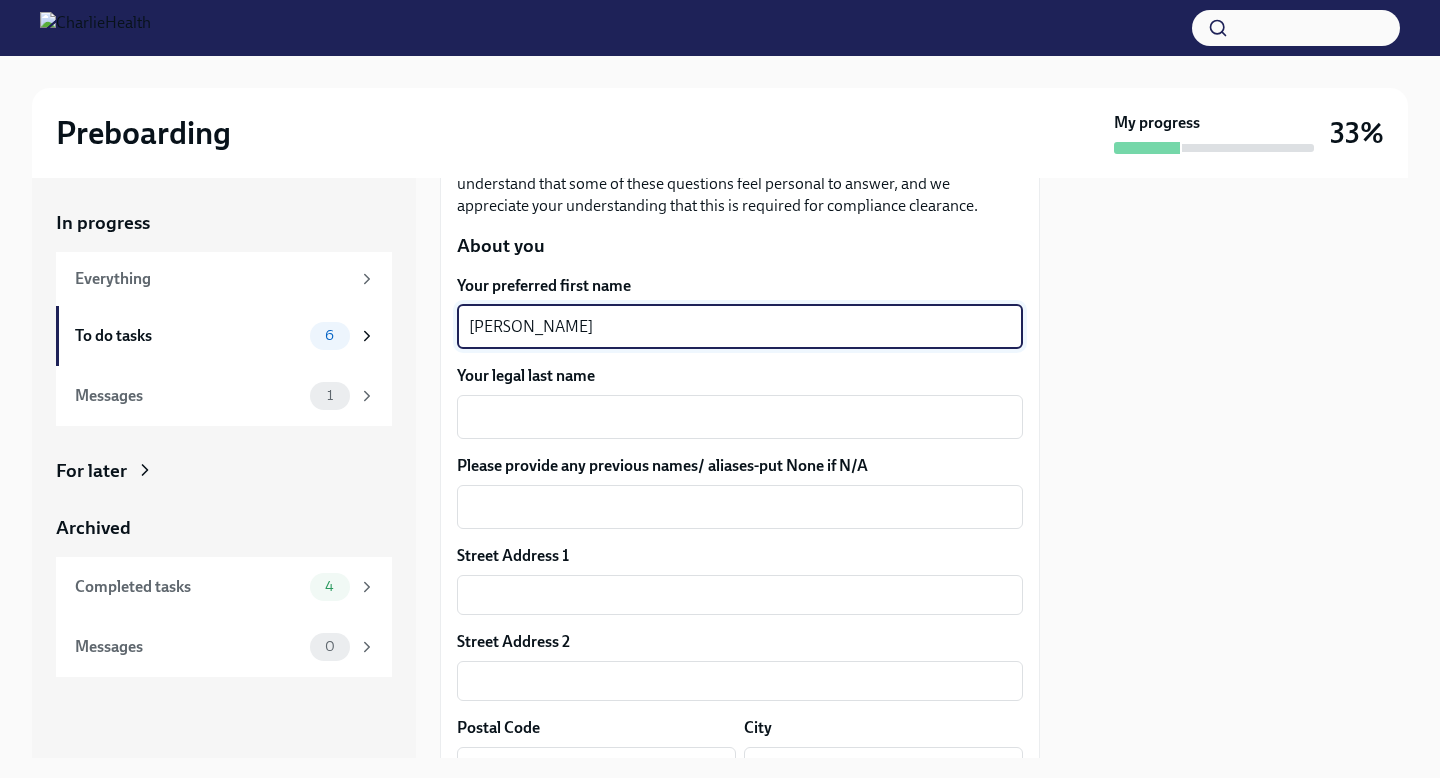 type on "[PERSON_NAME]" 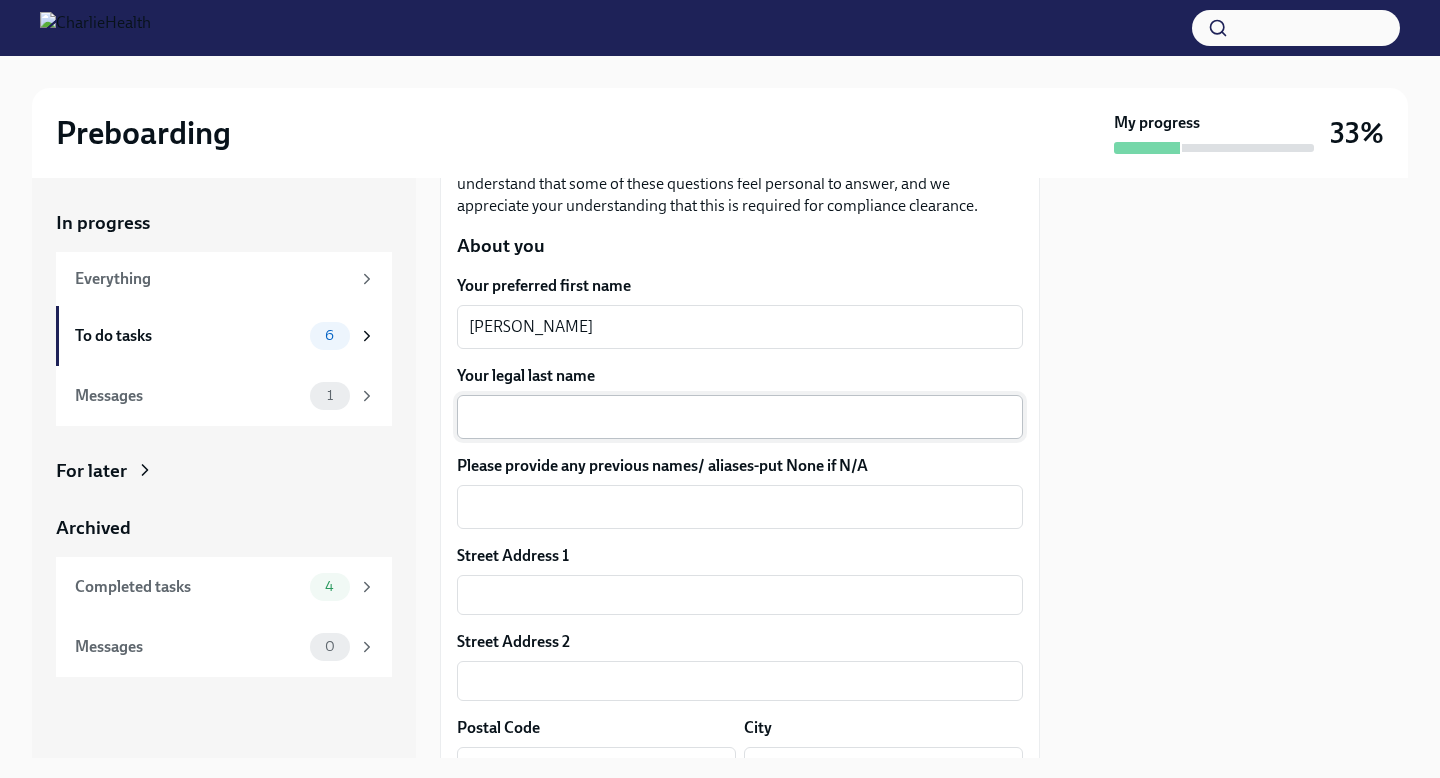 click on "x ​" at bounding box center (740, 417) 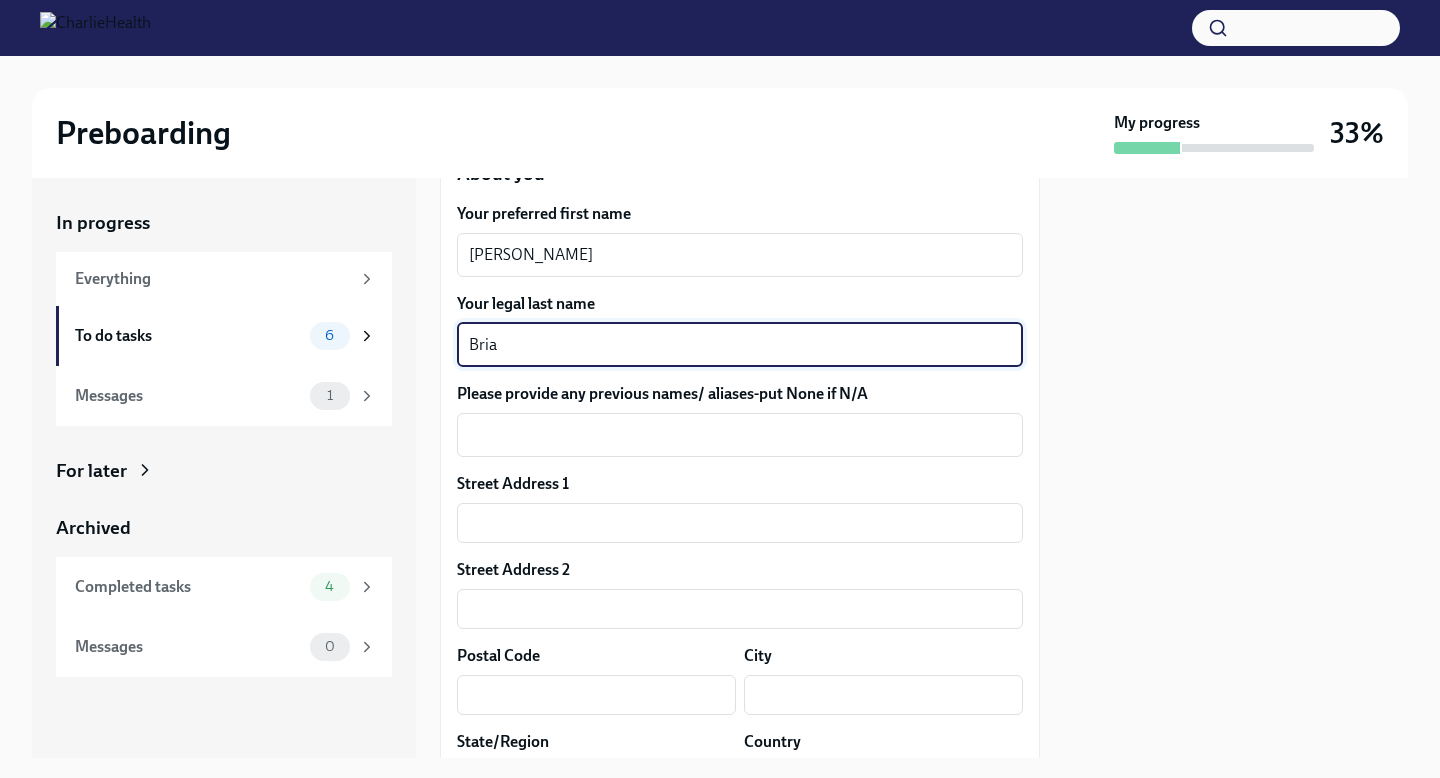 scroll, scrollTop: 423, scrollLeft: 0, axis: vertical 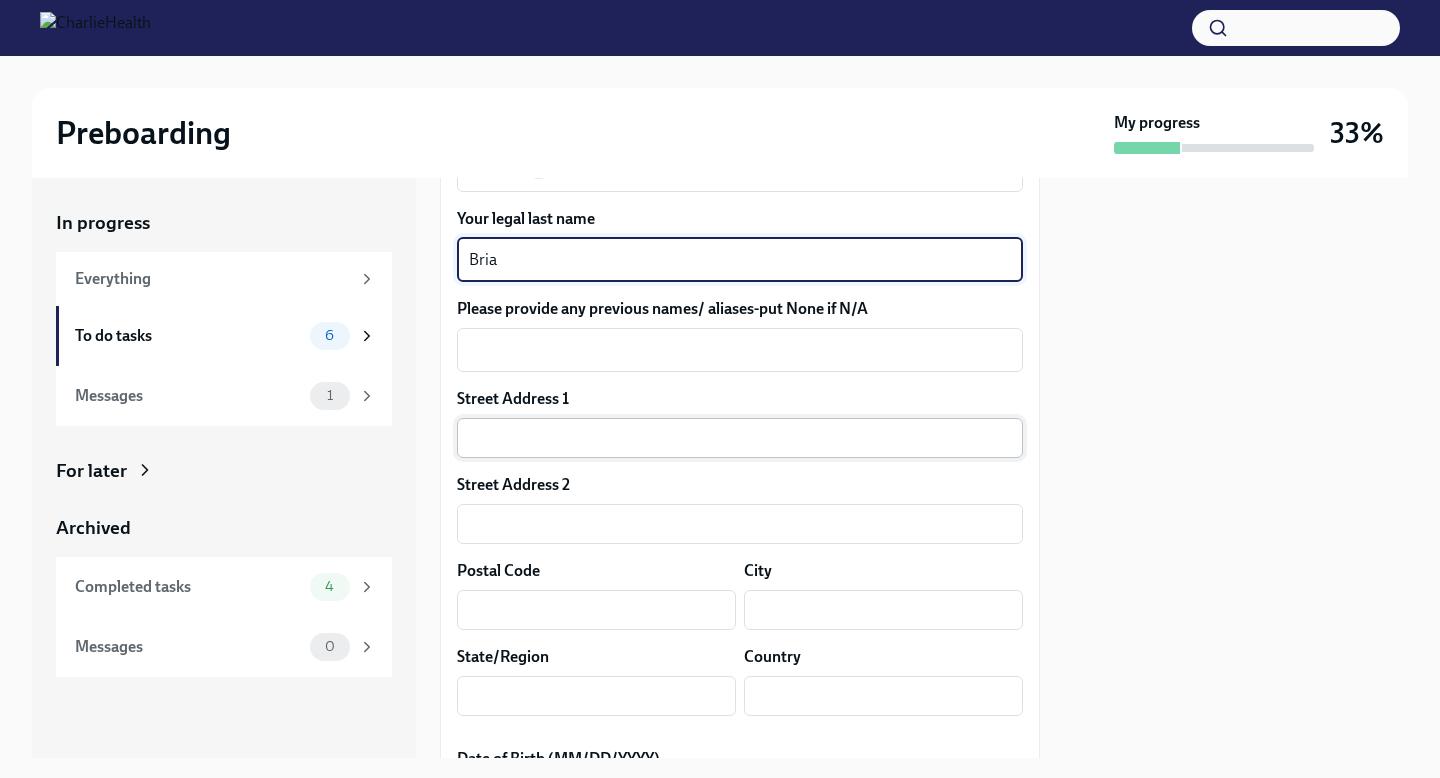 type on "Bria" 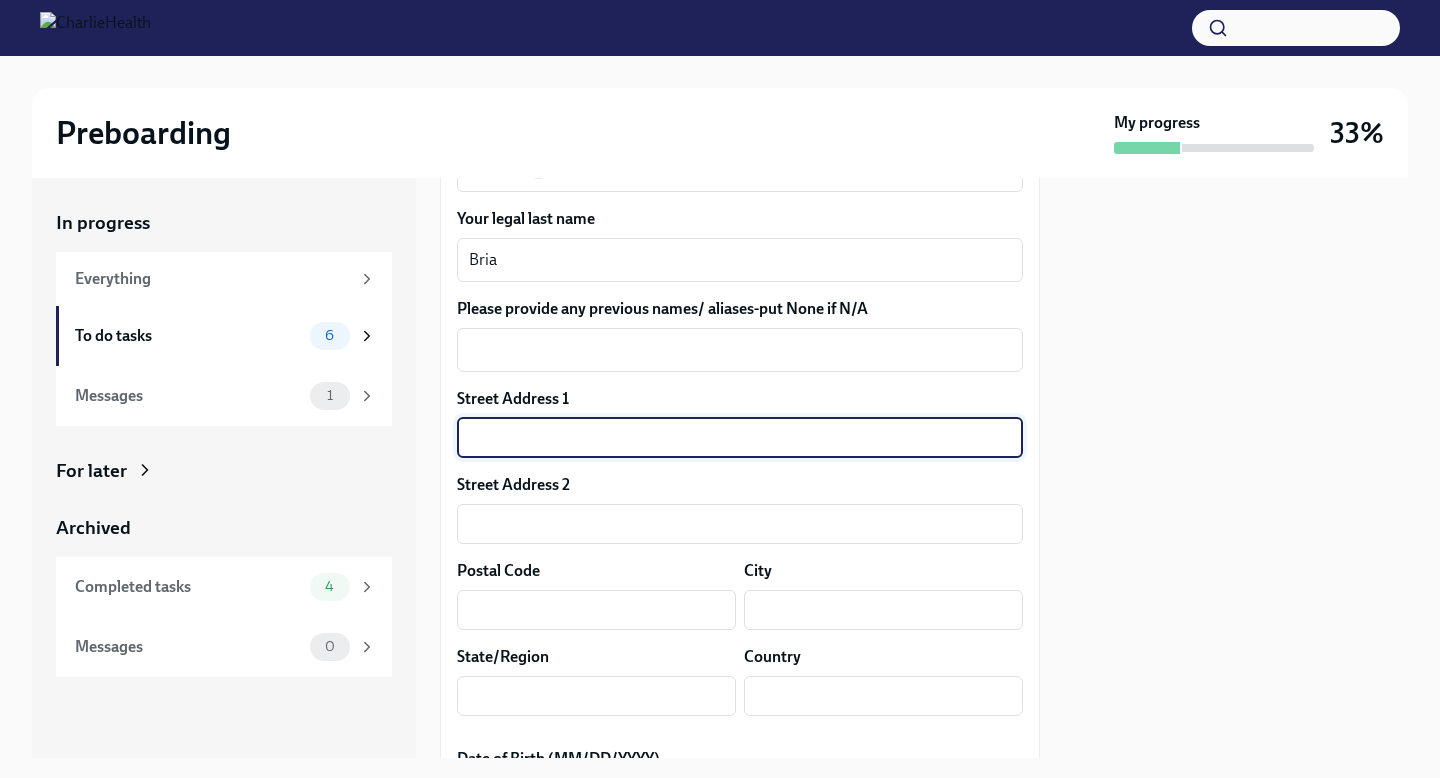 type on "[STREET_ADDRESS]" 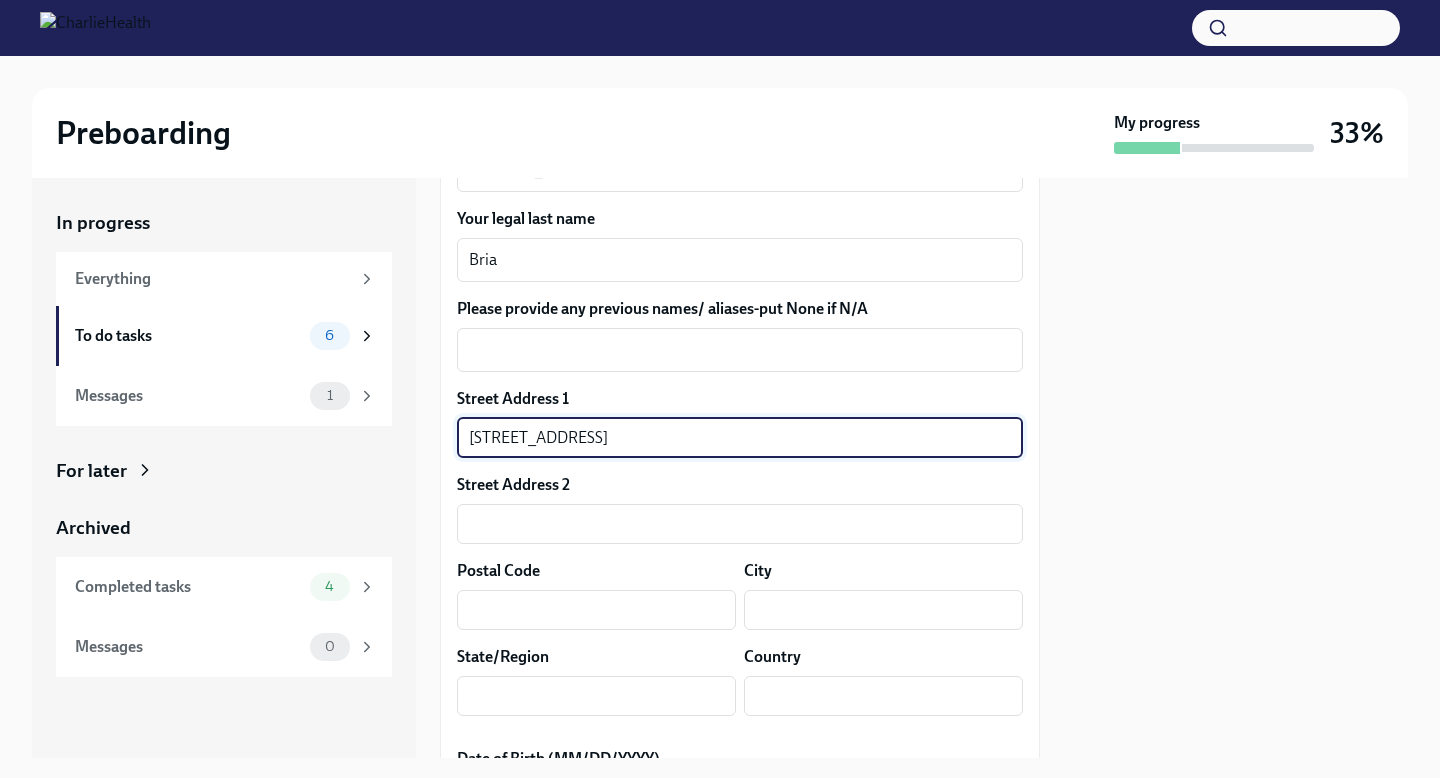type on "Apt 402" 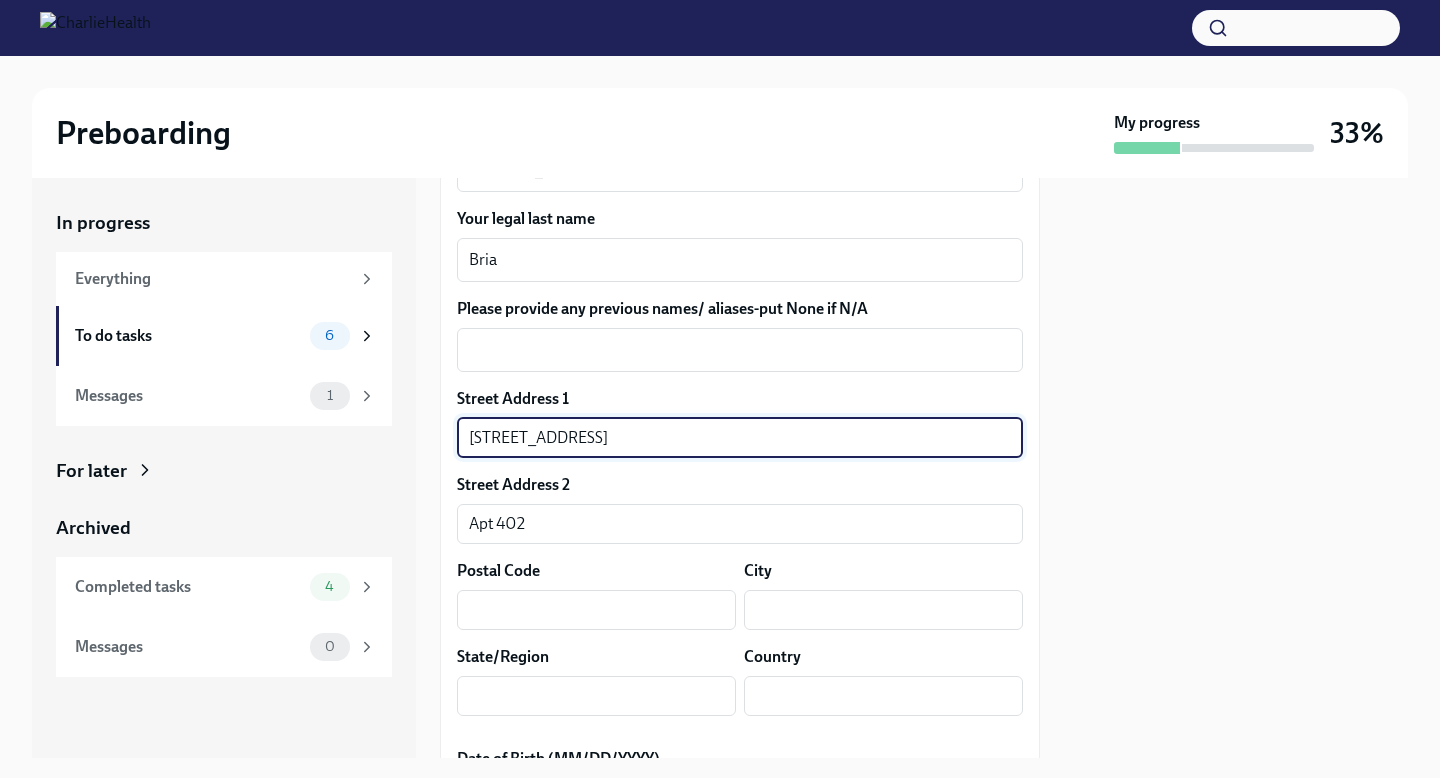 type on "60515" 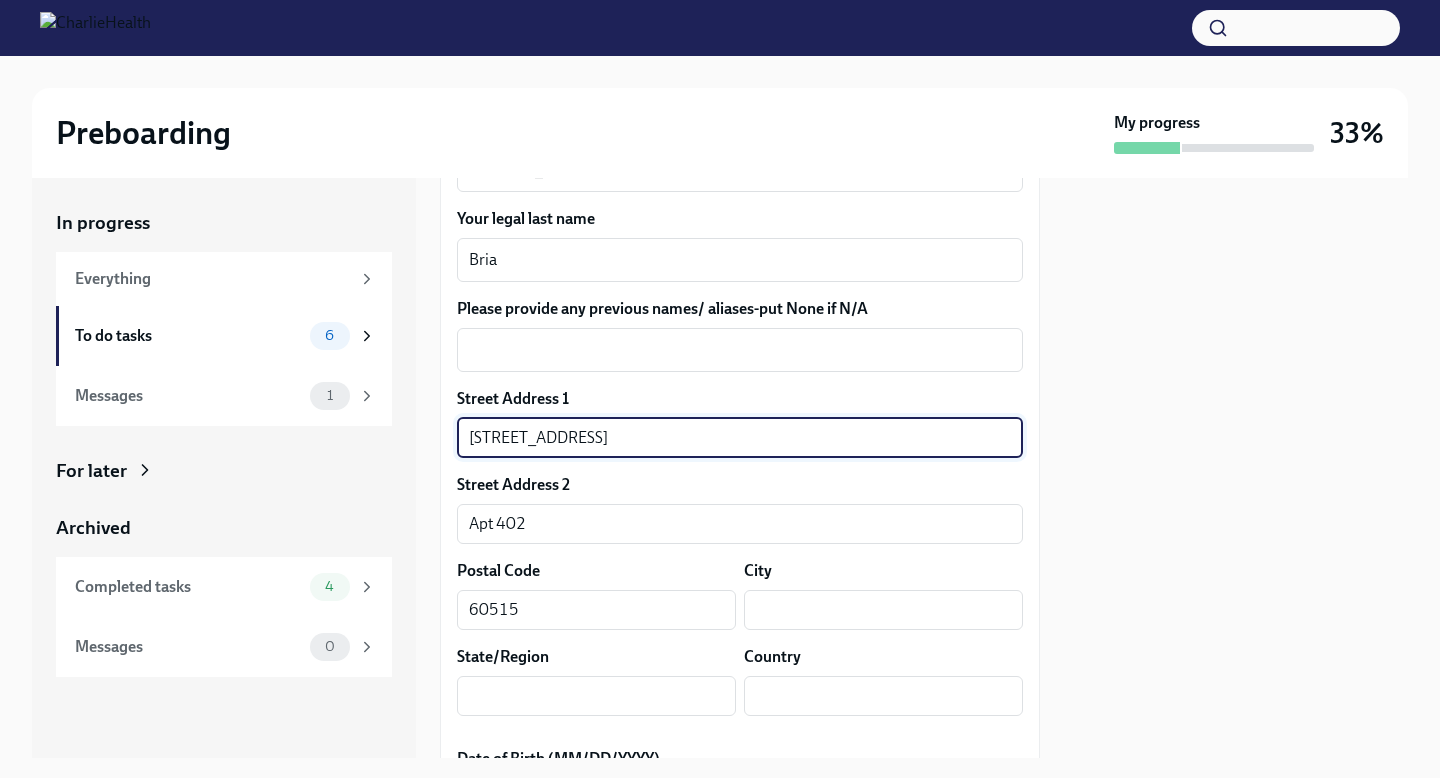 type on "Downers Grove" 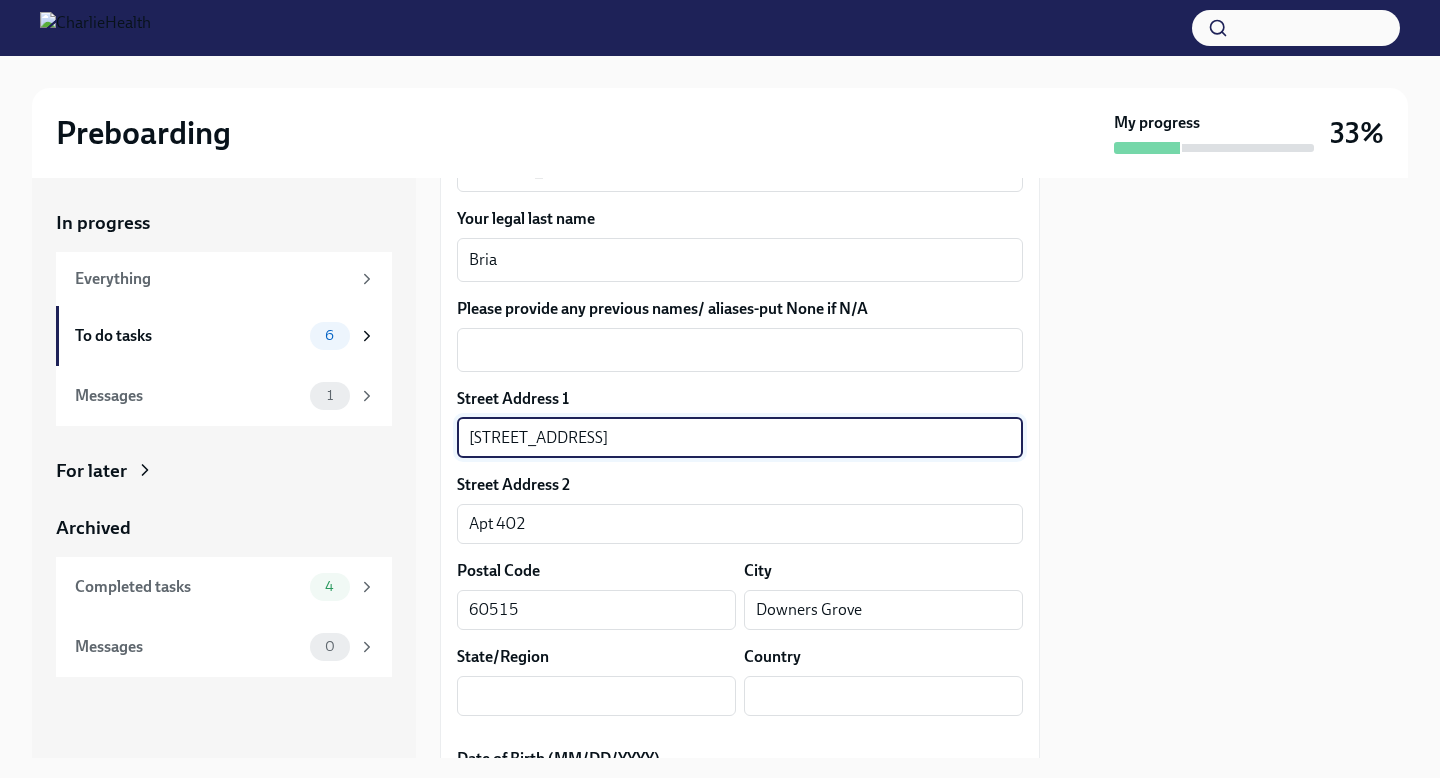 type on "IL" 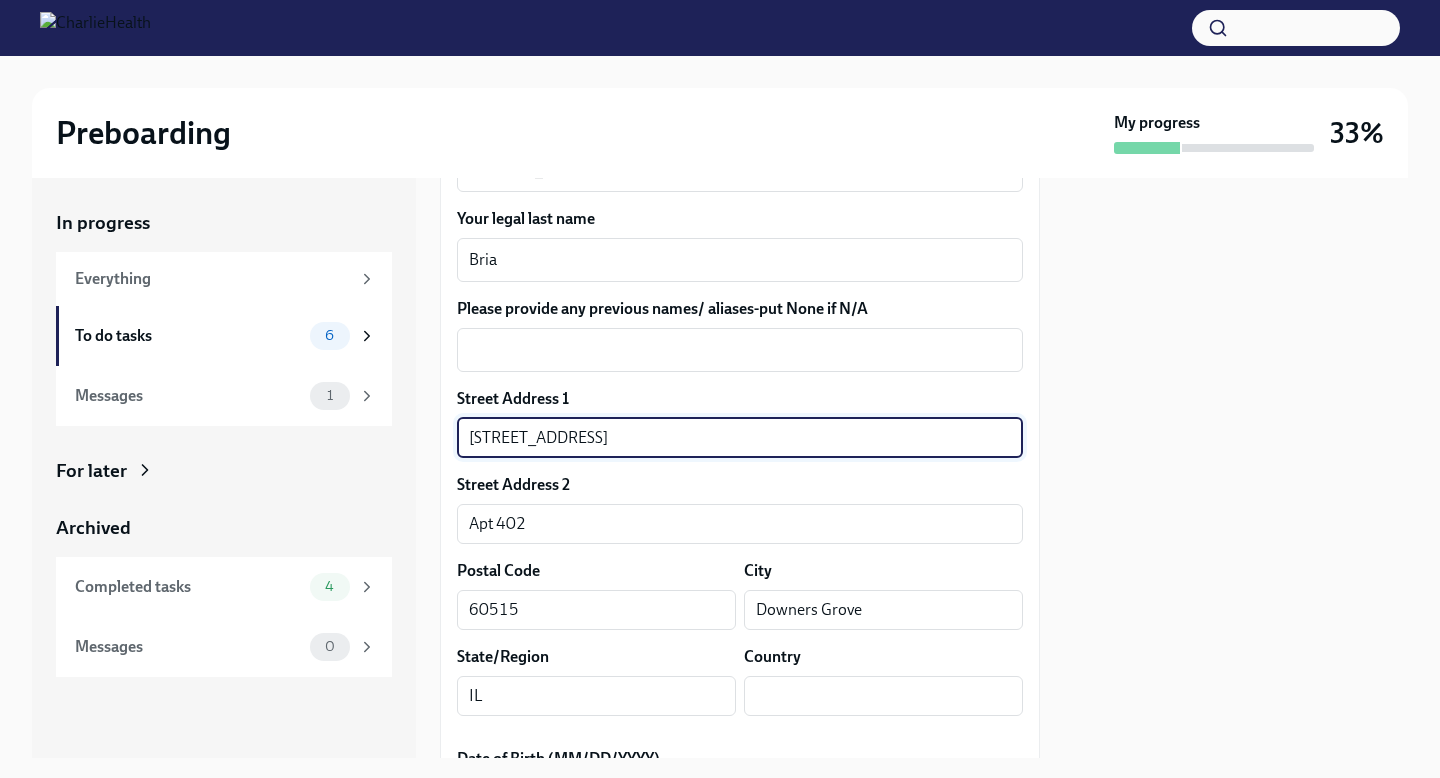 type on "US" 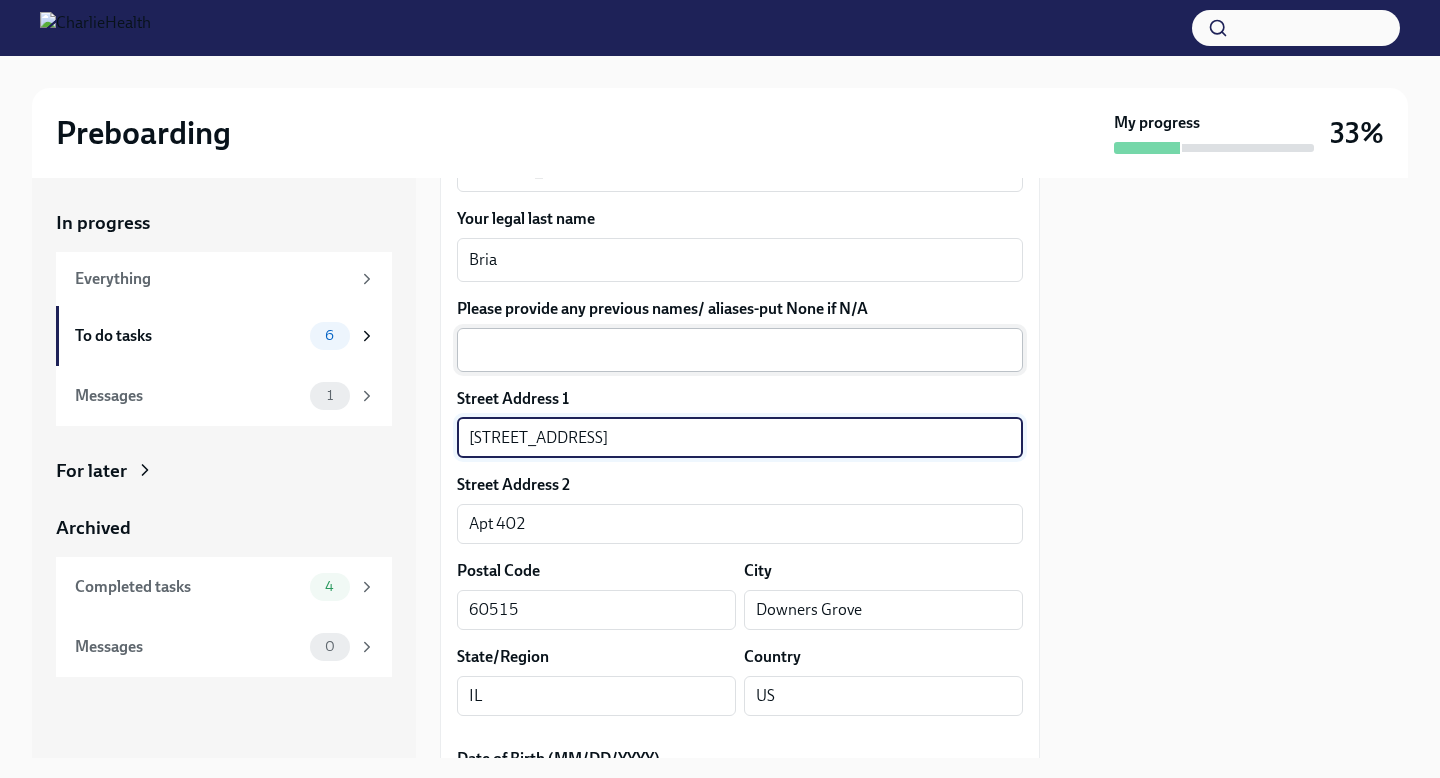 click on "Please provide any previous names/ aliases-put None if N/A" at bounding box center [740, 350] 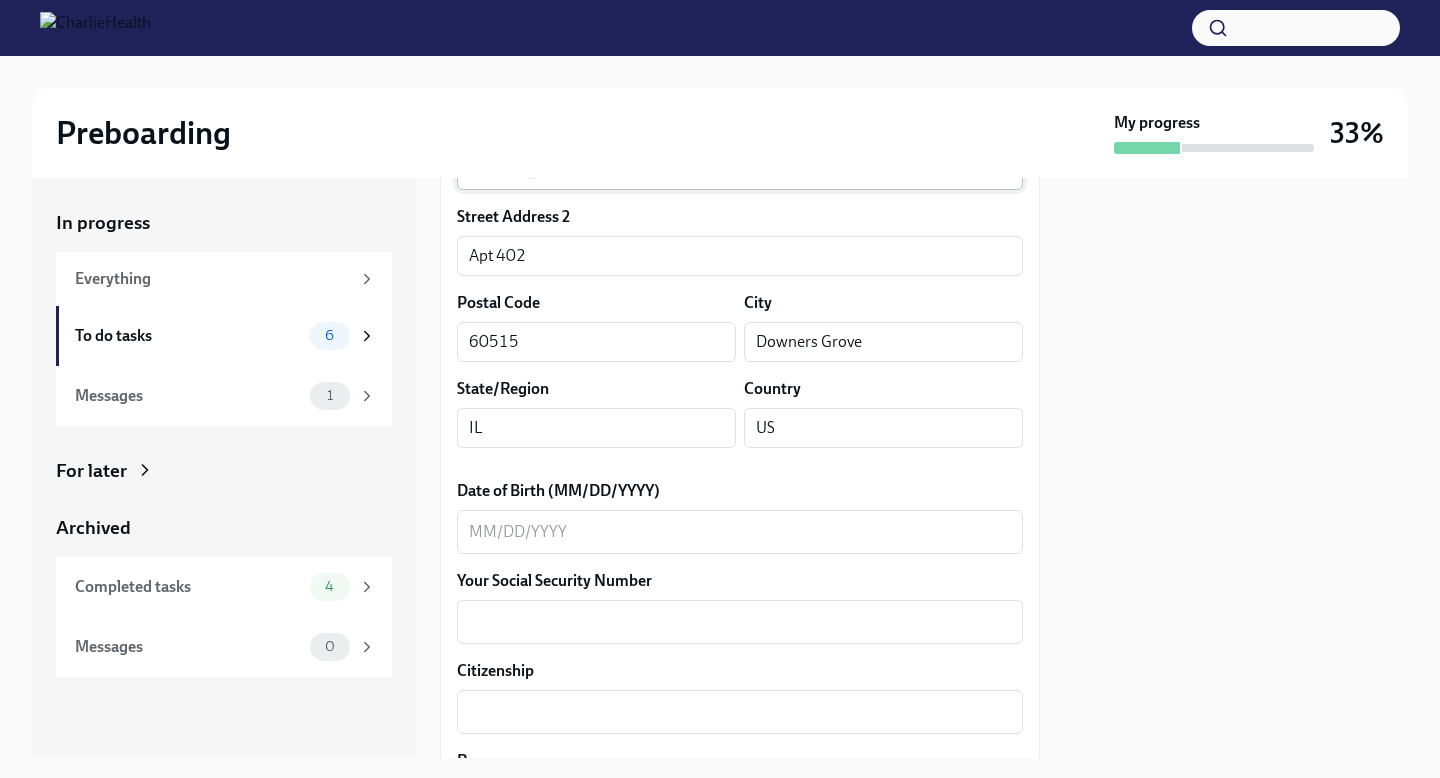 scroll, scrollTop: 805, scrollLeft: 0, axis: vertical 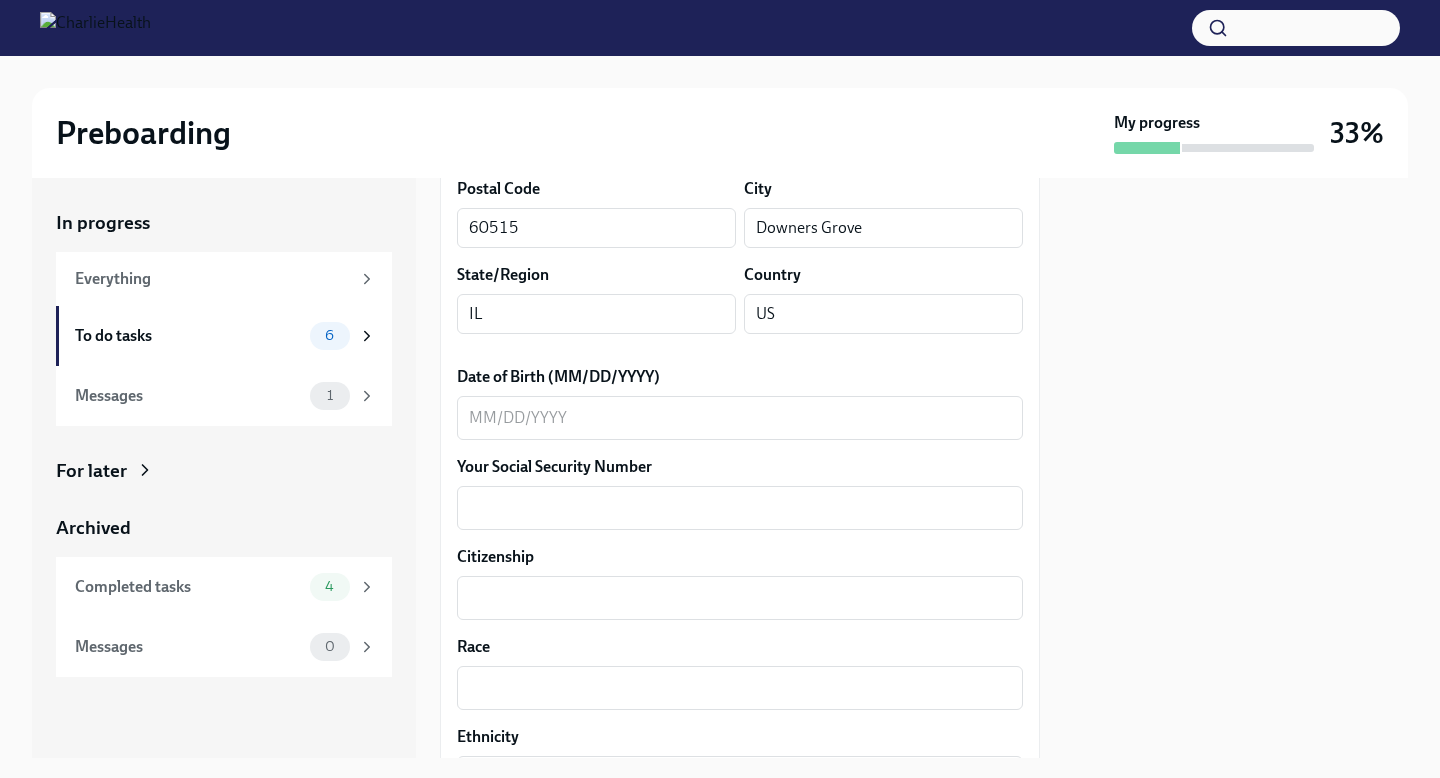 type on "n/a" 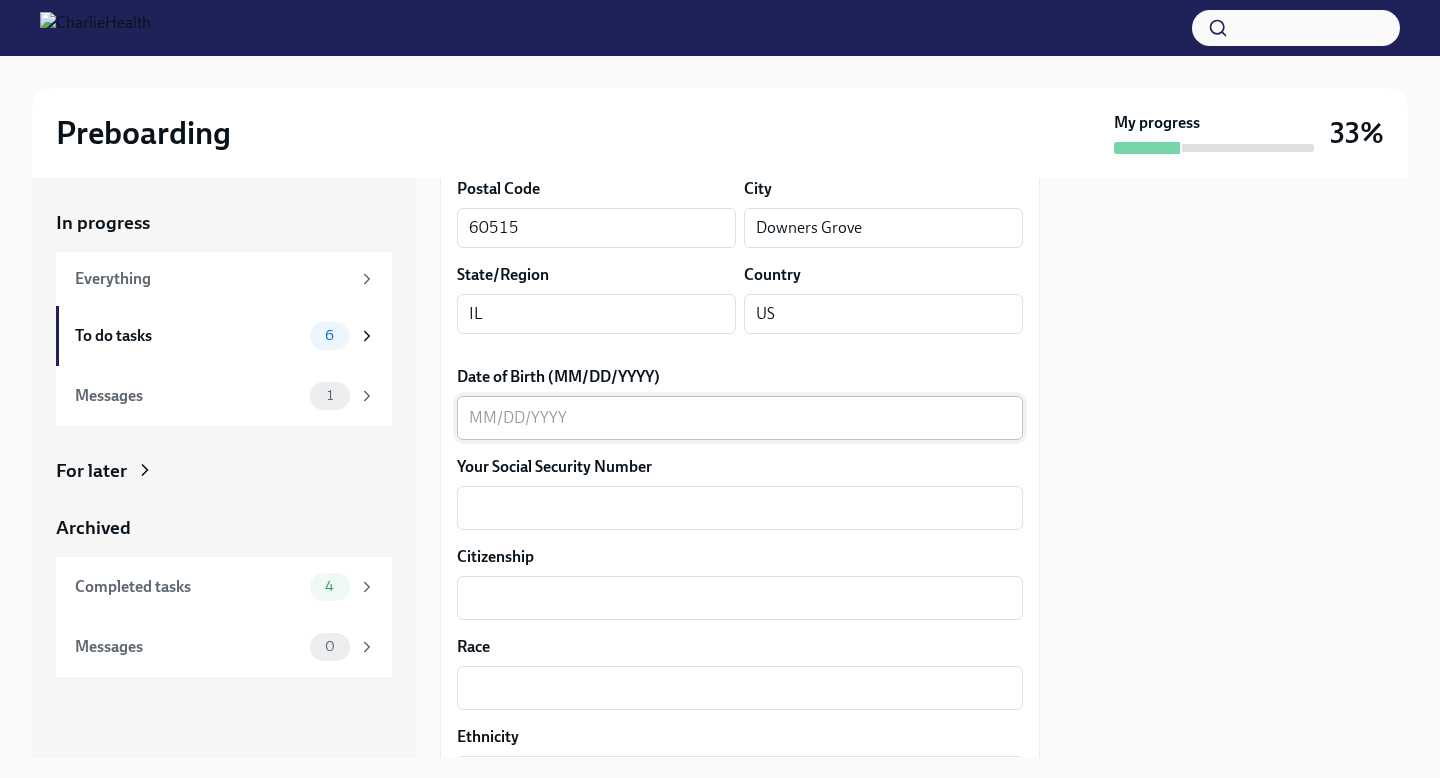 click on "x ​" at bounding box center [740, 418] 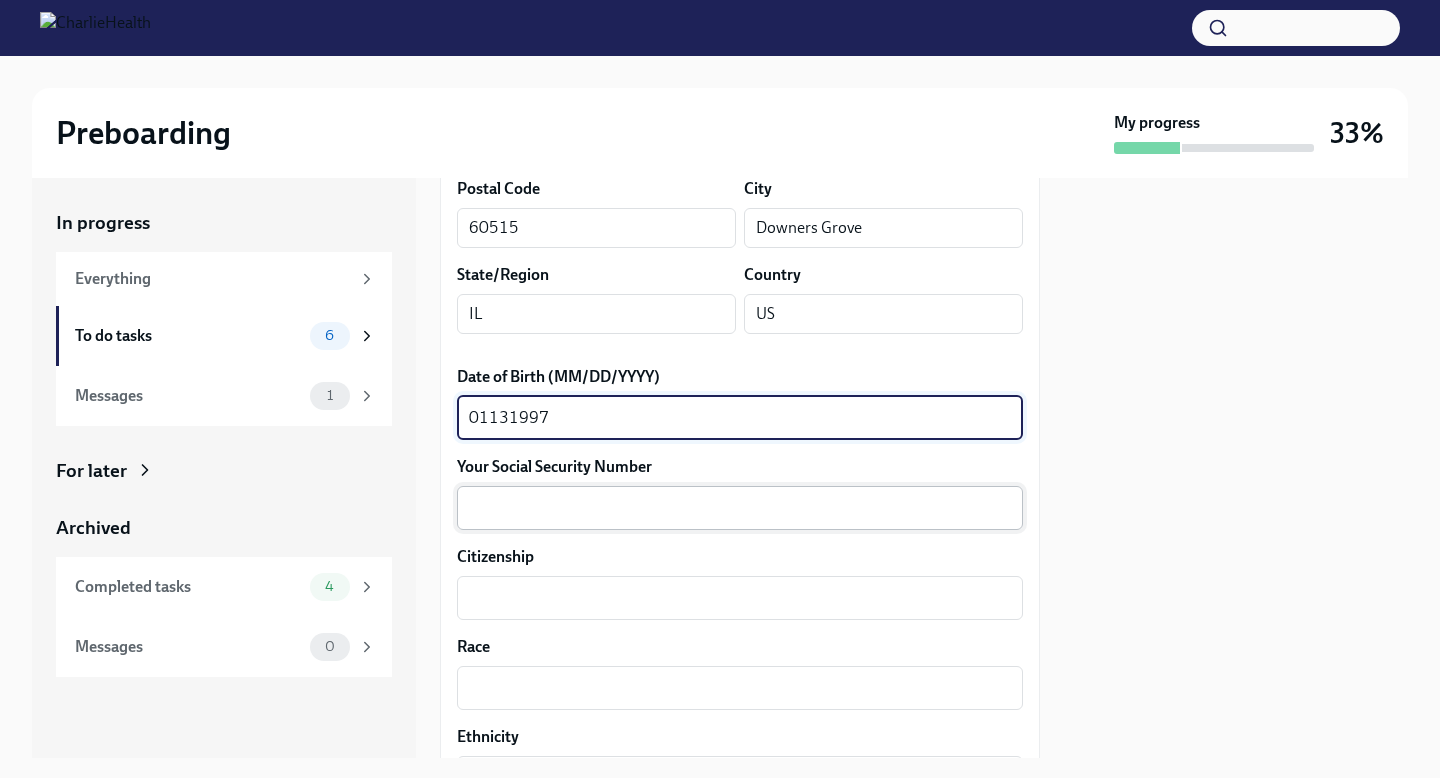 type on "01131997" 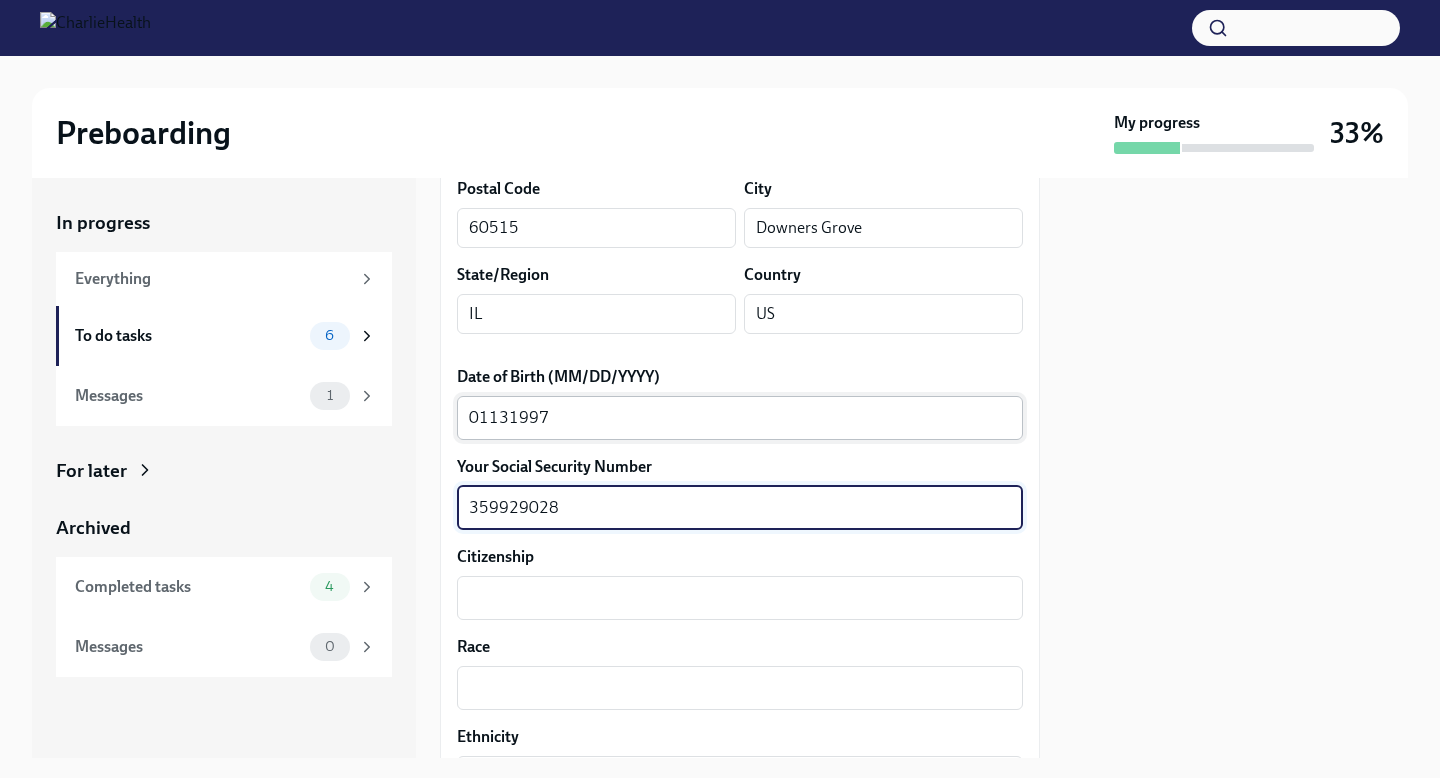 type on "359929028" 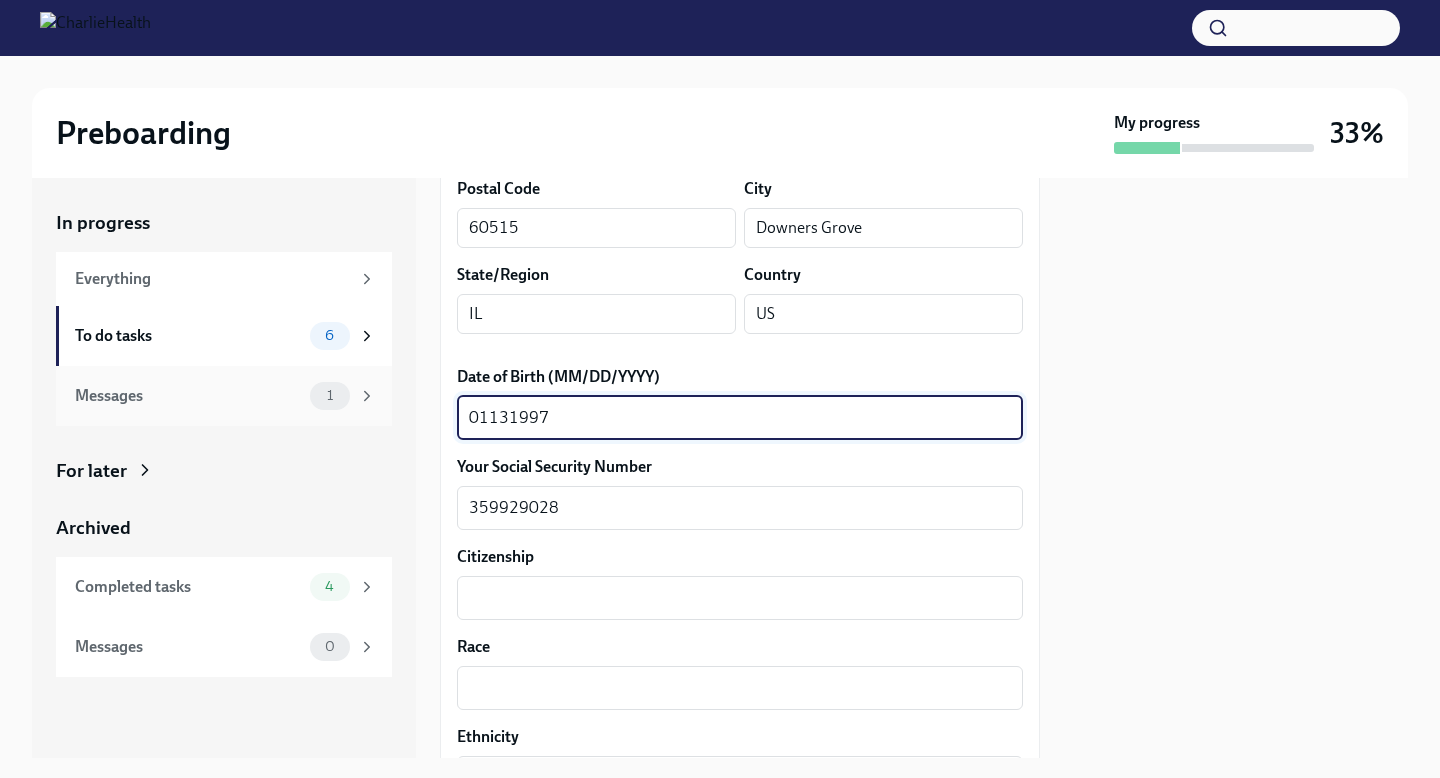 drag, startPoint x: 590, startPoint y: 417, endPoint x: 348, endPoint y: 413, distance: 242.03305 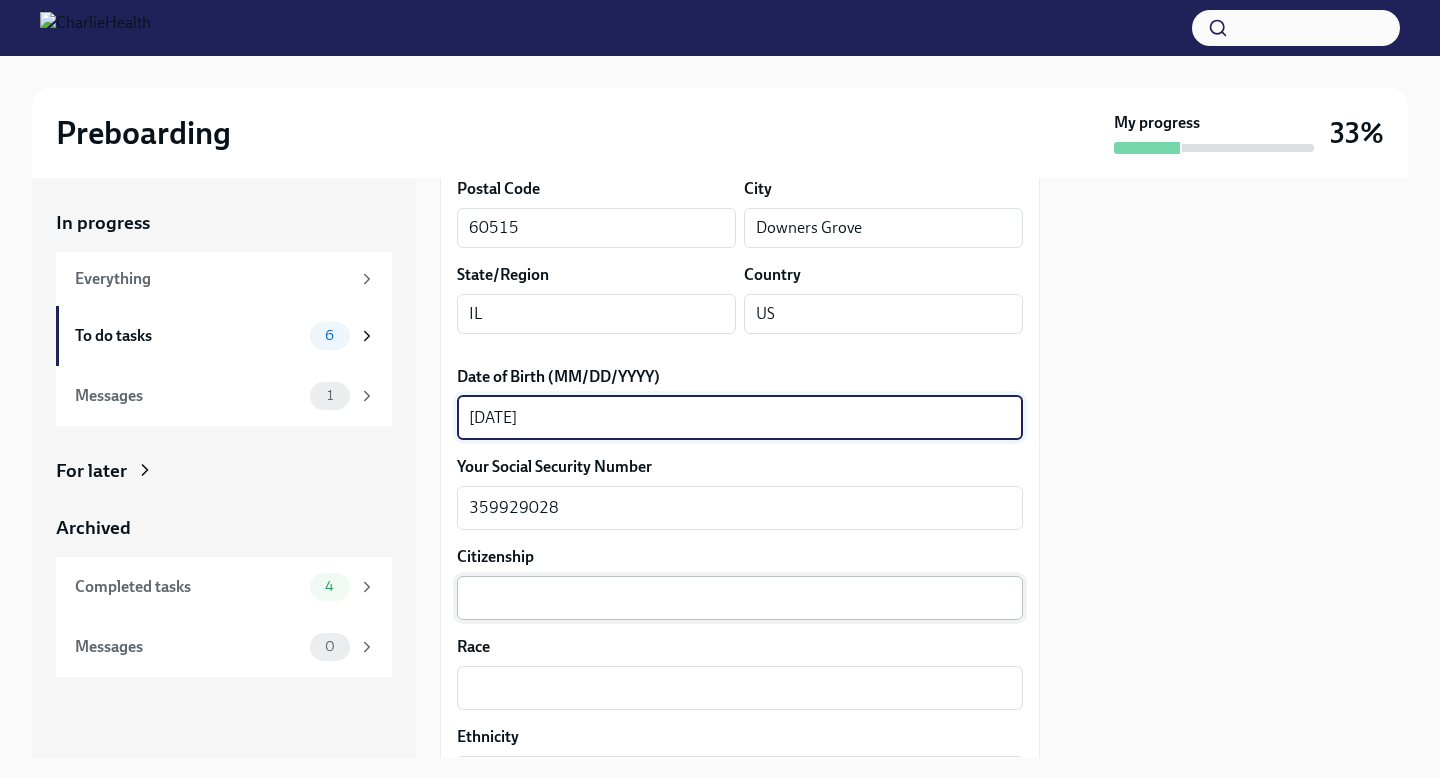 type on "[DATE]" 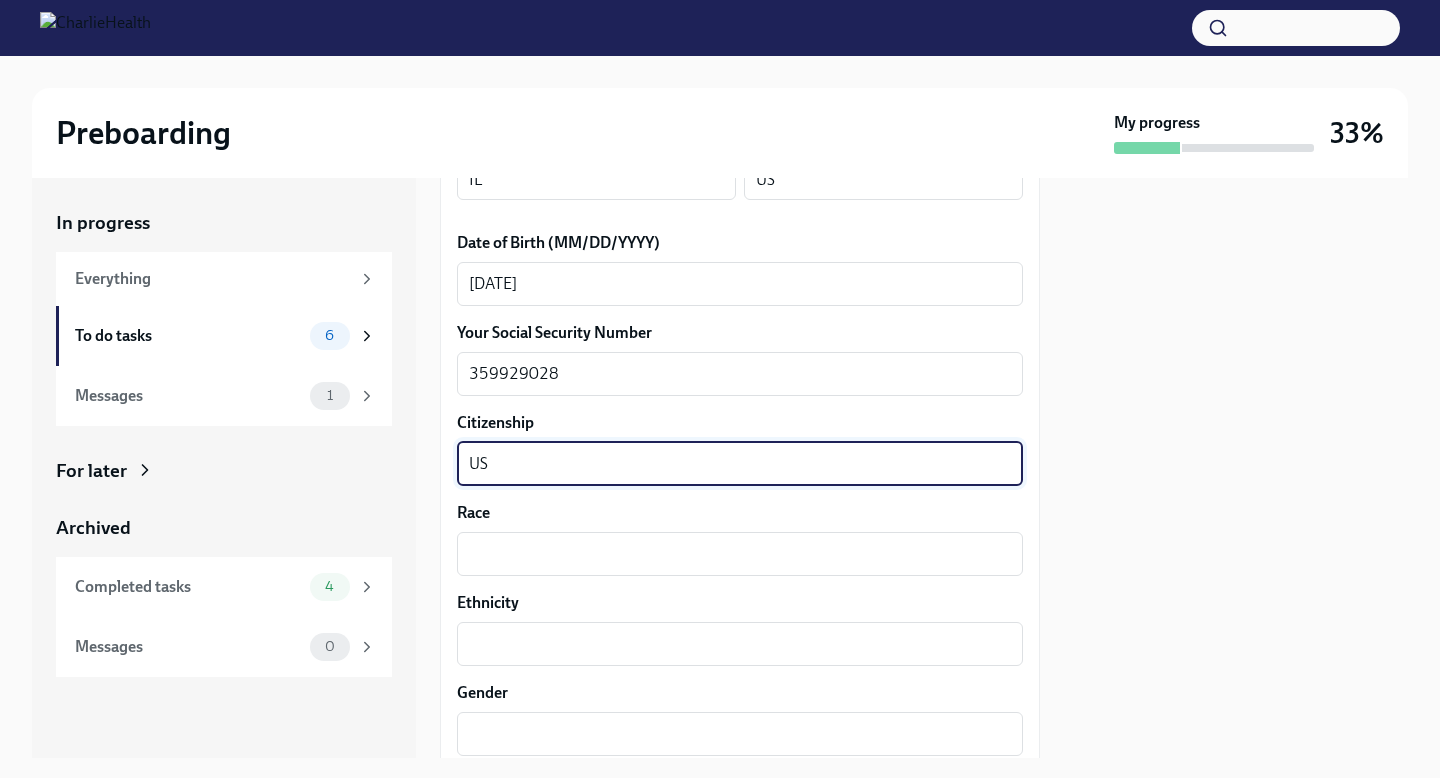 scroll, scrollTop: 982, scrollLeft: 0, axis: vertical 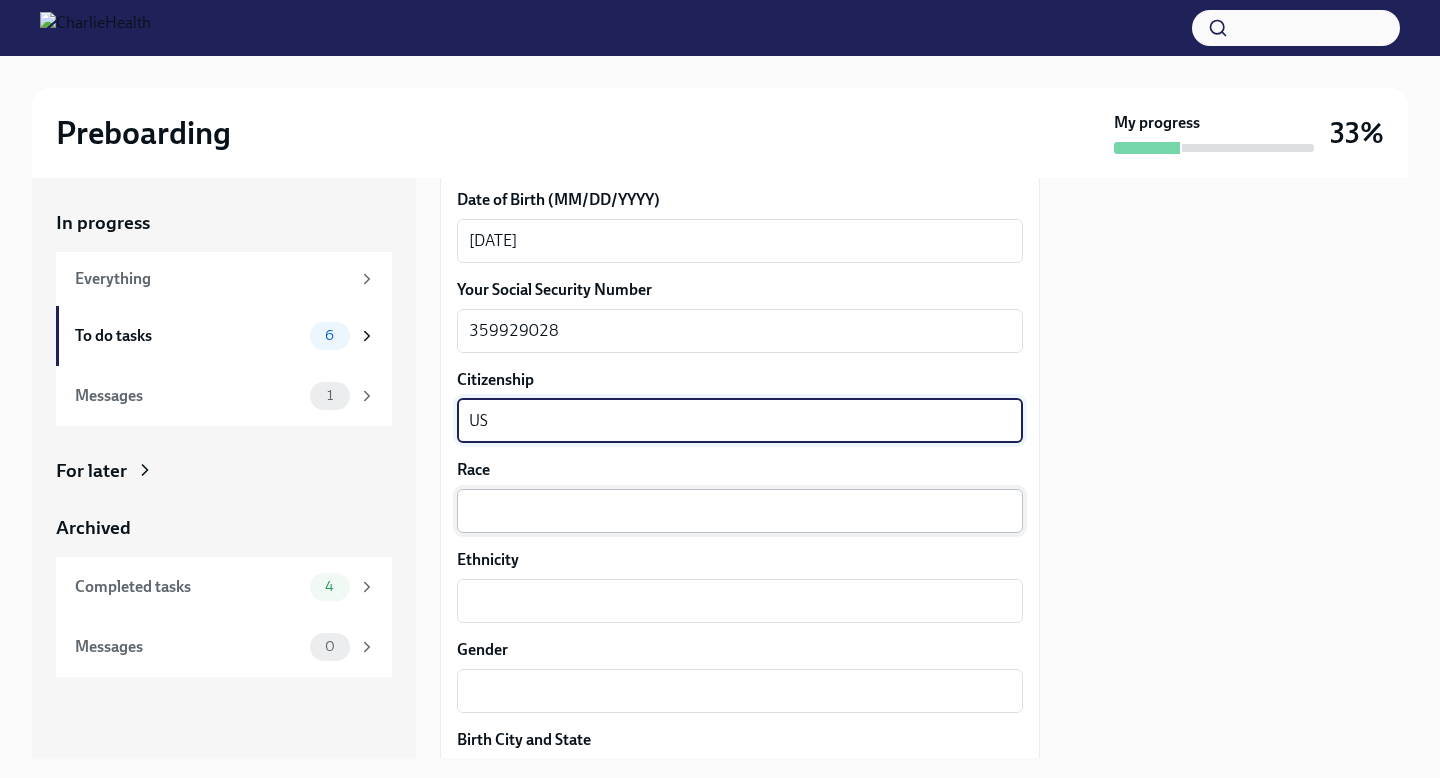 type on "US" 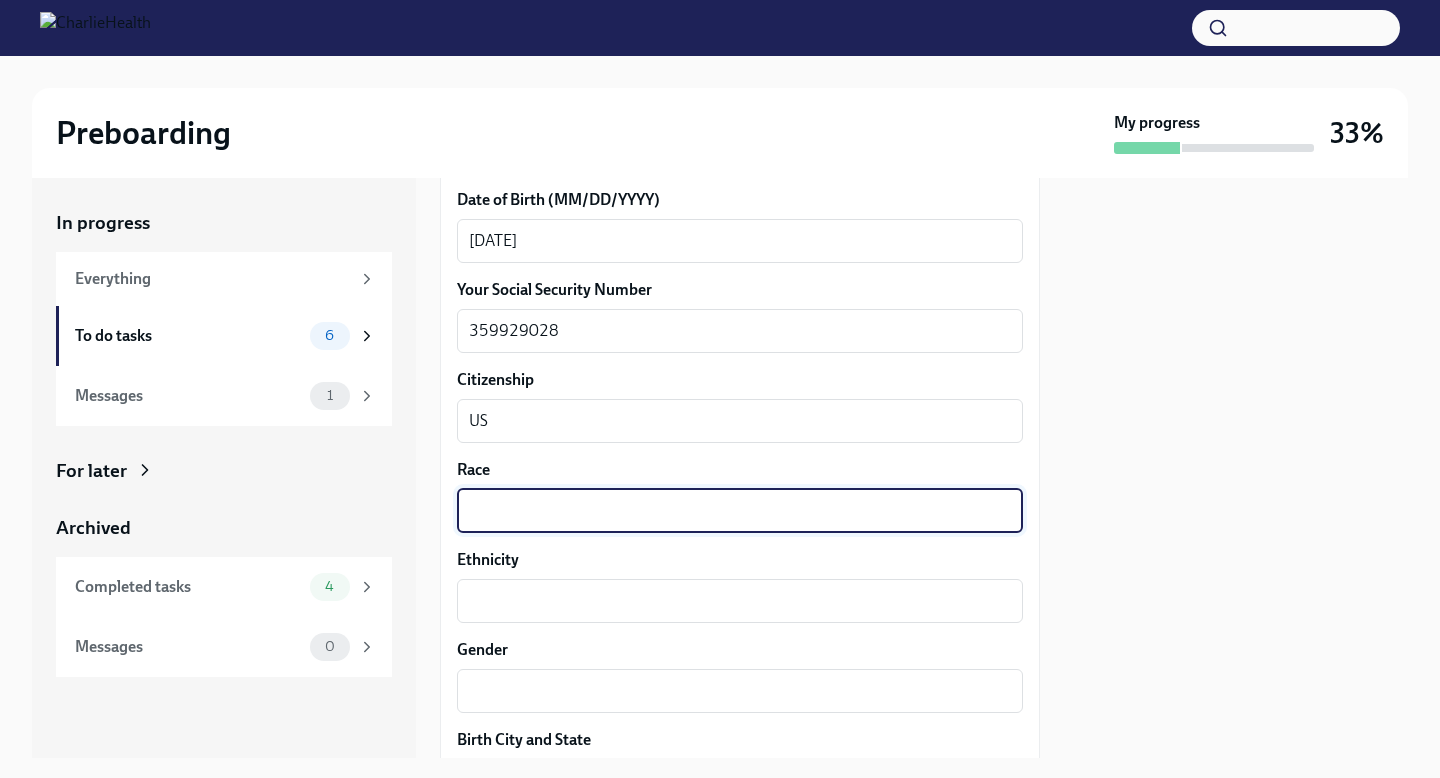 click on "Race" at bounding box center [740, 511] 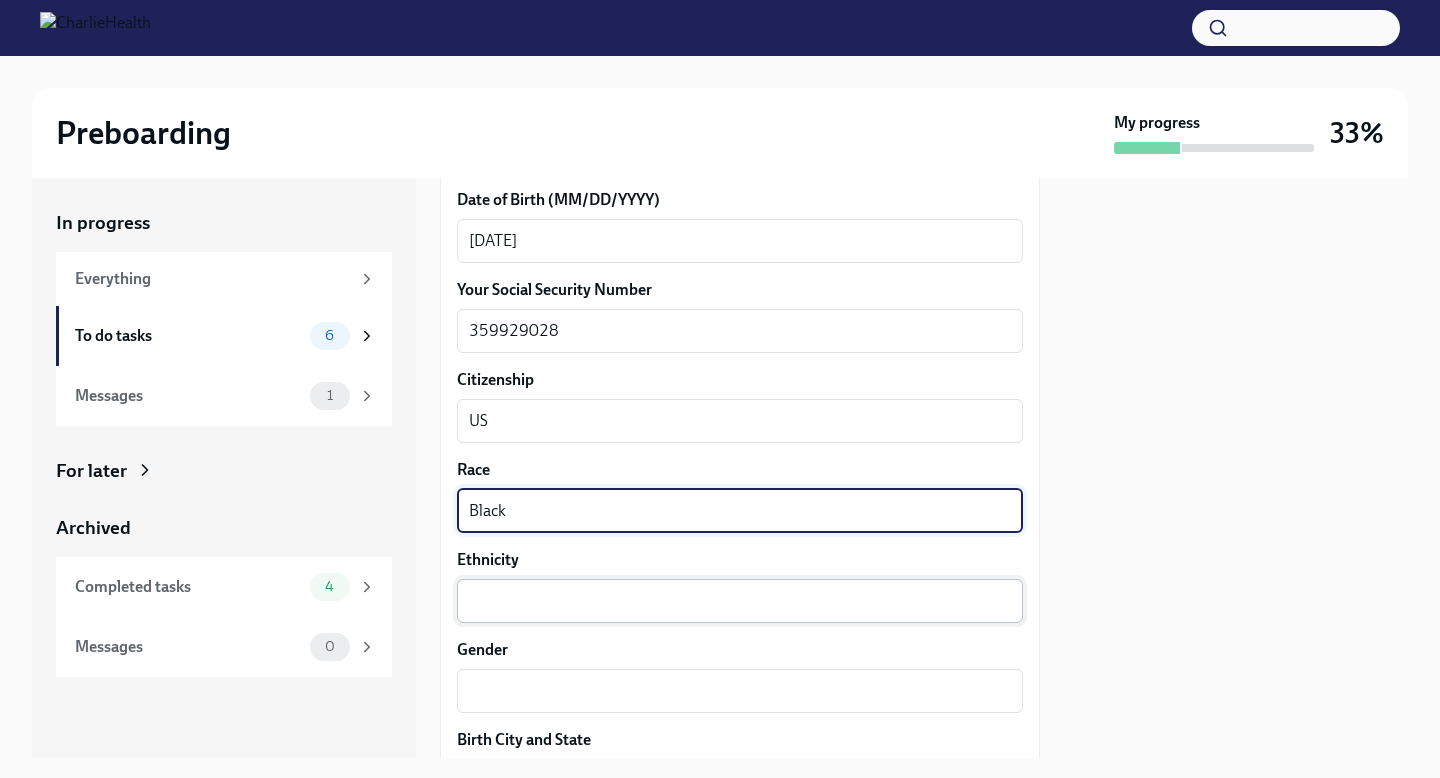 type on "Black" 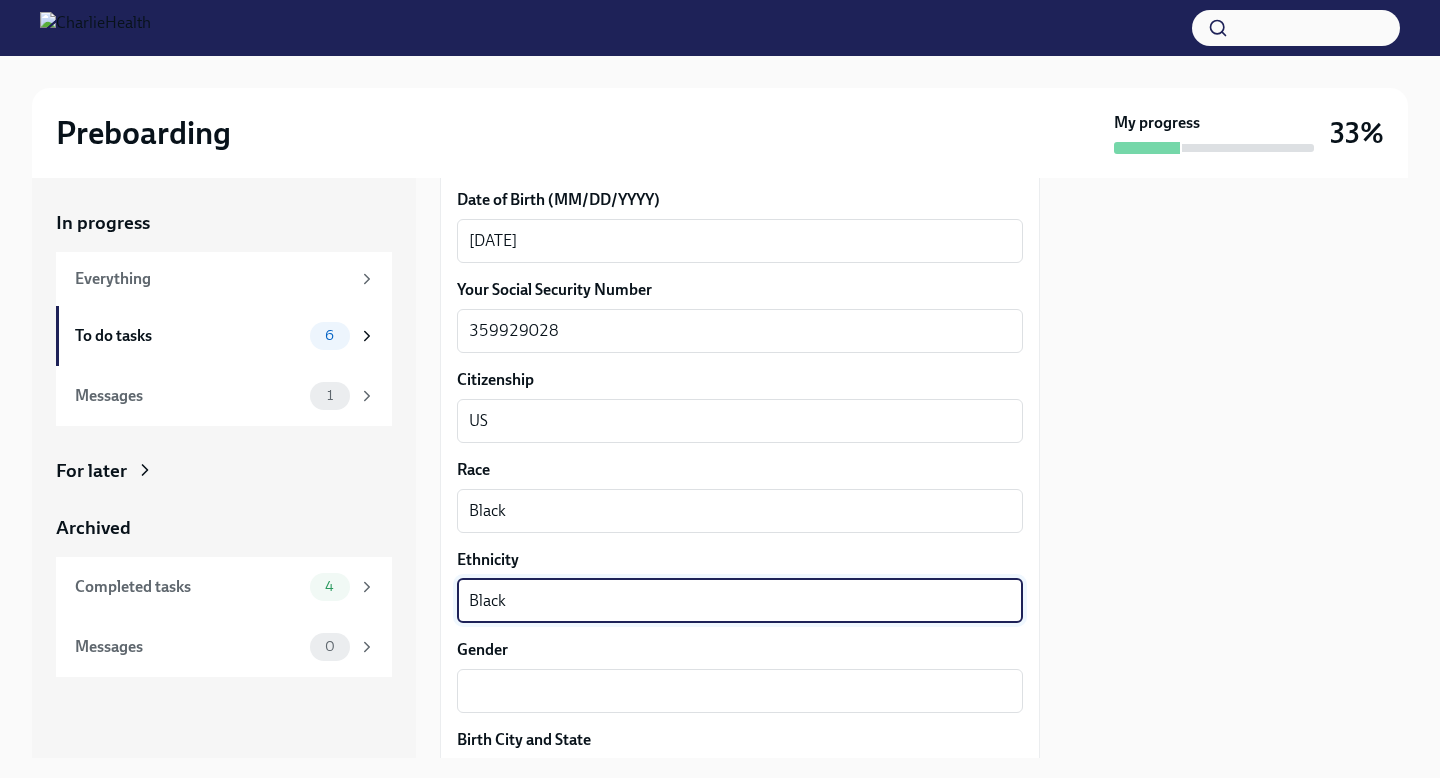 scroll, scrollTop: 1192, scrollLeft: 0, axis: vertical 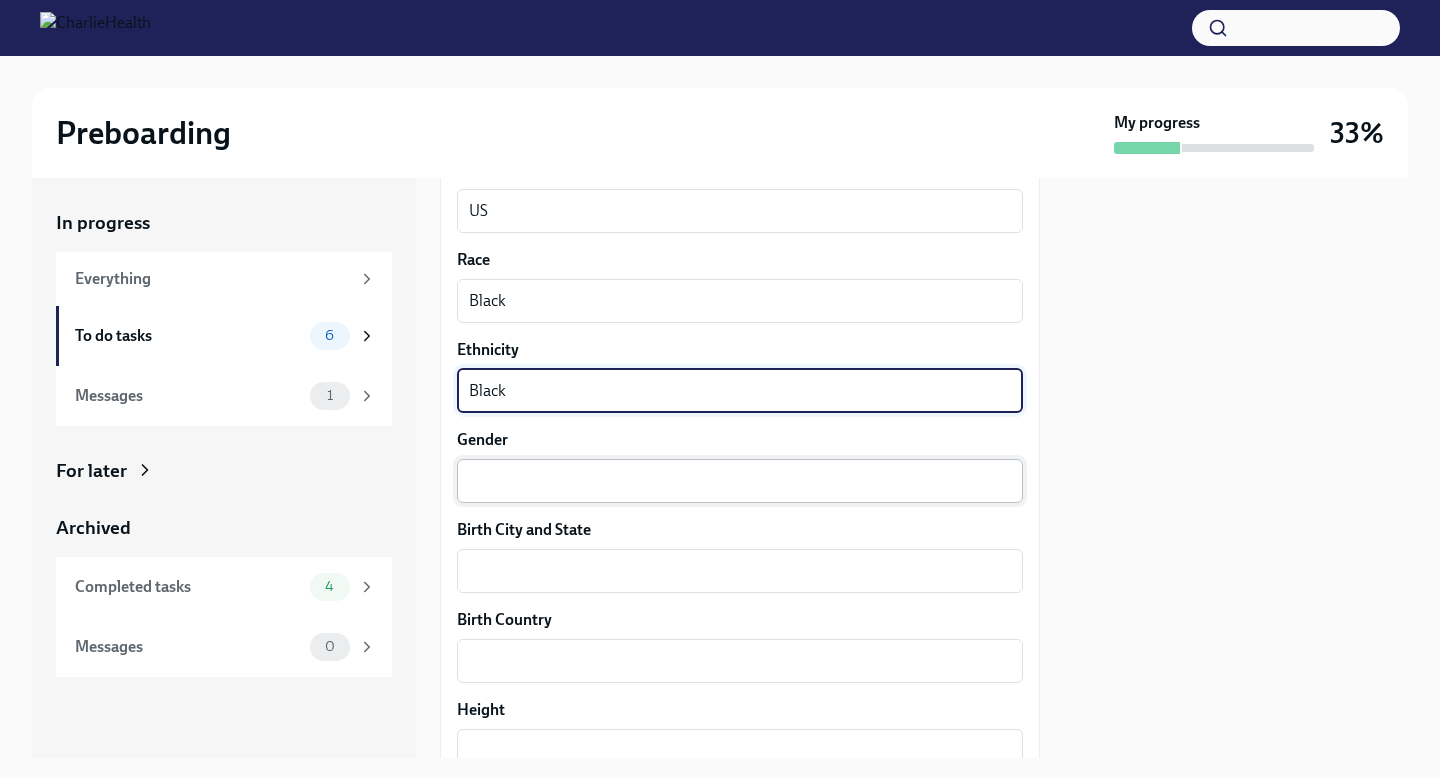 type on "Black" 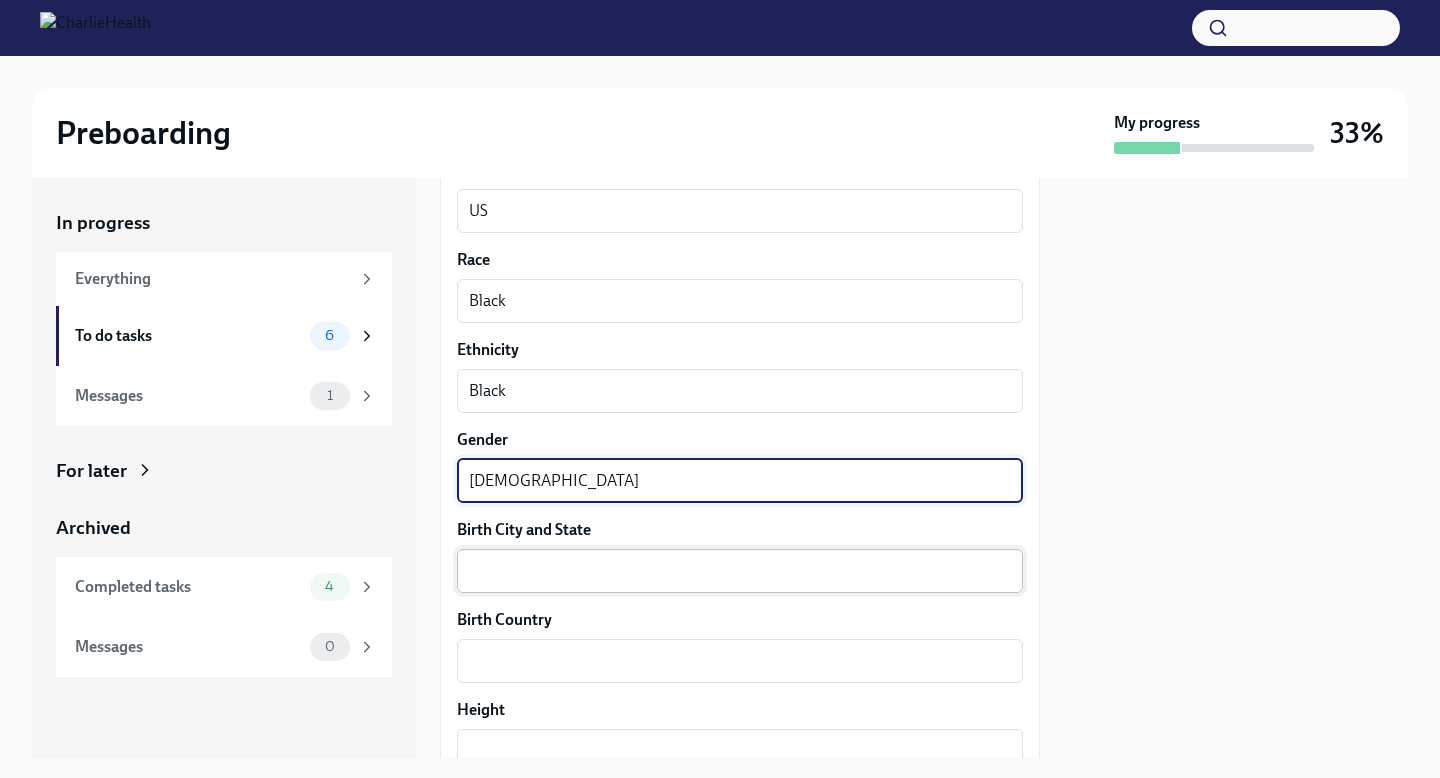 type on "[DEMOGRAPHIC_DATA]" 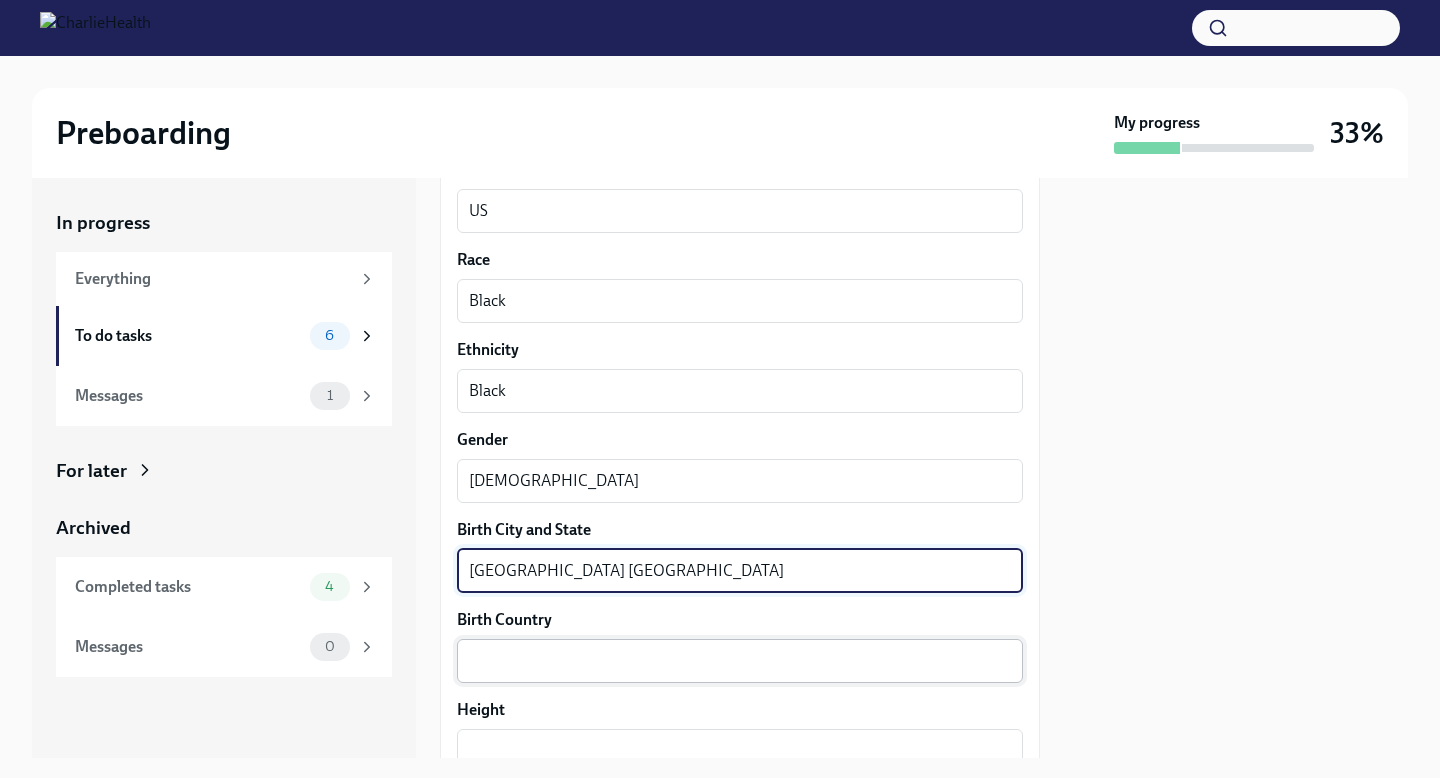 type on "[GEOGRAPHIC_DATA] [GEOGRAPHIC_DATA]" 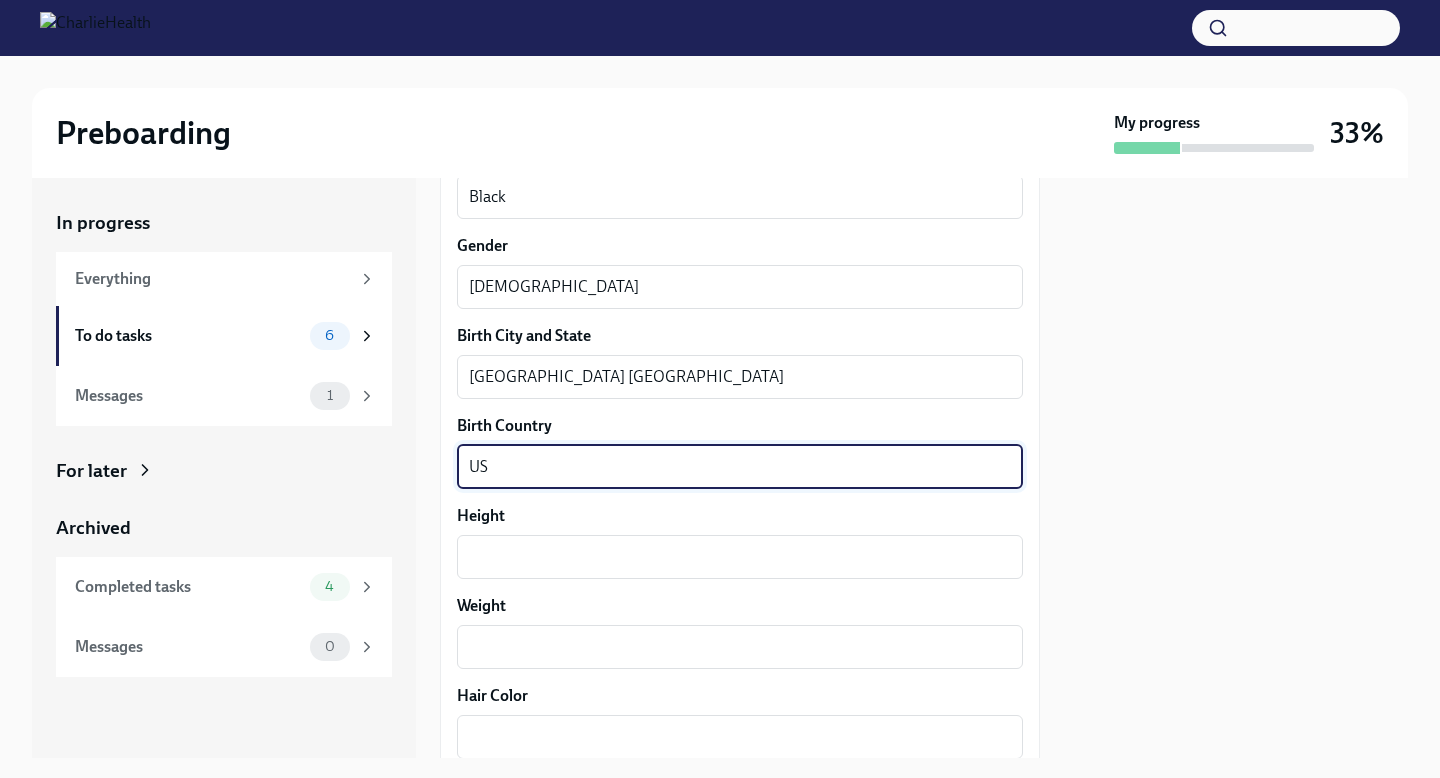 scroll, scrollTop: 1494, scrollLeft: 0, axis: vertical 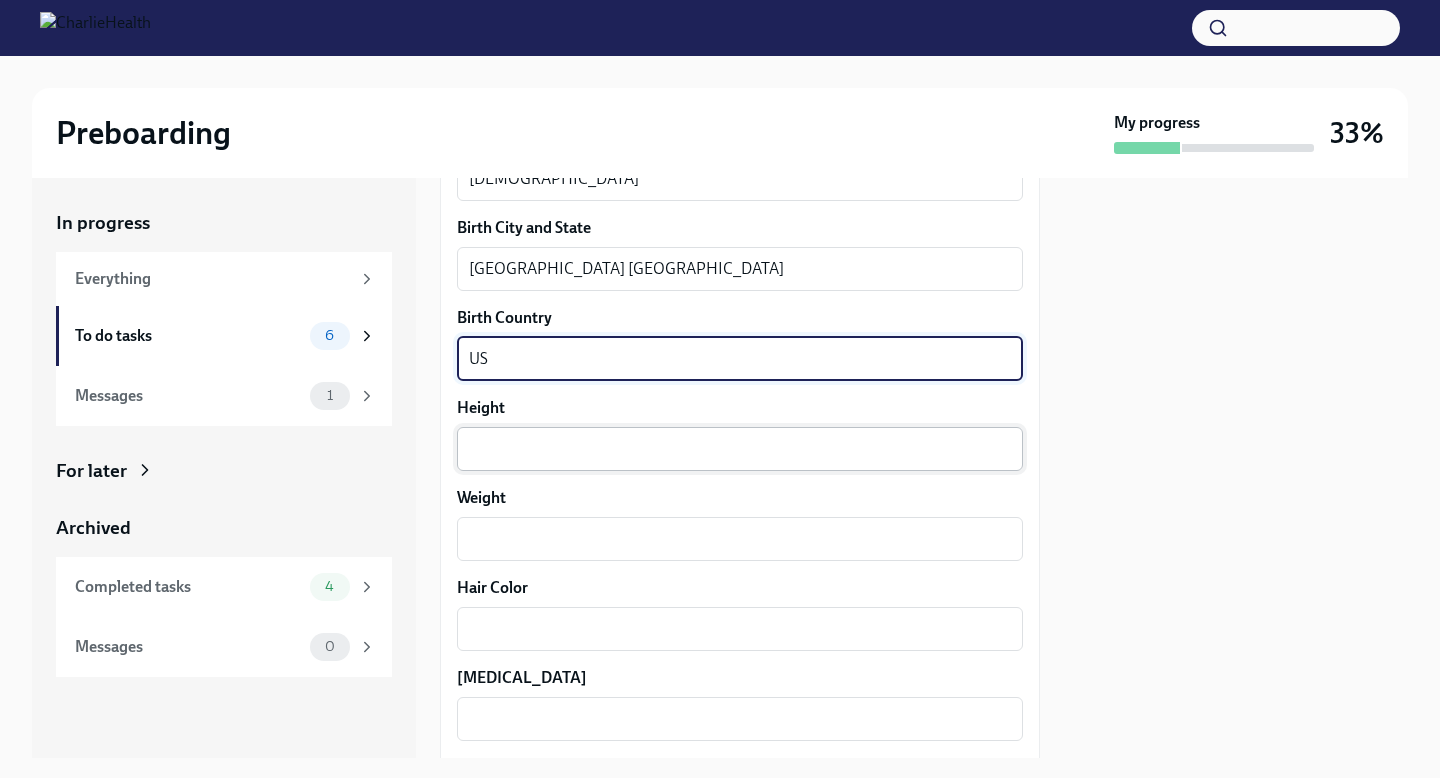 type on "US" 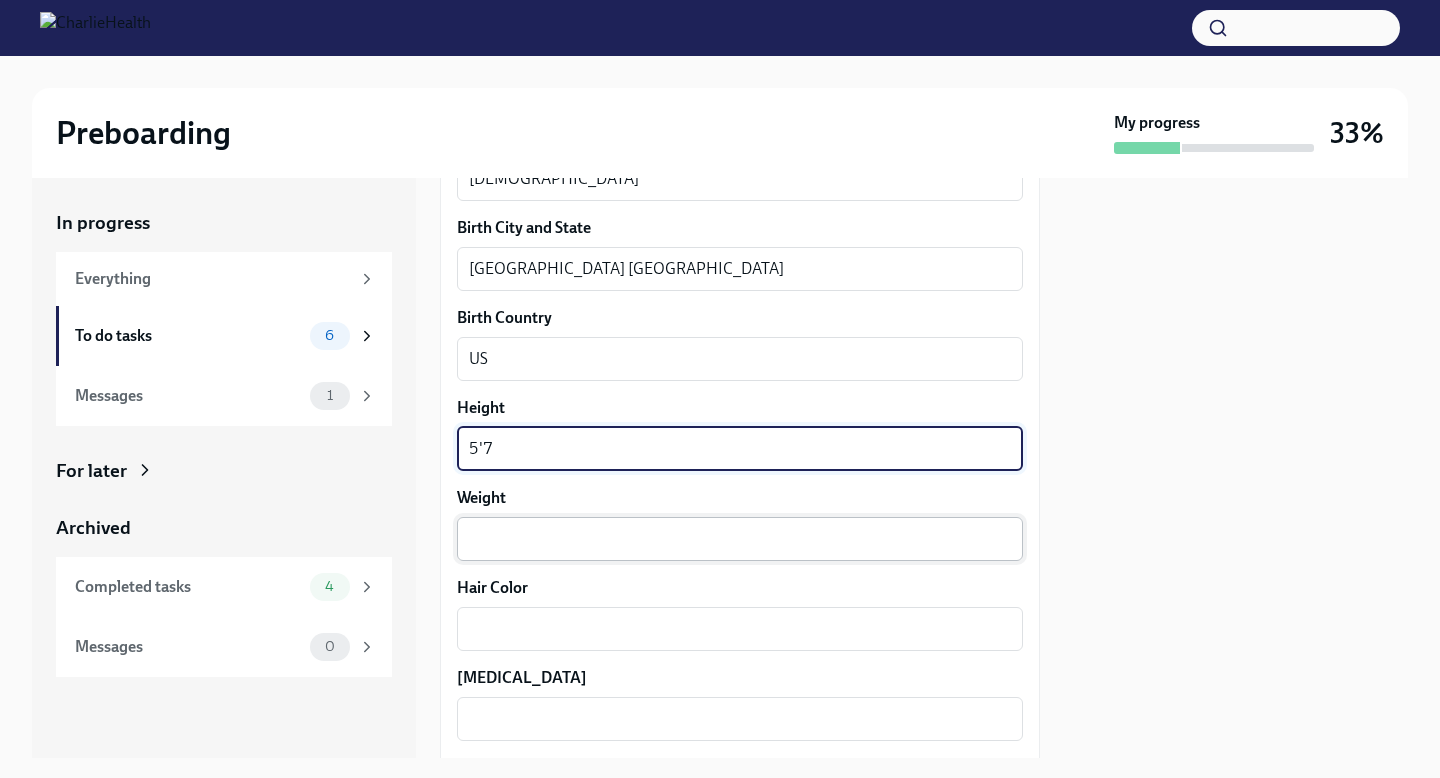 type on "5'7" 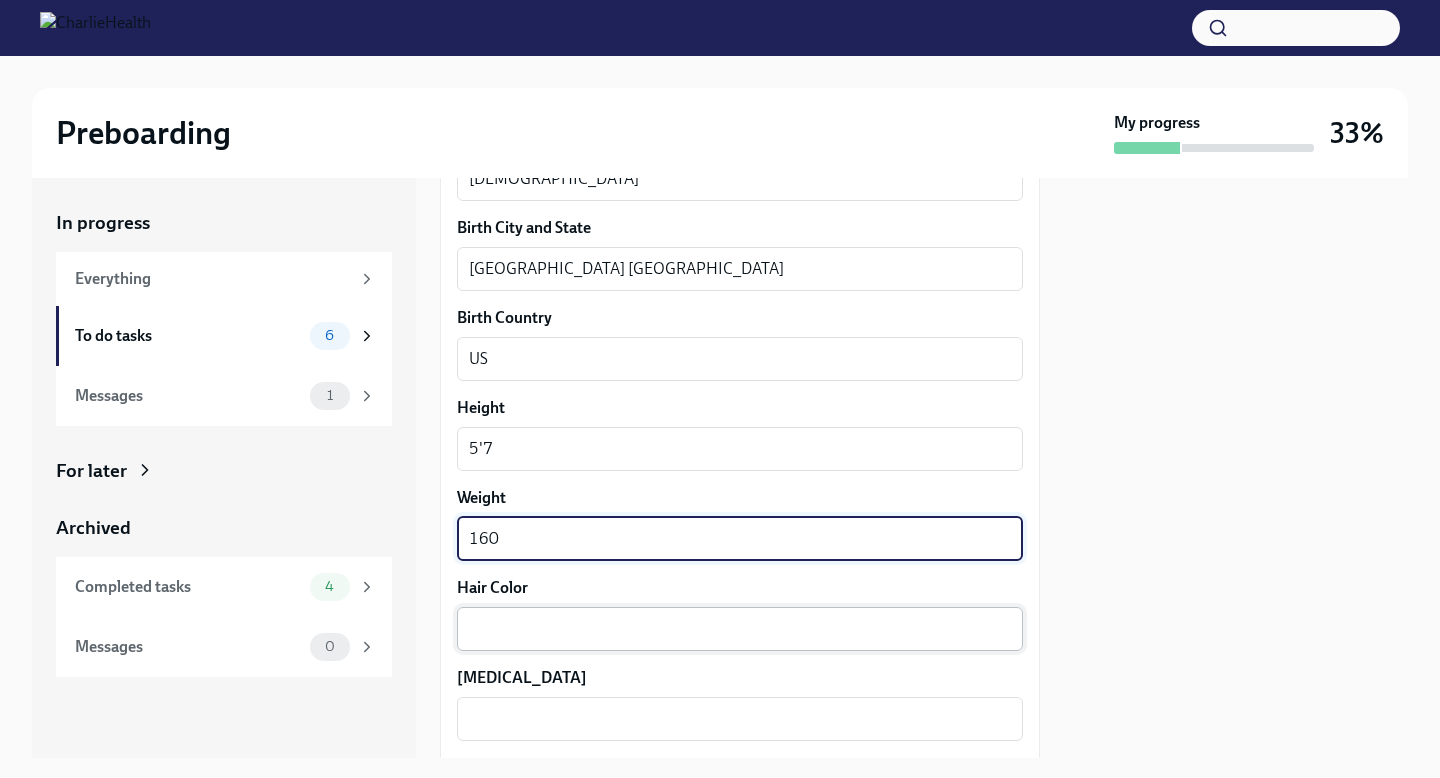 type on "160" 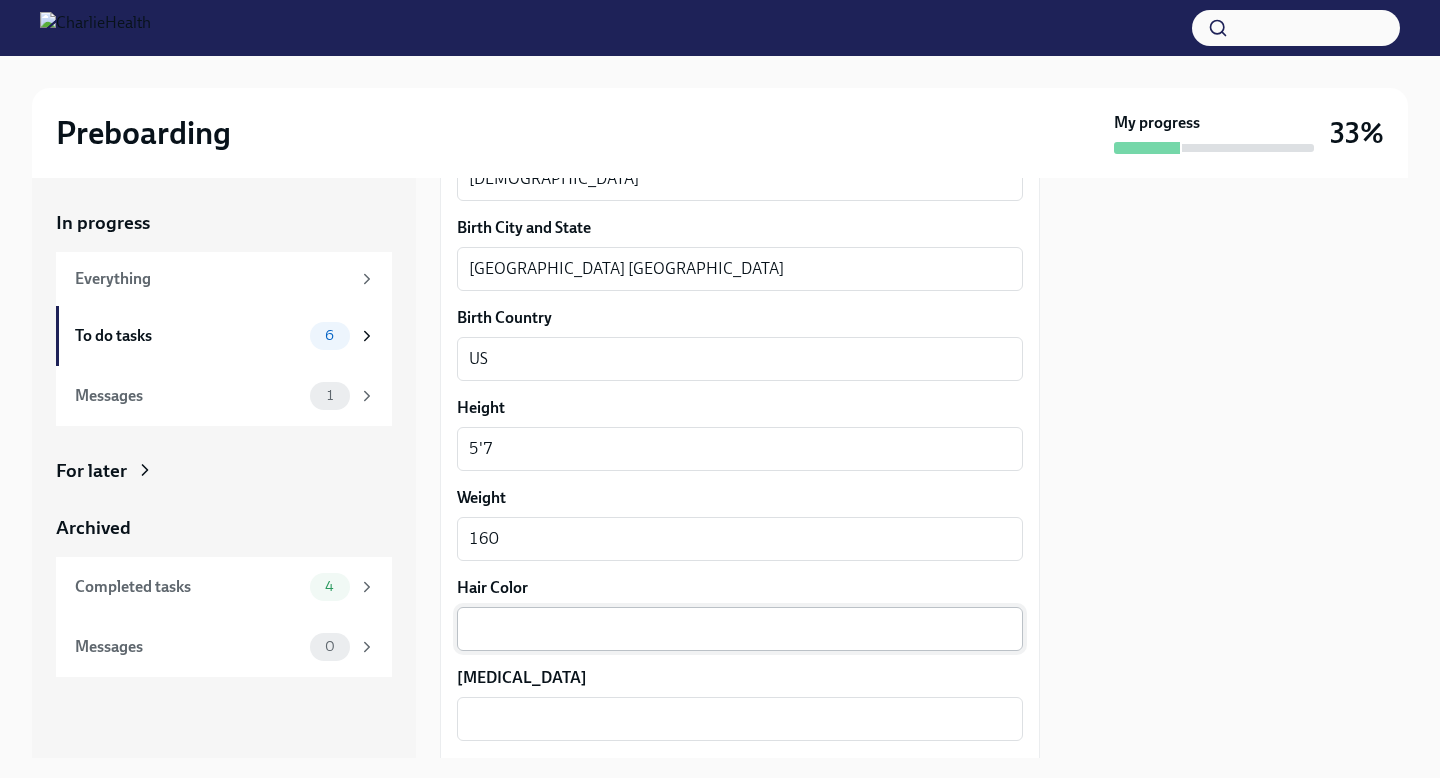click on "x ​" at bounding box center [740, 629] 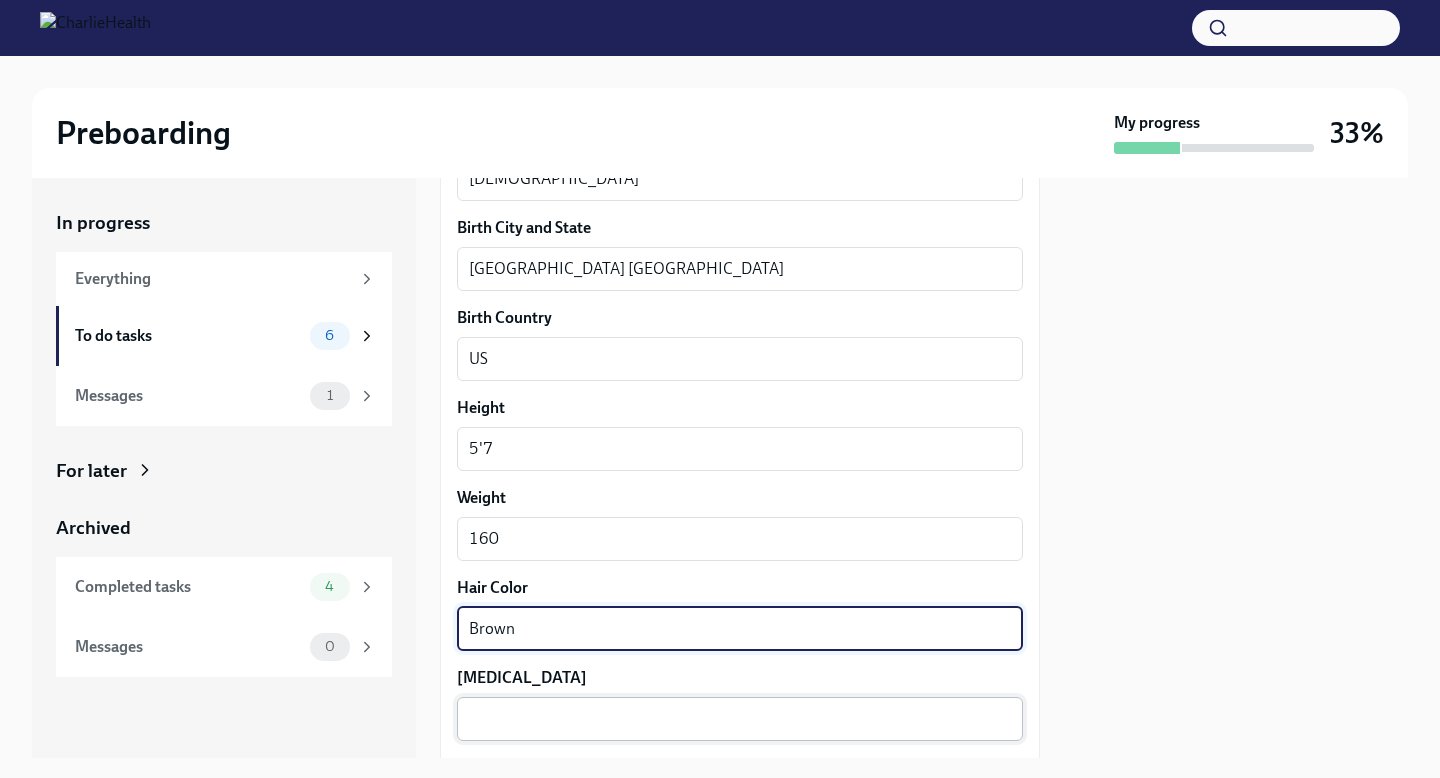 type on "Brown" 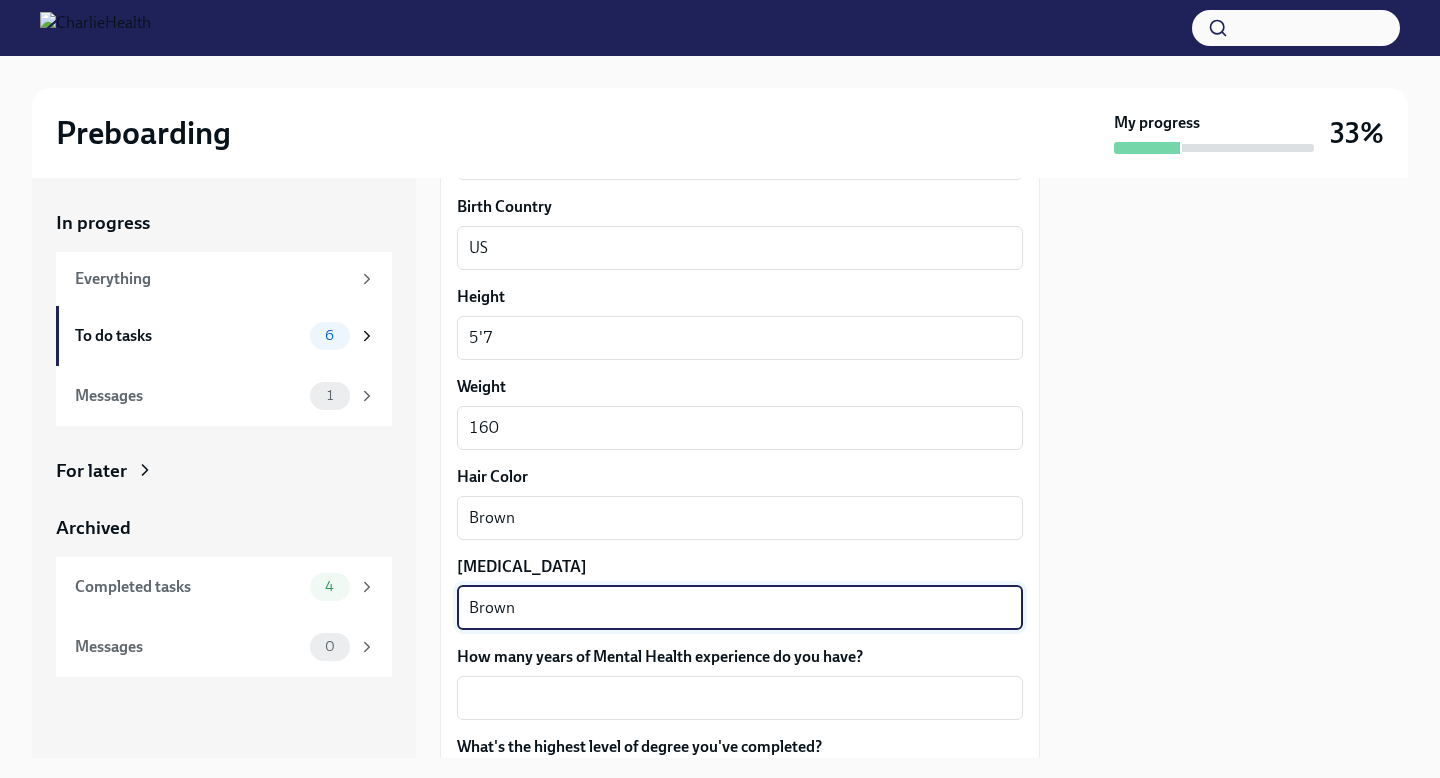 scroll, scrollTop: 1753, scrollLeft: 0, axis: vertical 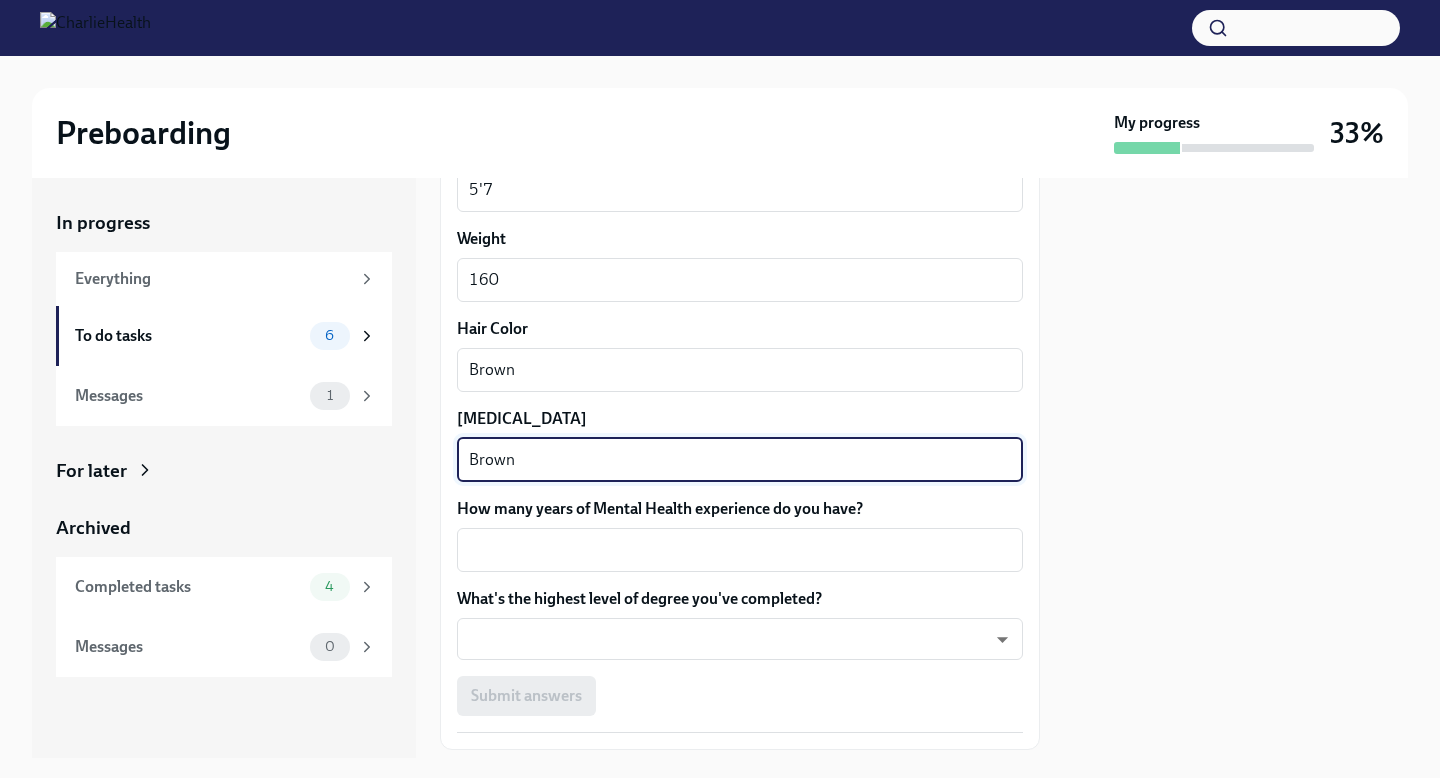 type on "Brown" 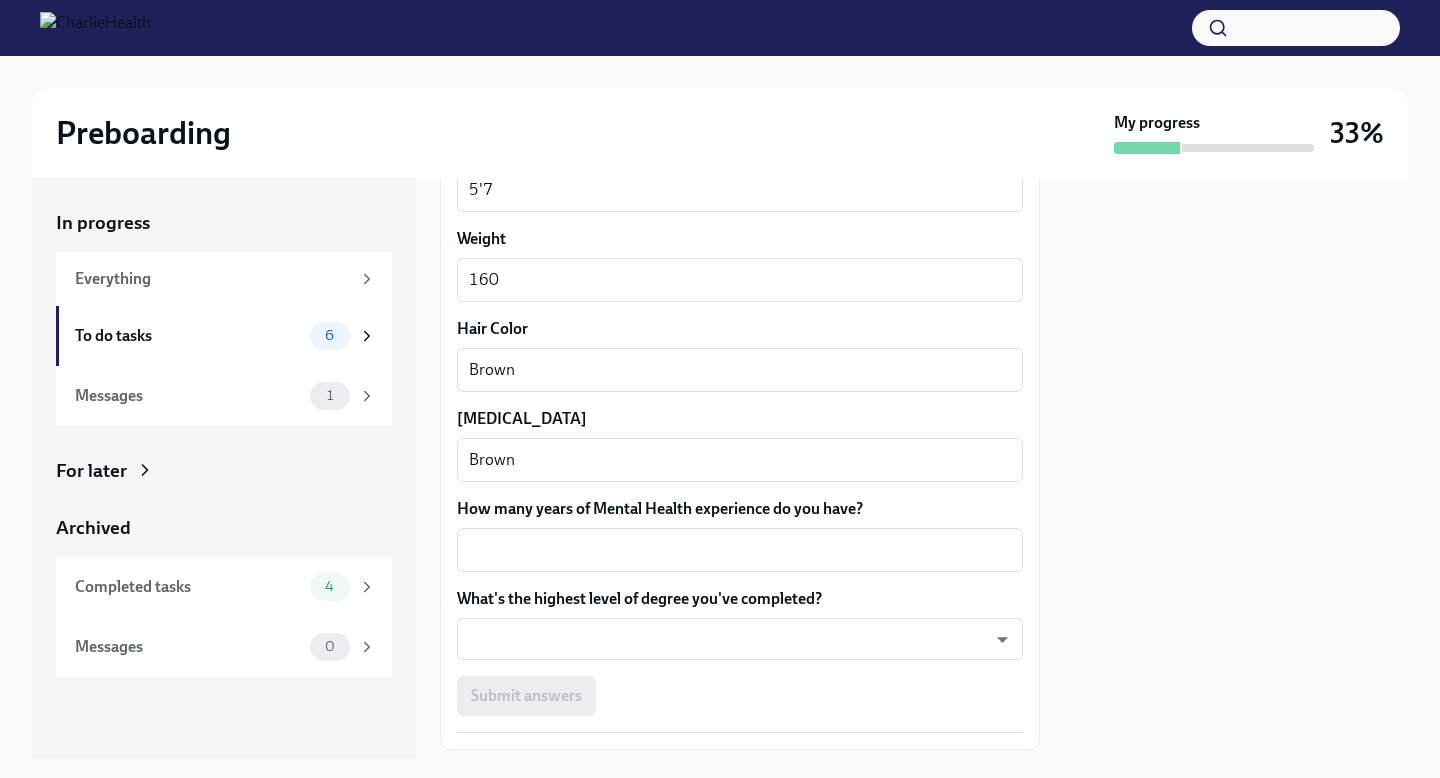 click on "How many years of Mental Health experience do you have? x ​" at bounding box center [740, 535] 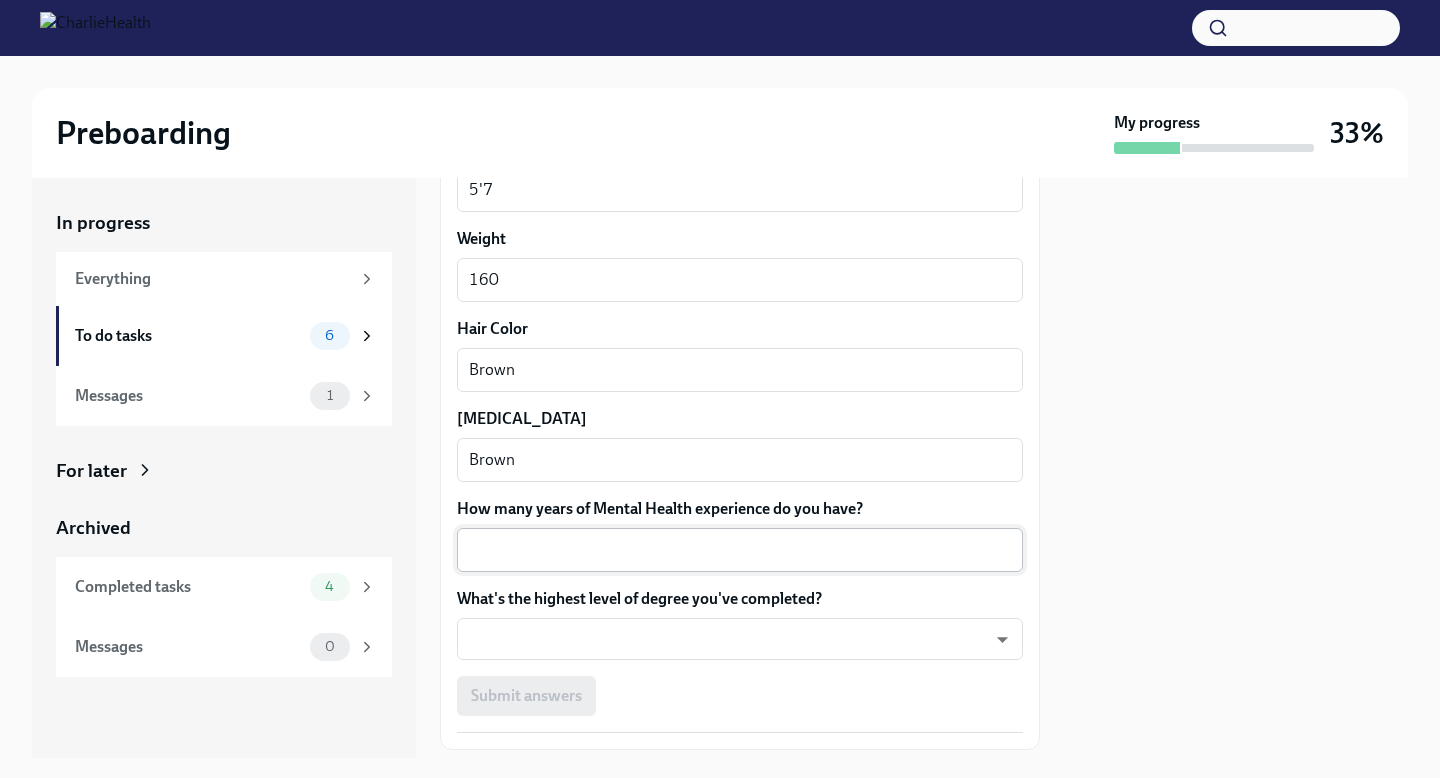 click on "How many years of Mental Health experience do you have?" at bounding box center (740, 550) 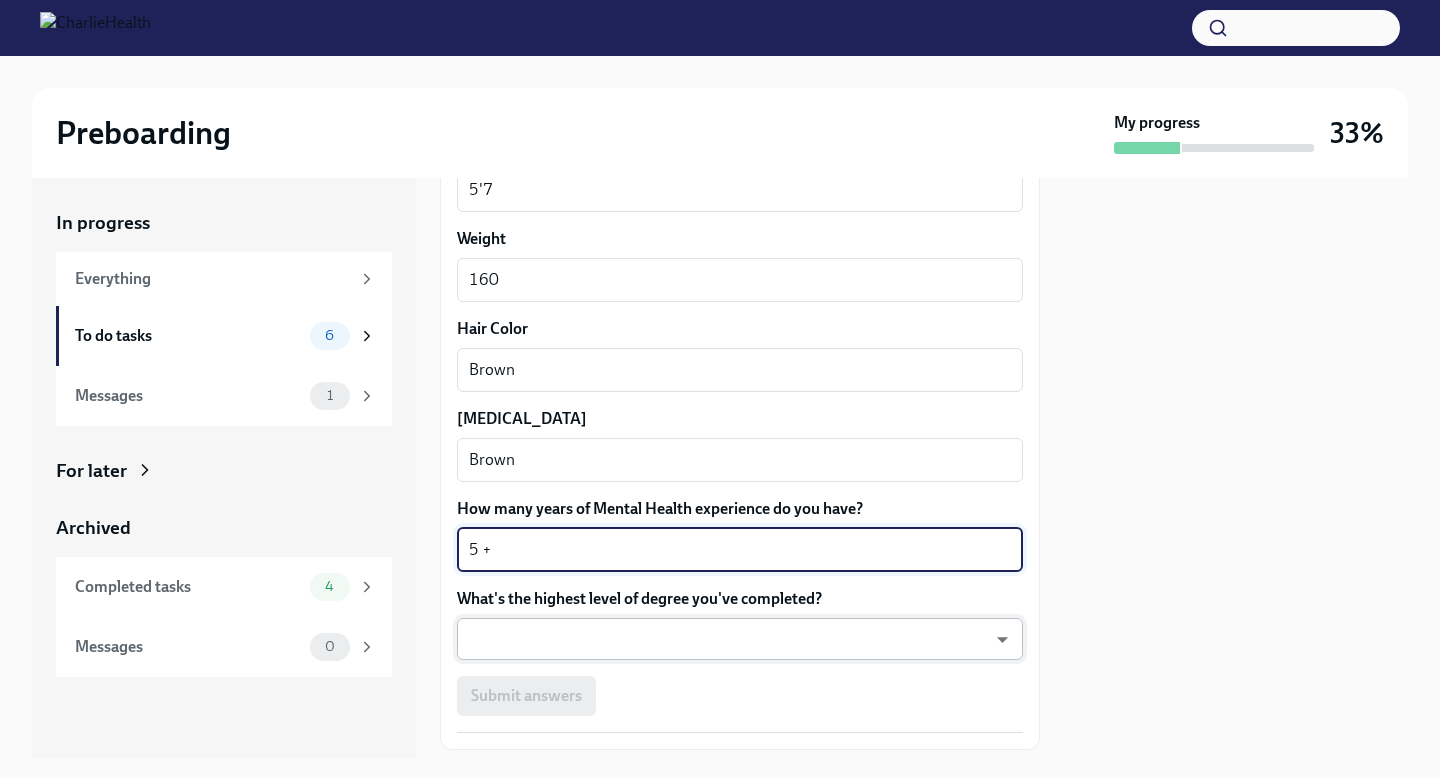 type on "5 +" 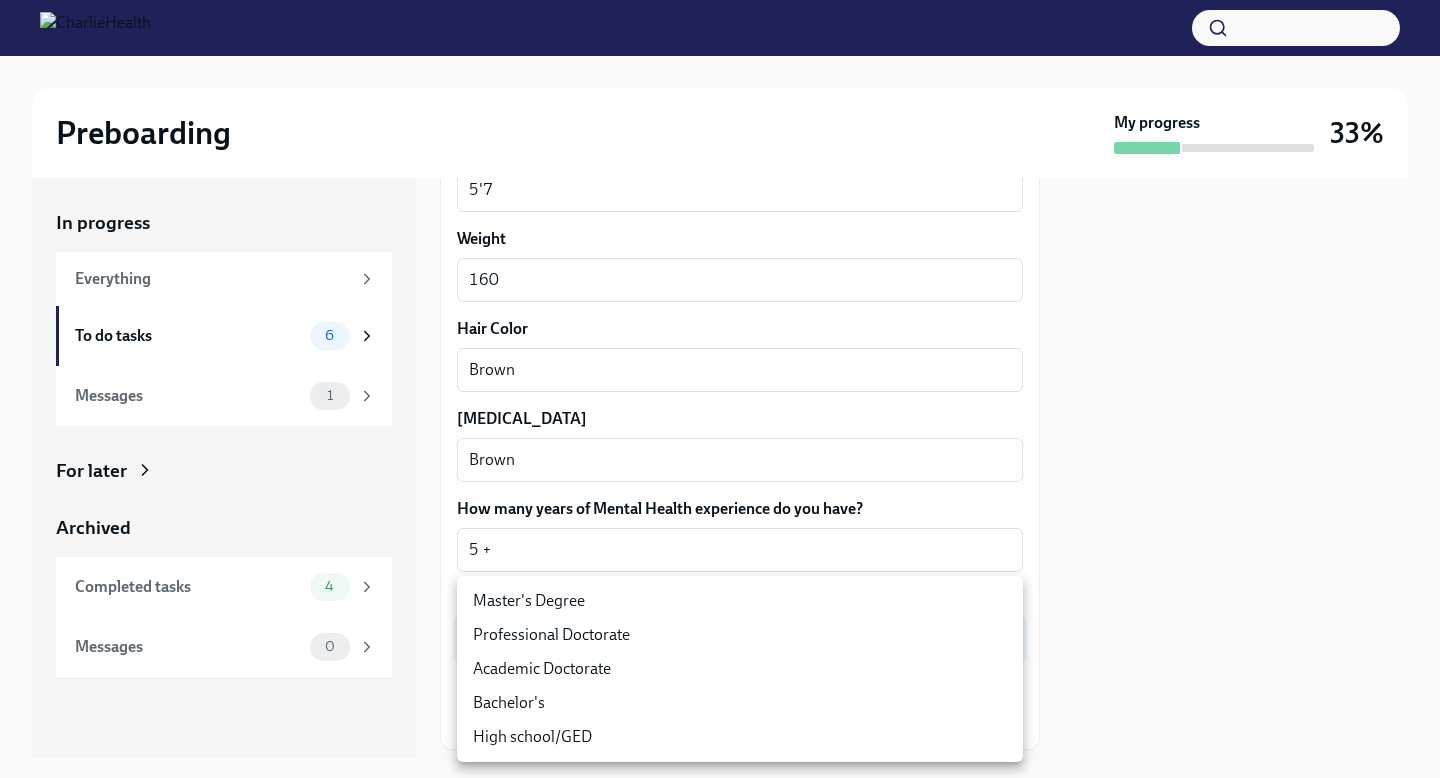 click on "Master's Degree" at bounding box center (740, 601) 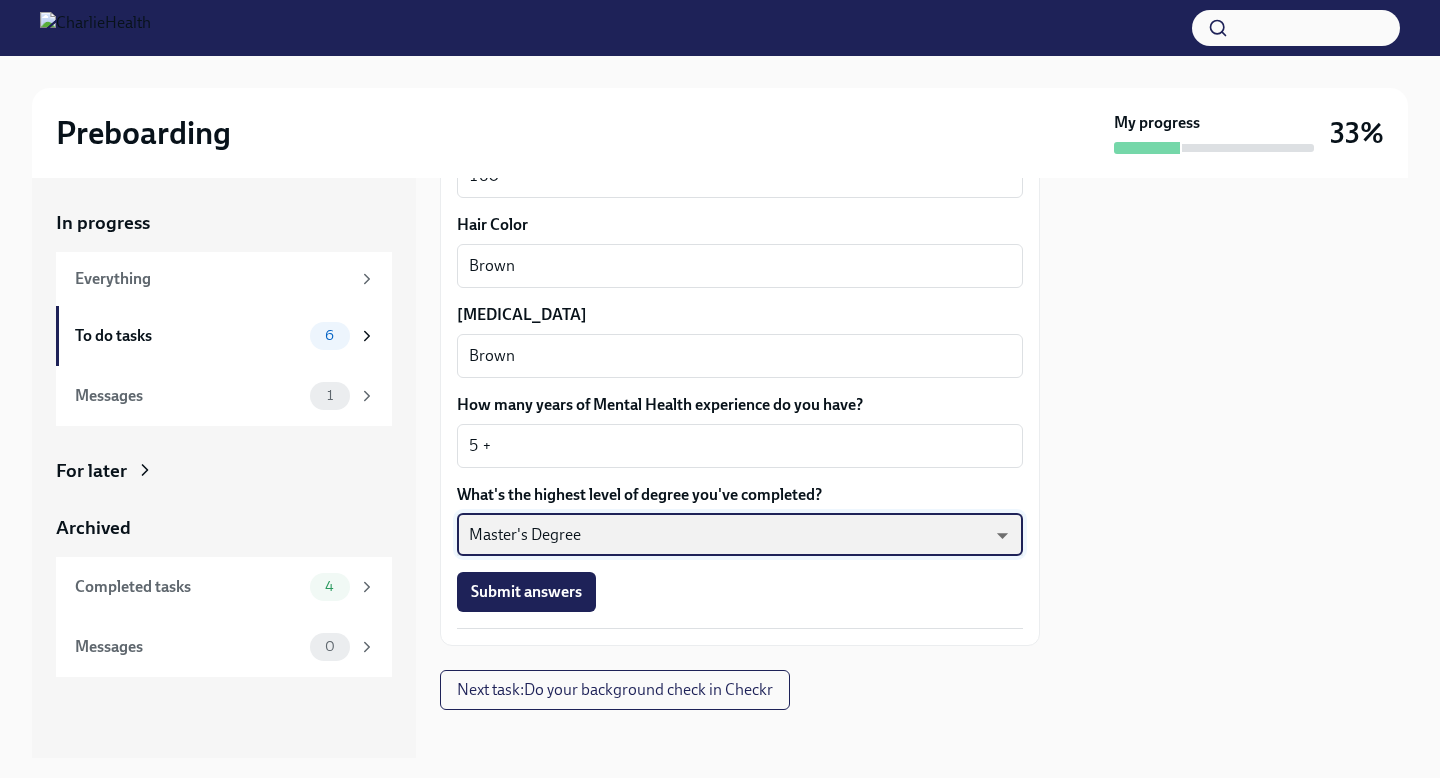 scroll, scrollTop: 1873, scrollLeft: 0, axis: vertical 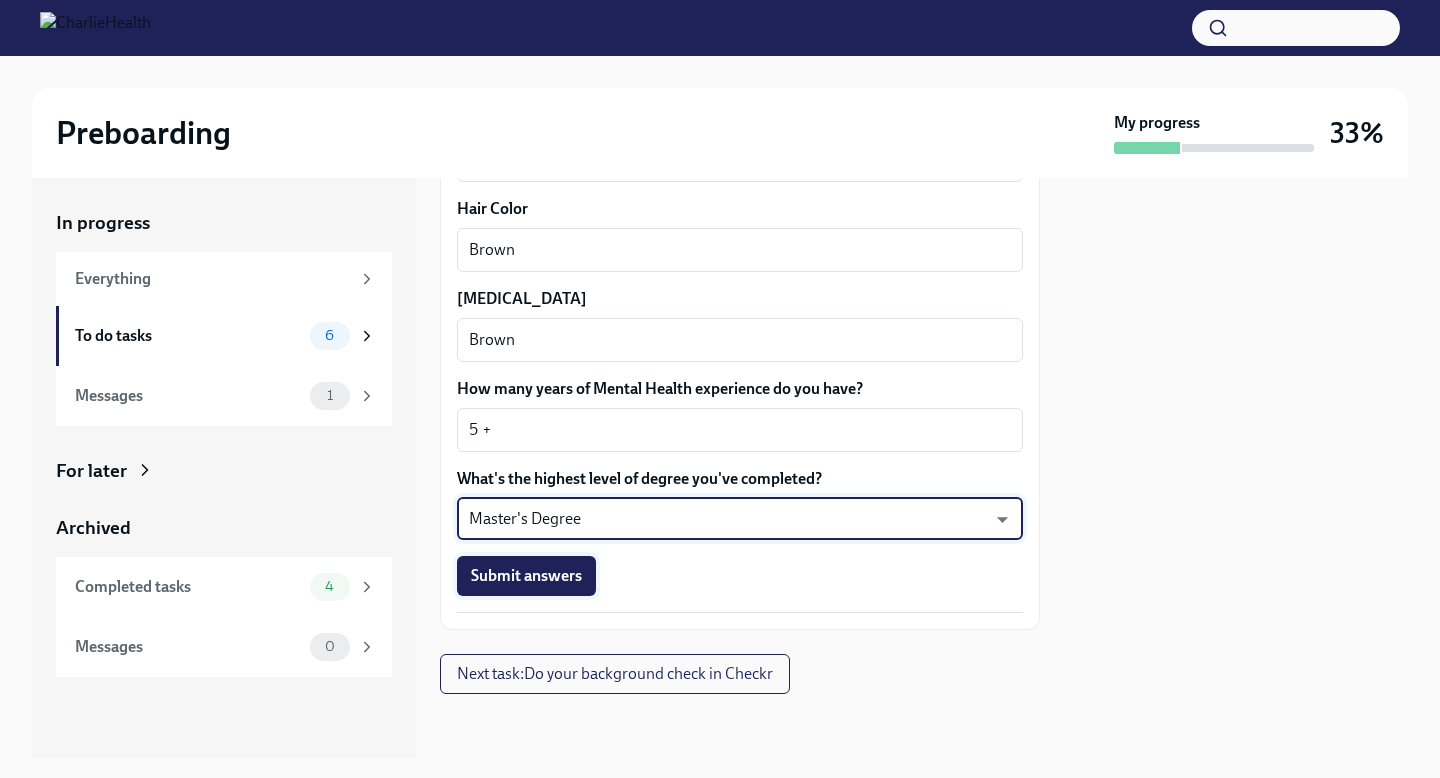 click on "Submit answers" at bounding box center (526, 576) 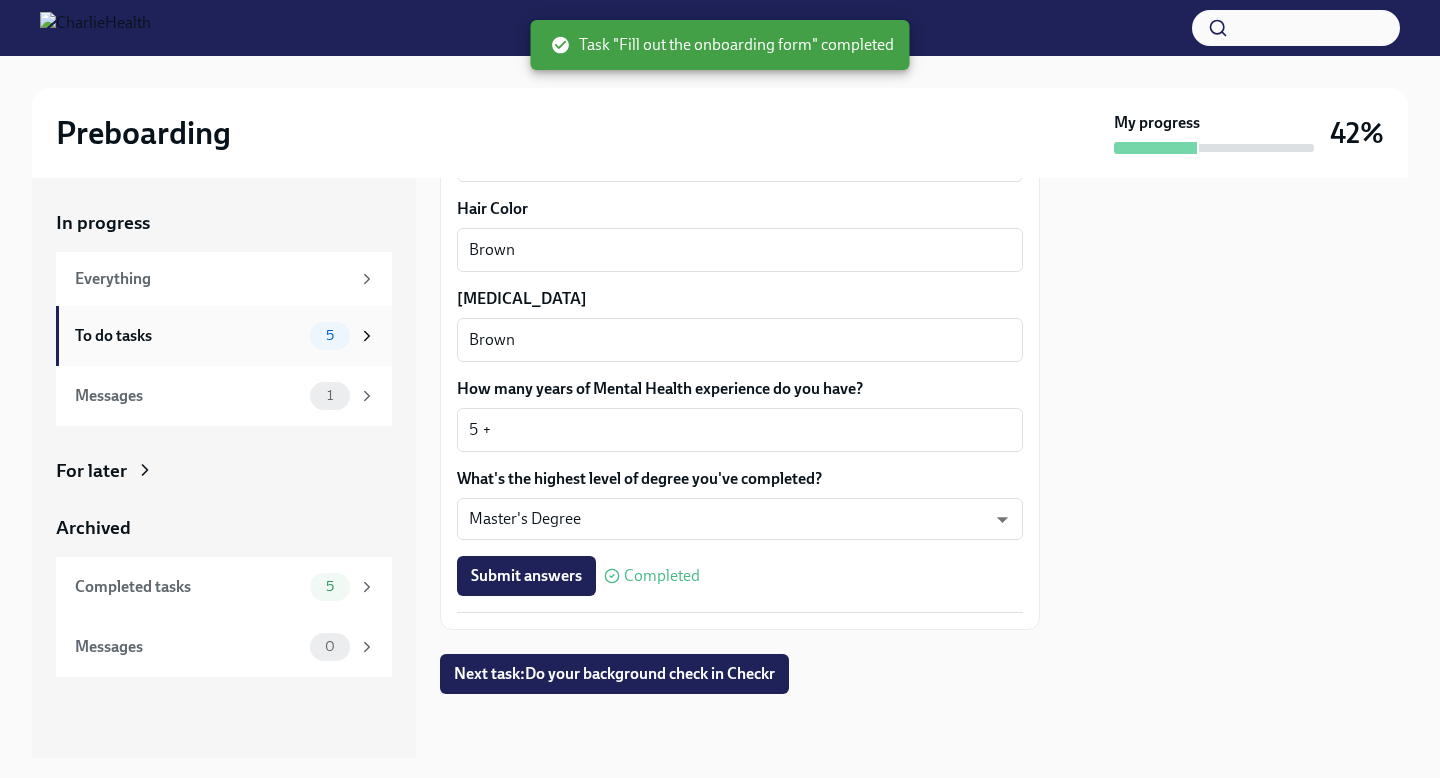 click on "5" at bounding box center [330, 335] 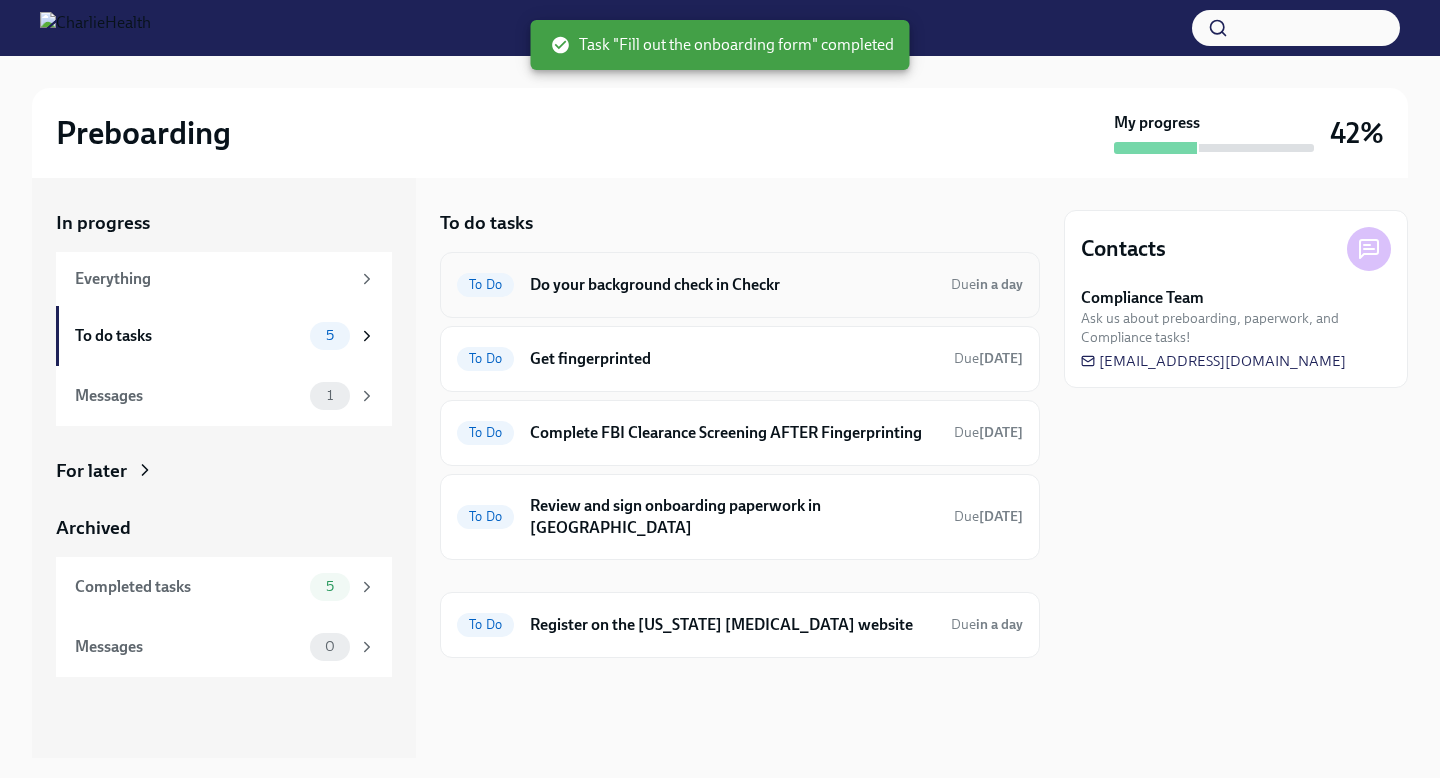 click on "Do your background check in Checkr" at bounding box center (732, 285) 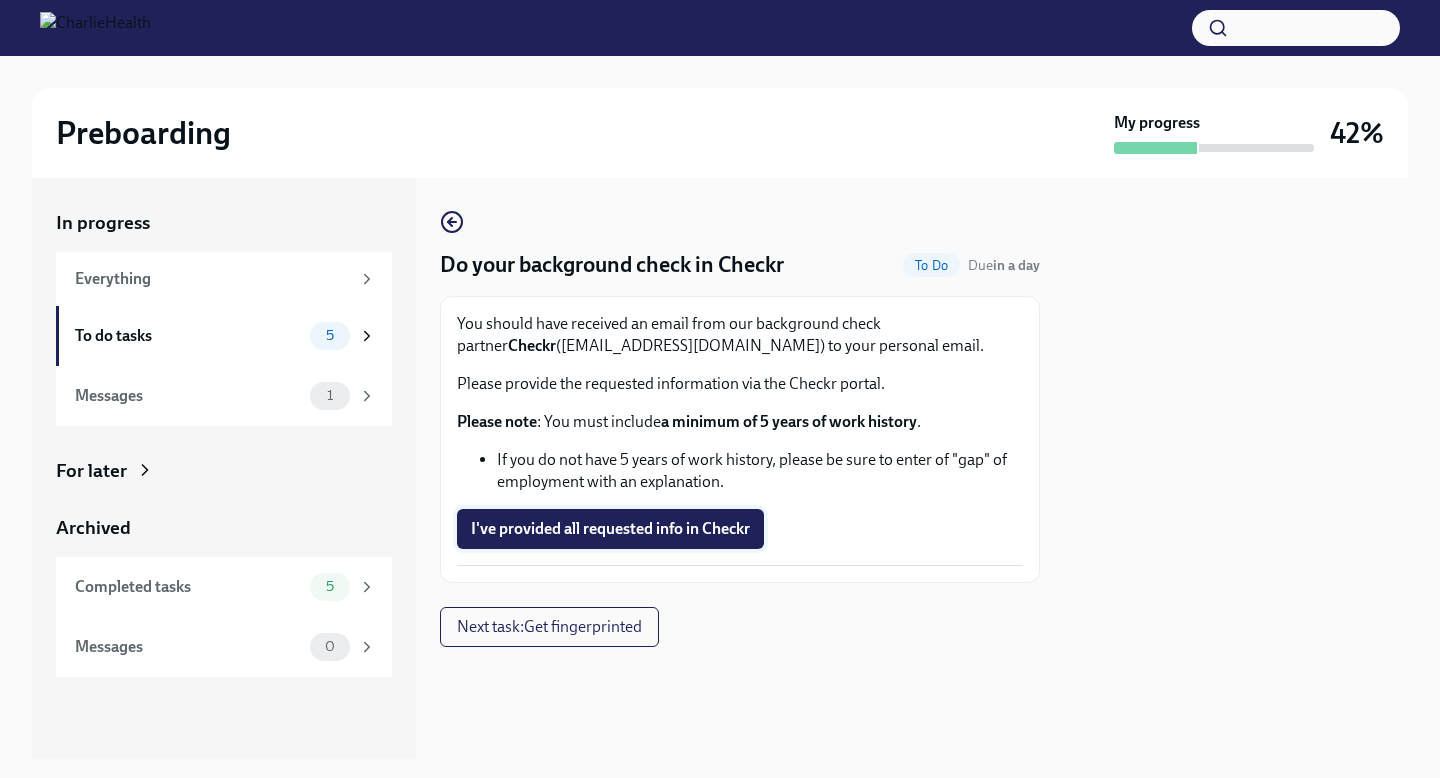 click on "I've provided all requested info in Checkr" at bounding box center [610, 529] 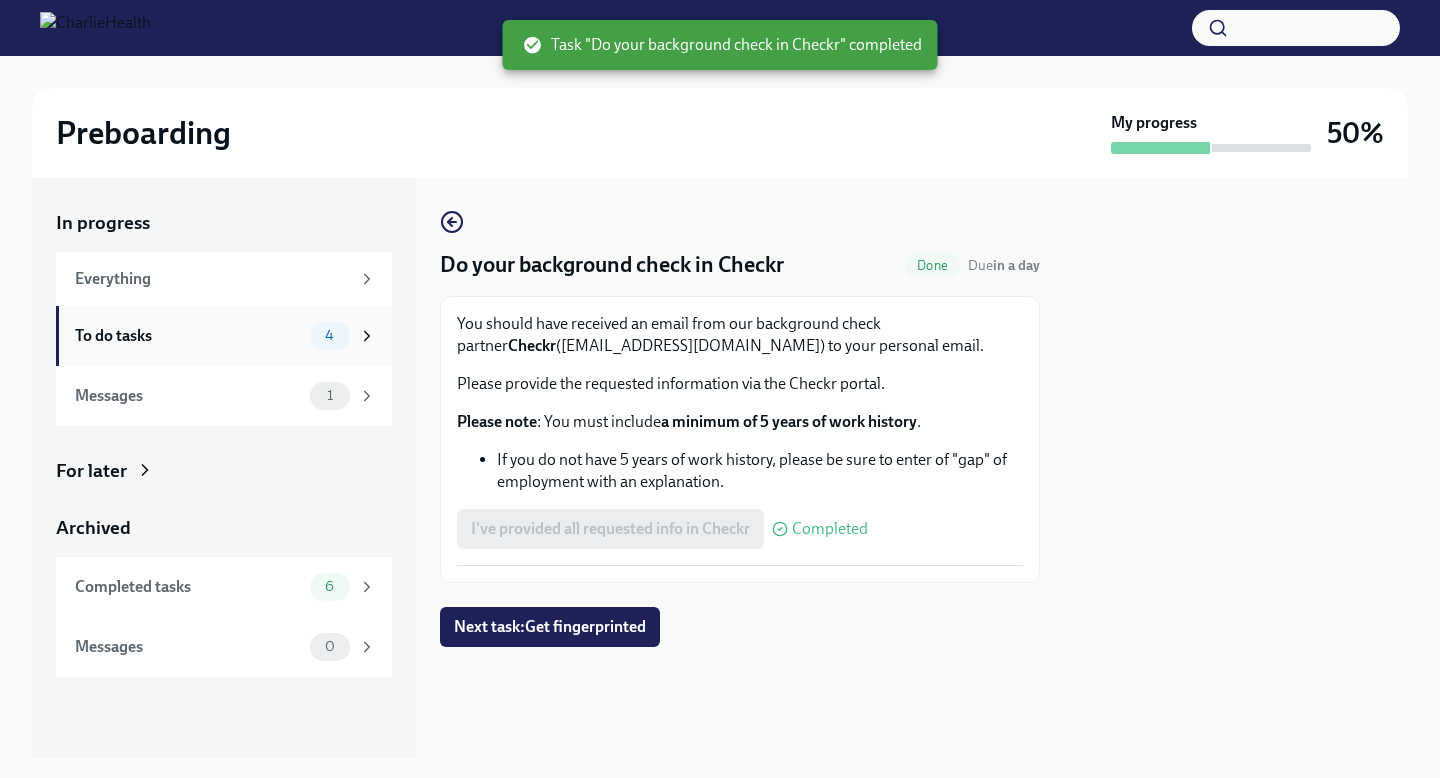 click on "To do tasks 4" at bounding box center [224, 336] 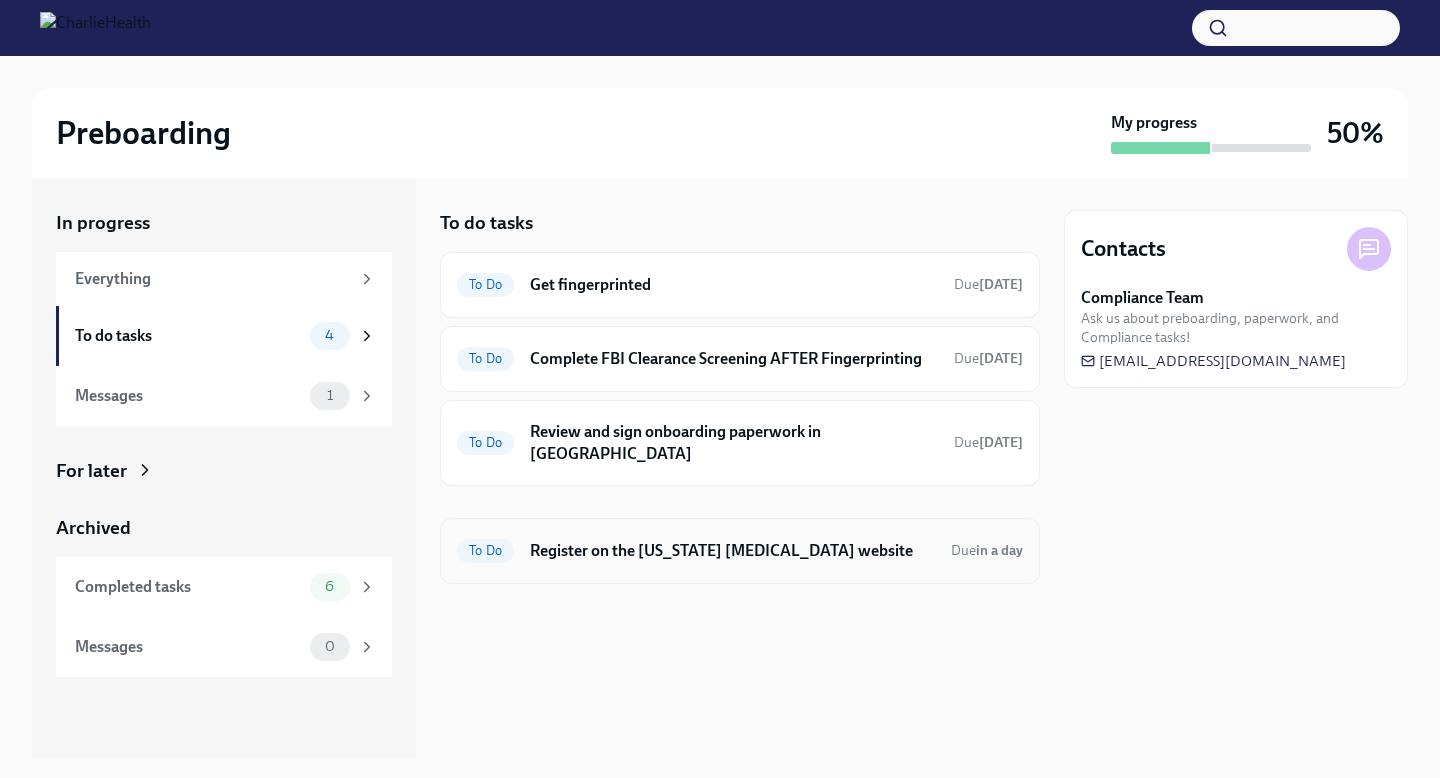 click on "Register on the [US_STATE] [MEDICAL_DATA] website" at bounding box center (732, 551) 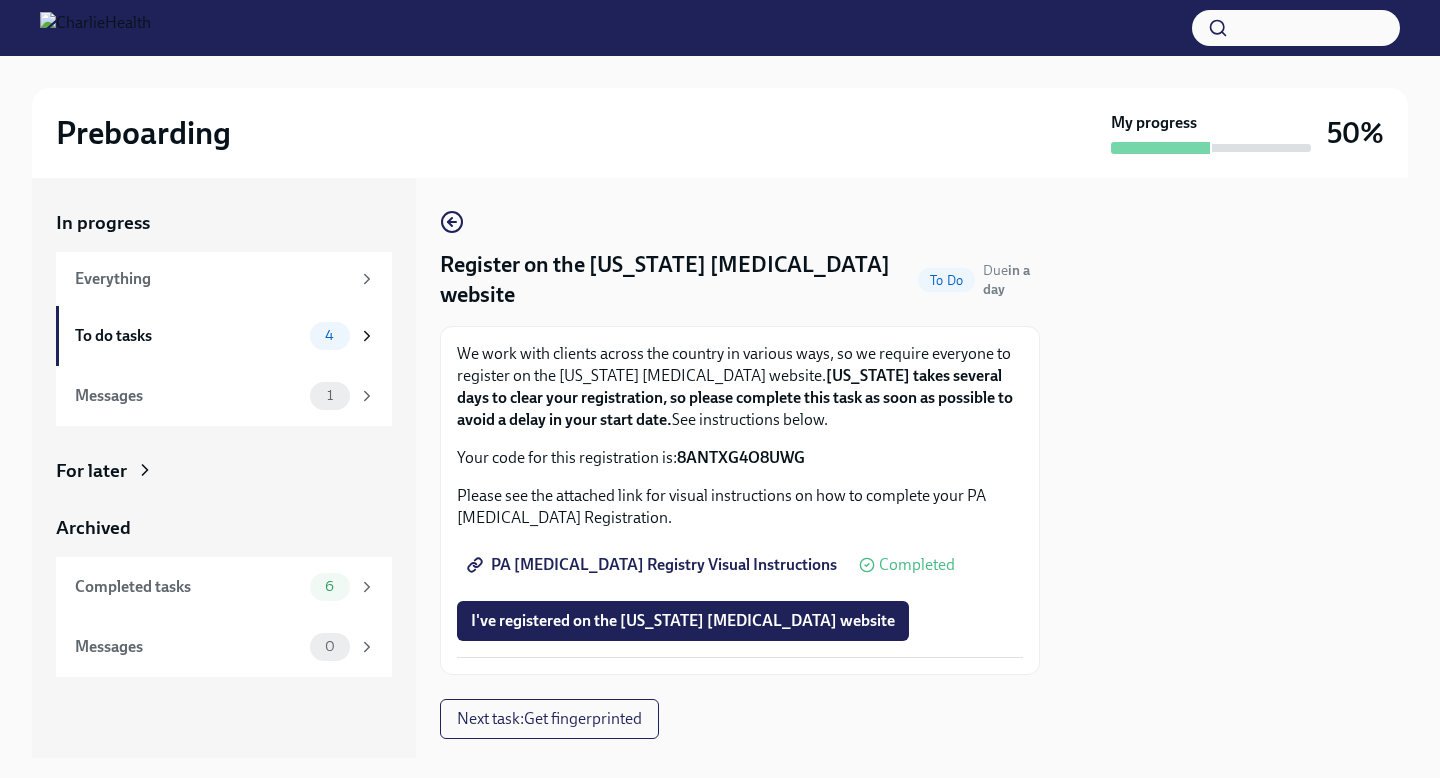 click on "I've registered on the [US_STATE] [MEDICAL_DATA] website" at bounding box center (683, 621) 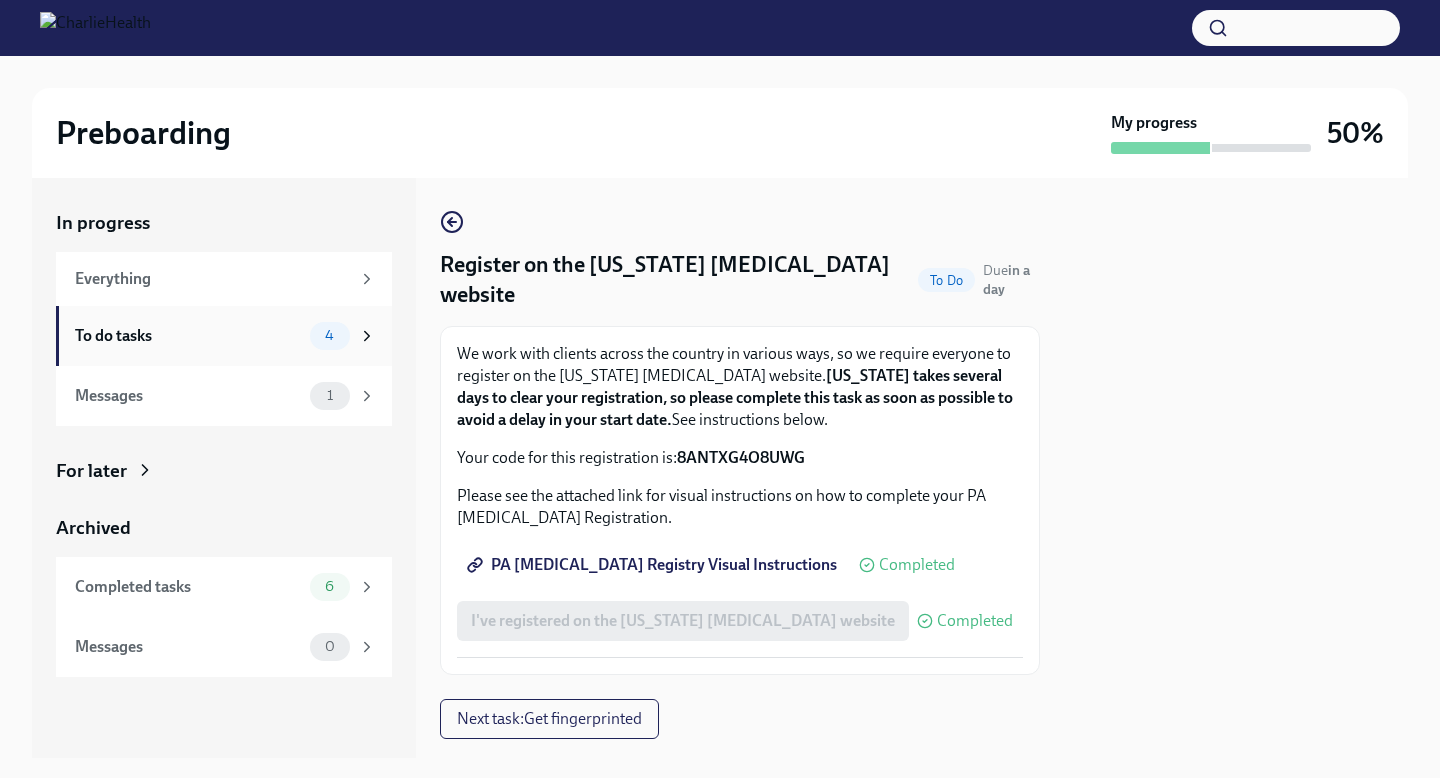 click on "To do tasks" at bounding box center [188, 336] 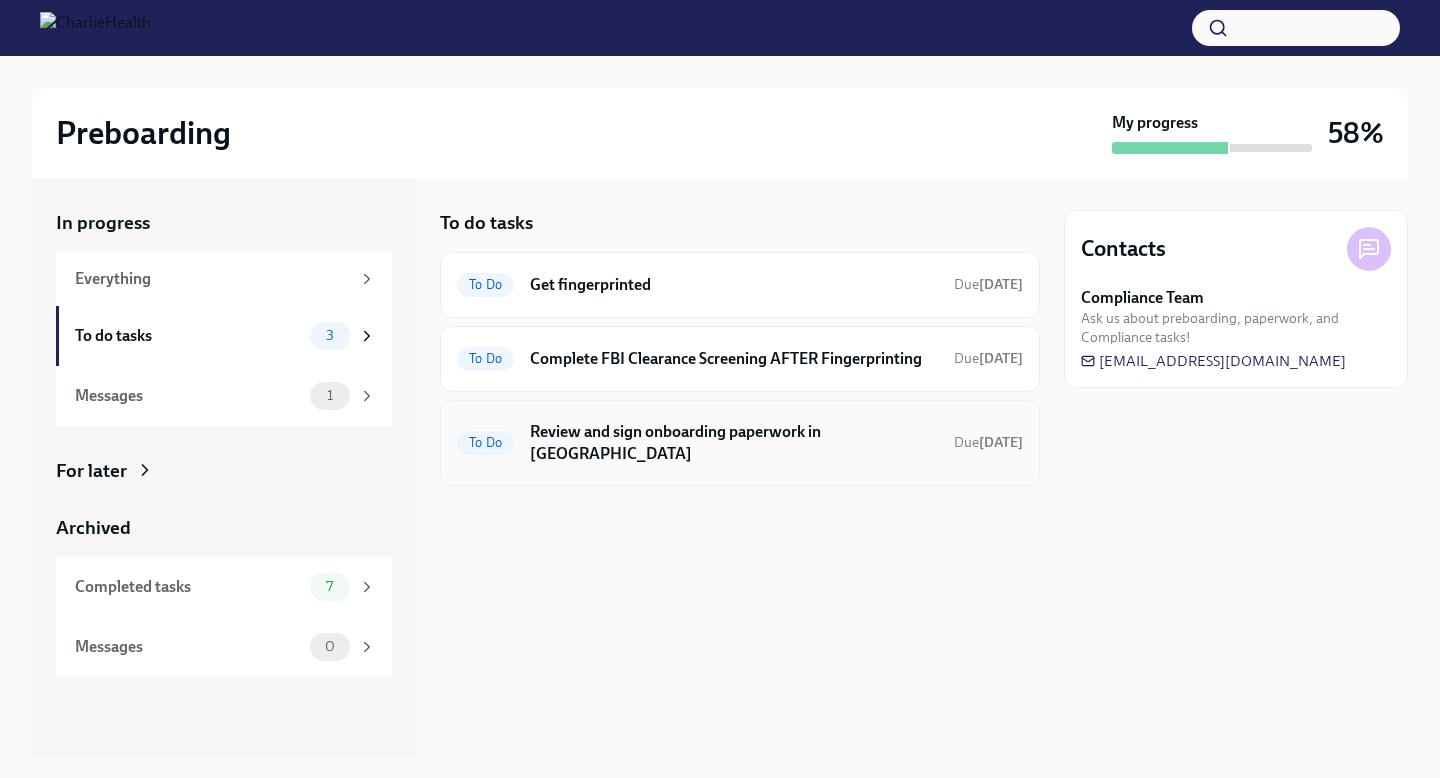 click on "To Do Review and sign onboarding paperwork in [GEOGRAPHIC_DATA] Due  [DATE]" at bounding box center [740, 443] 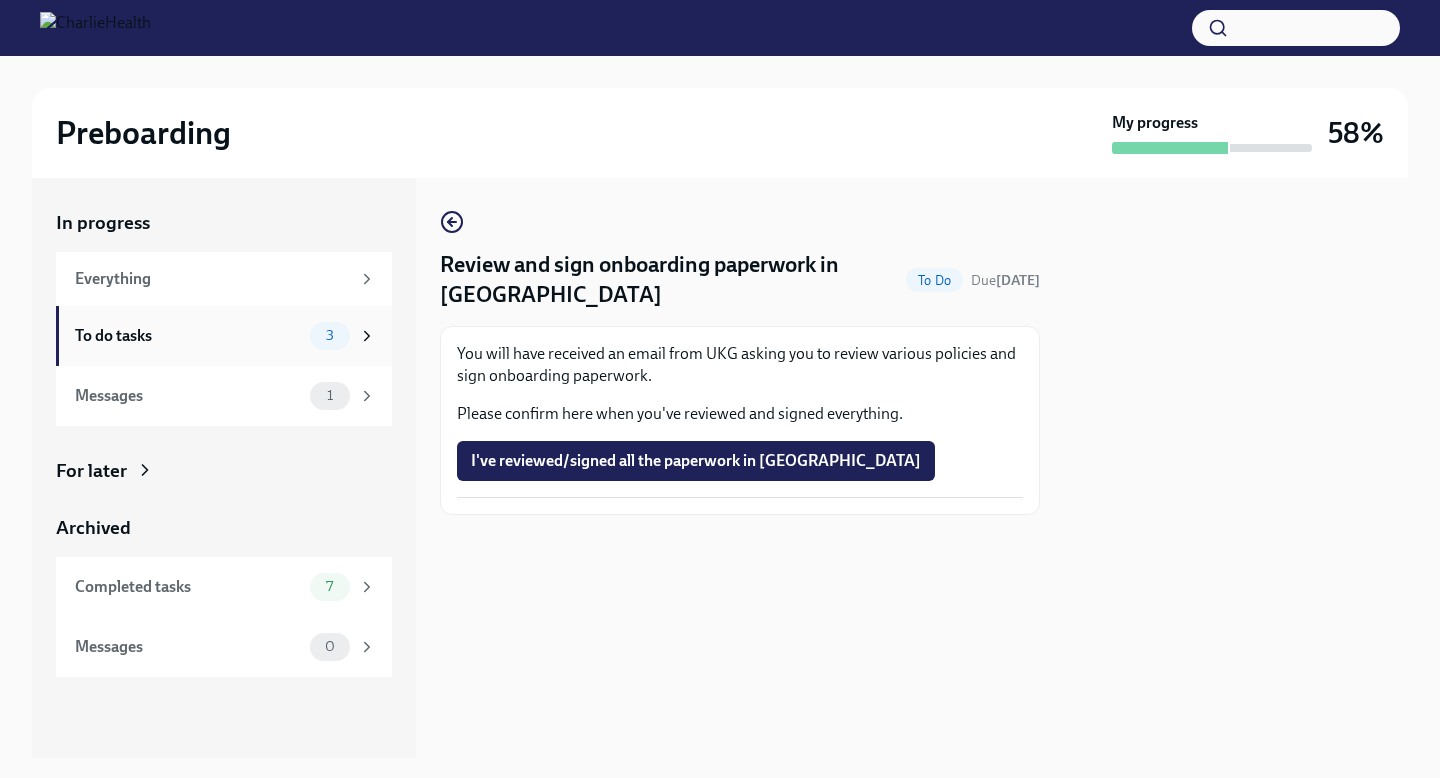 click on "To do tasks" at bounding box center [188, 336] 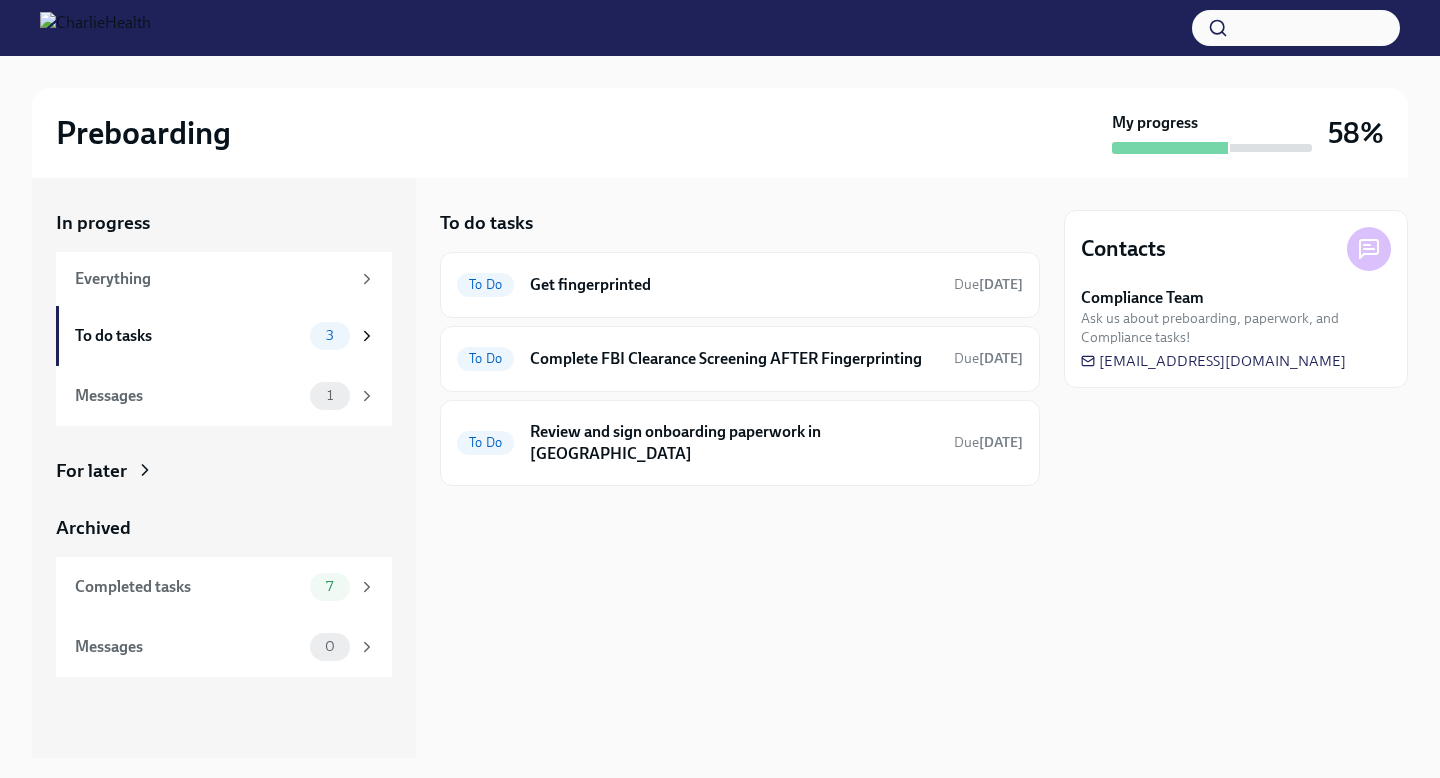 click at bounding box center [95, 28] 